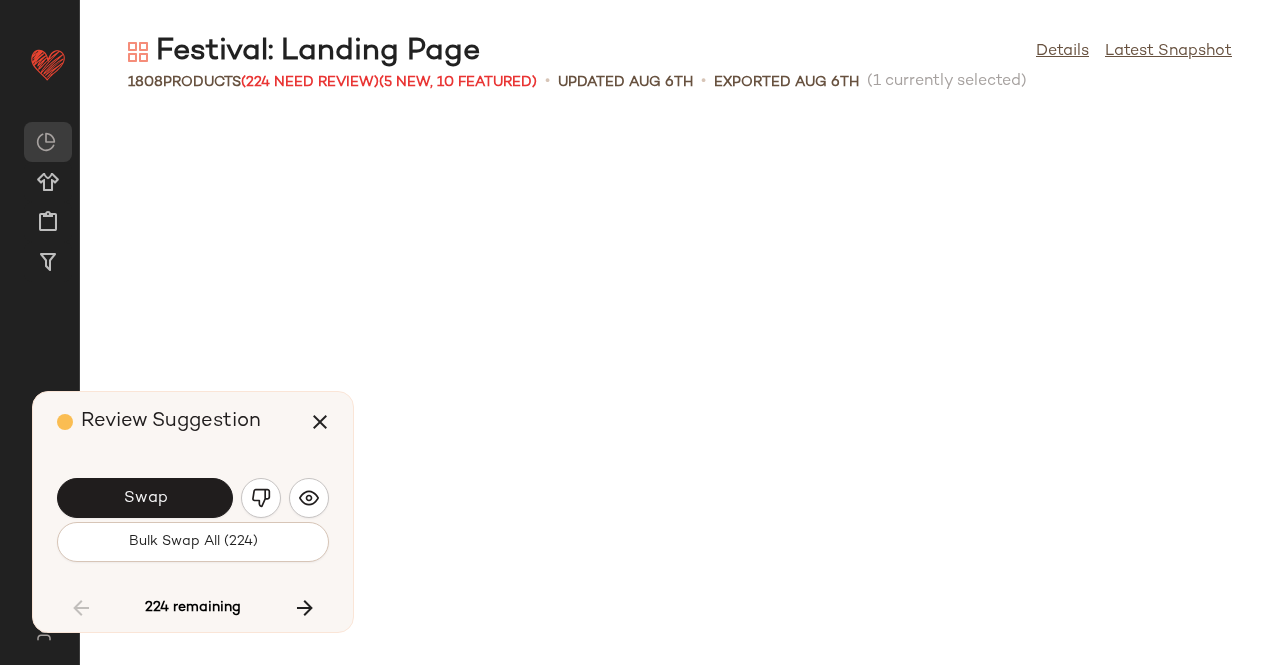 scroll, scrollTop: 0, scrollLeft: 0, axis: both 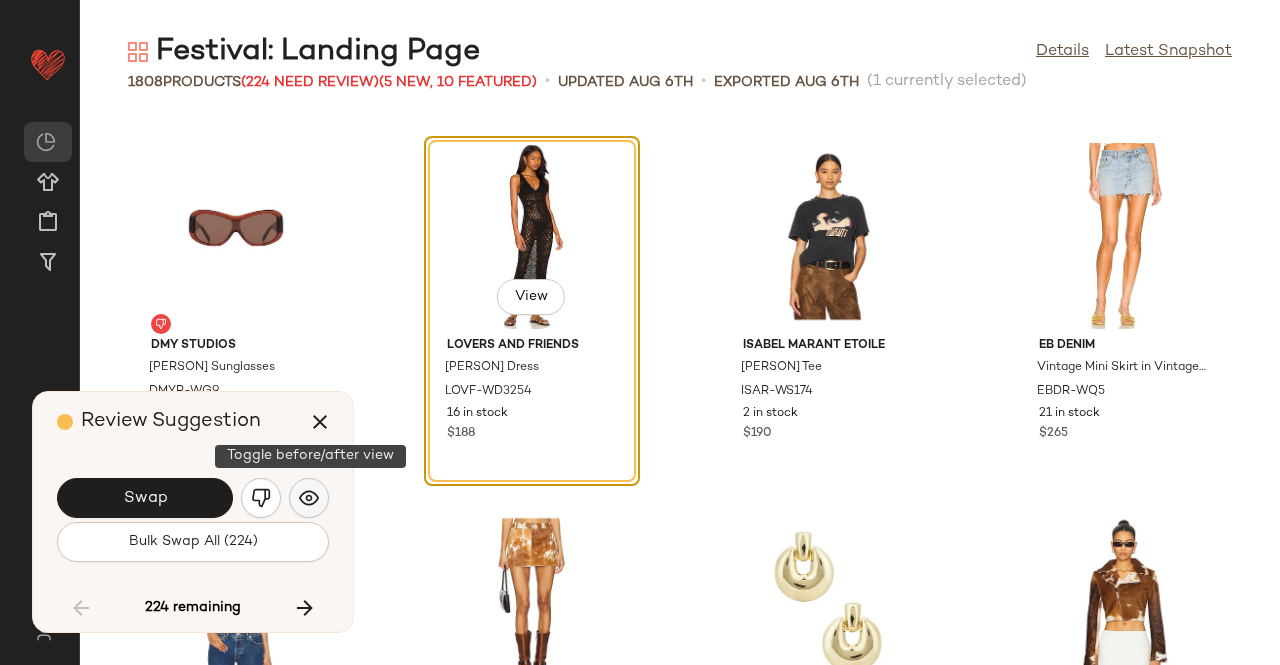 click 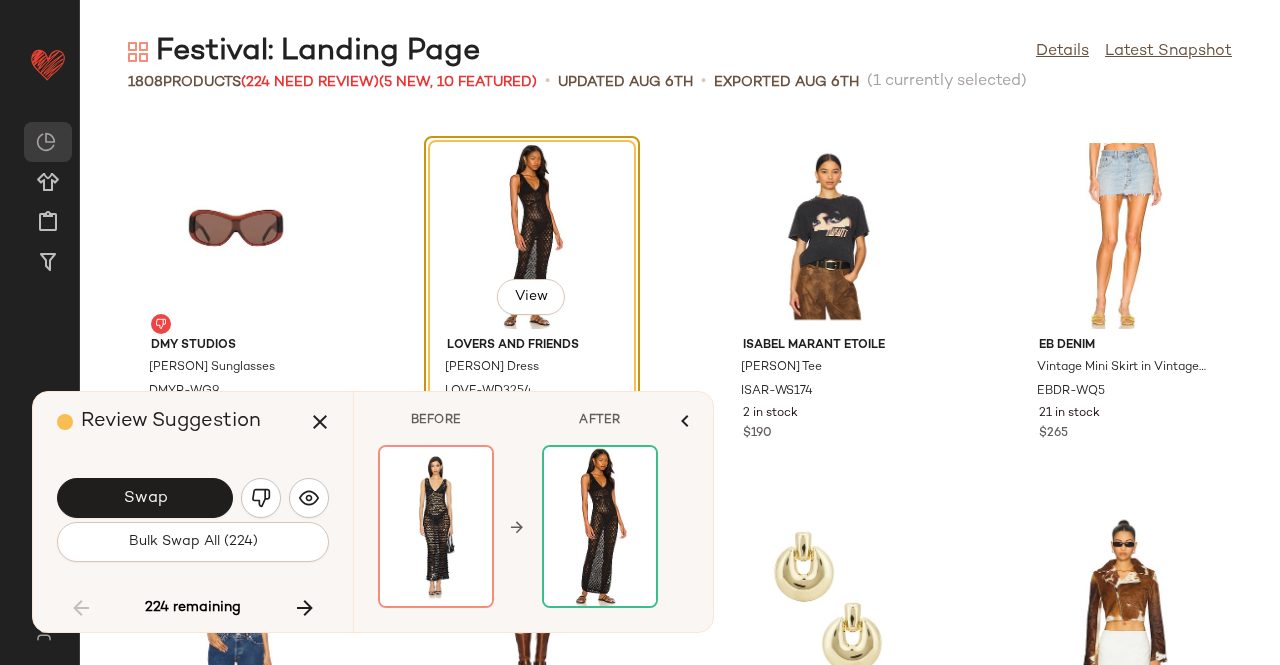 click on "Swap" at bounding box center [145, 498] 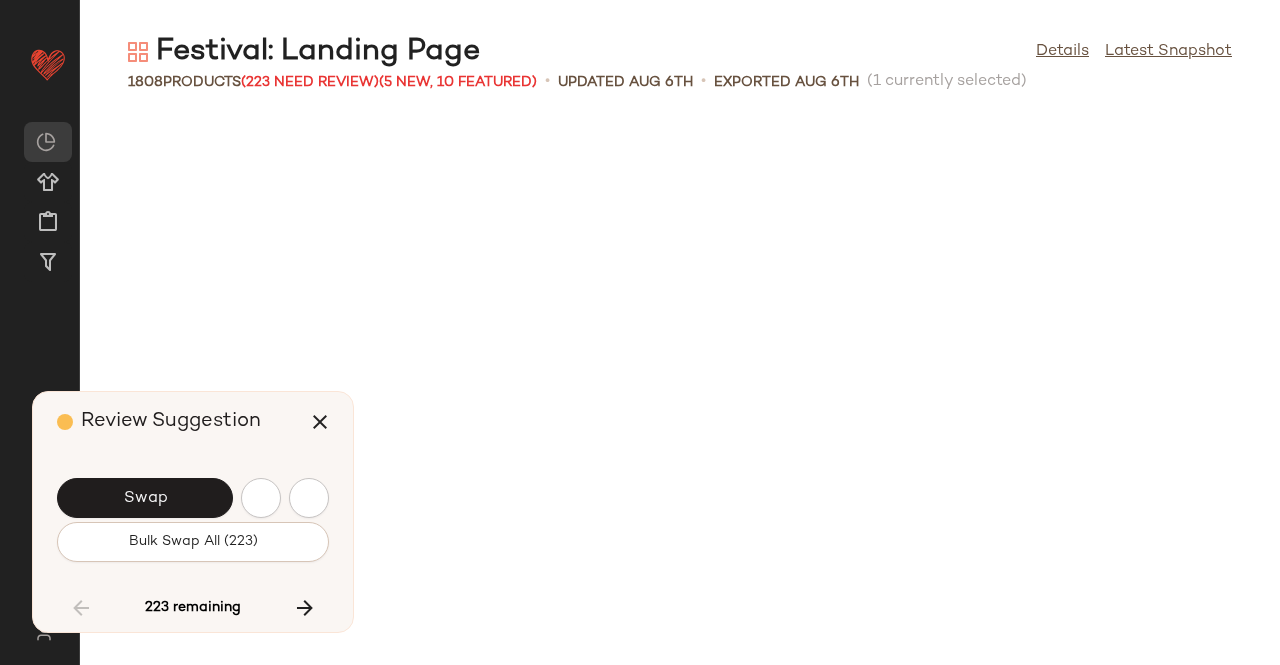 scroll, scrollTop: 19032, scrollLeft: 0, axis: vertical 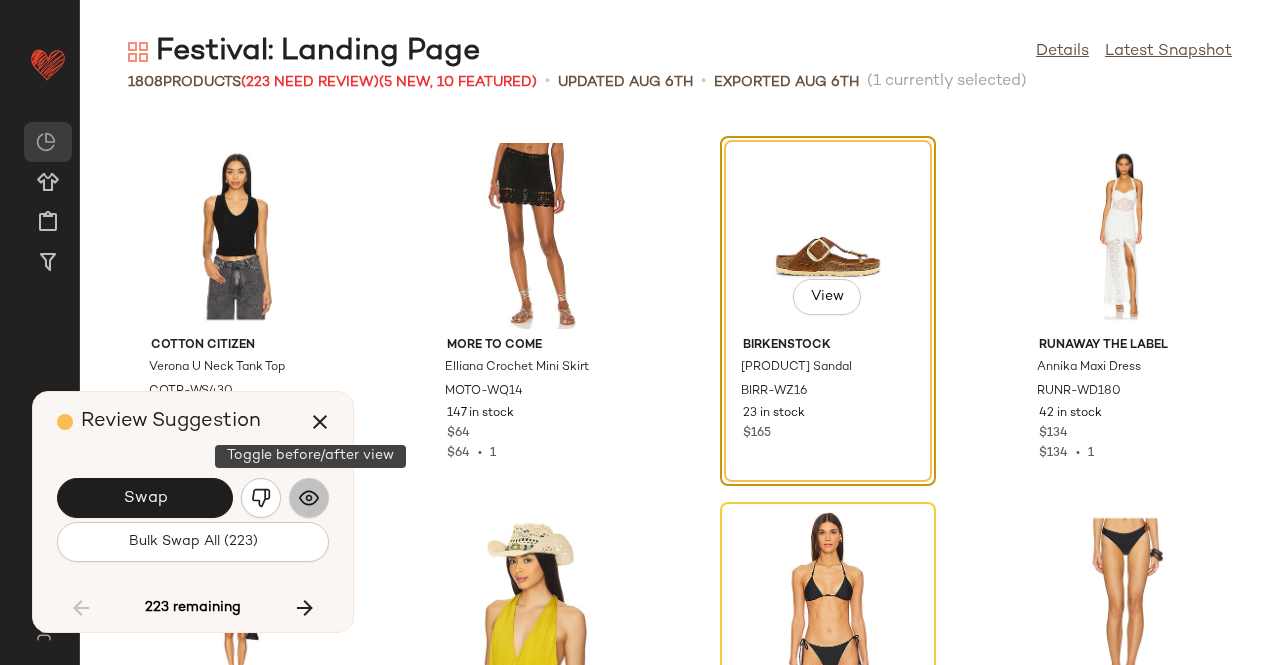 click 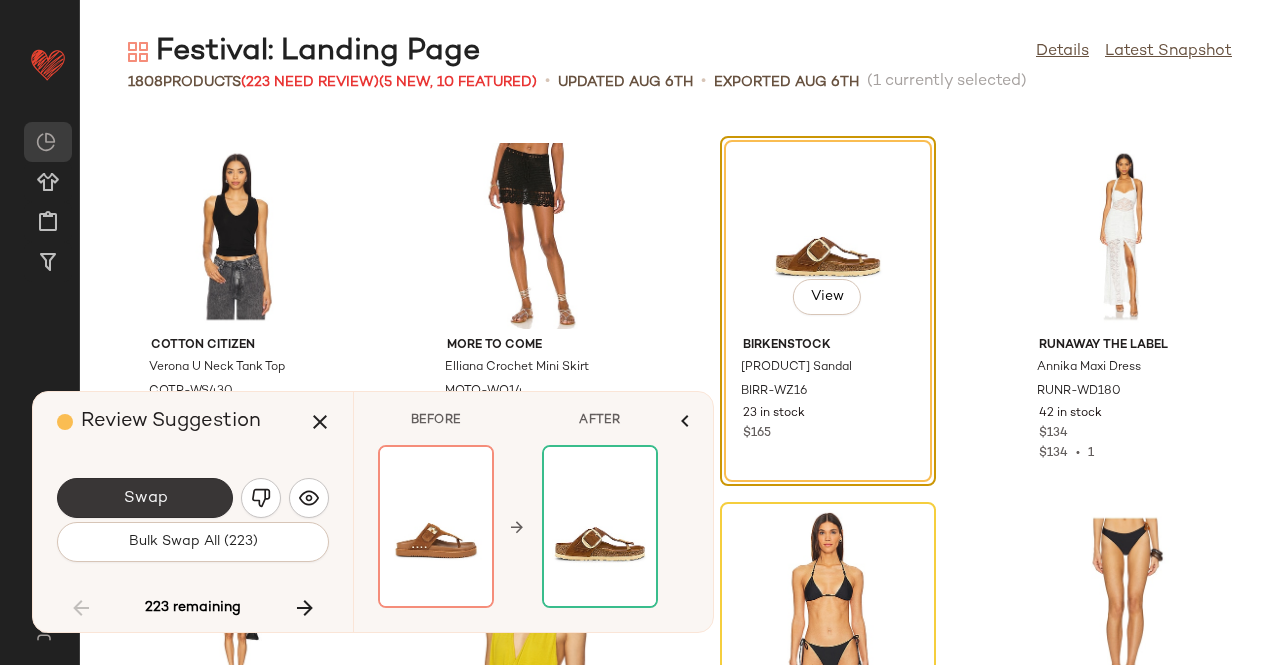 click on "Swap" 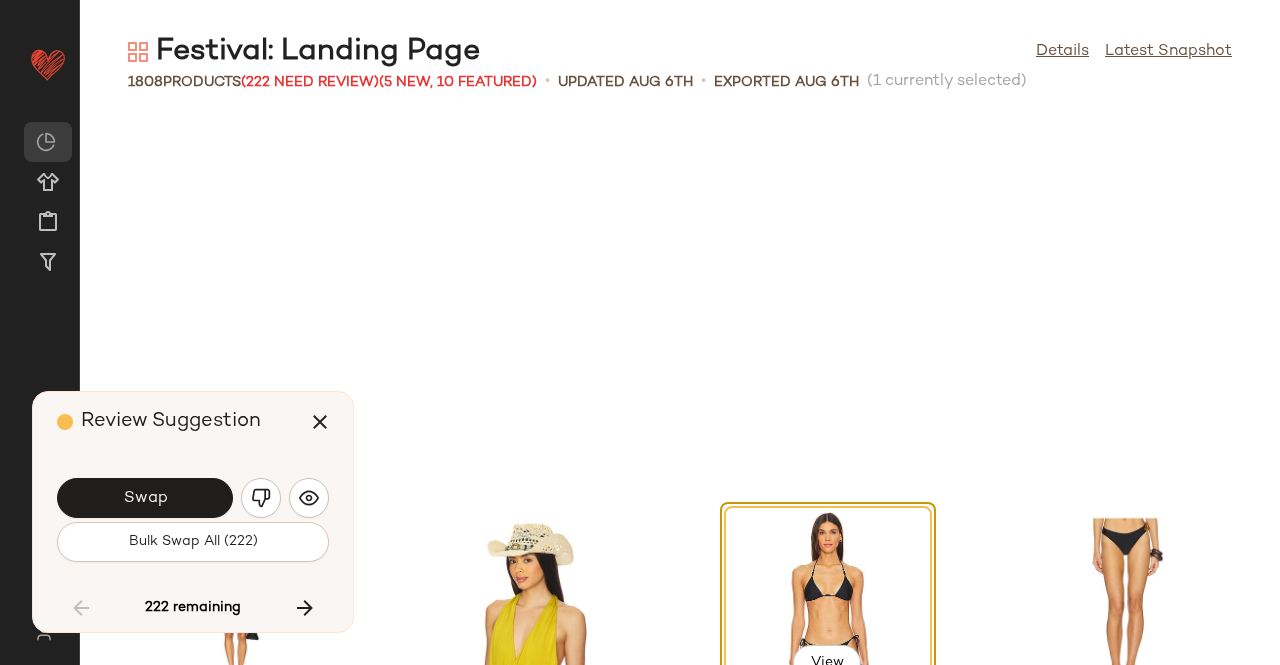 scroll, scrollTop: 19398, scrollLeft: 0, axis: vertical 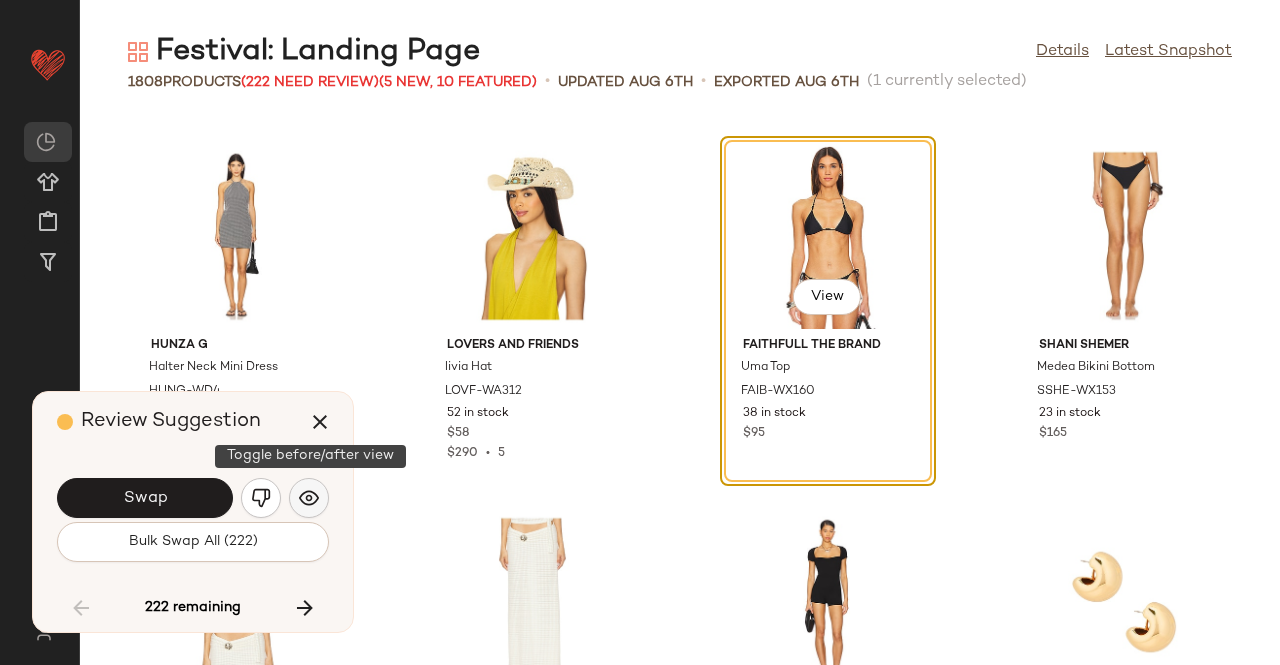 click 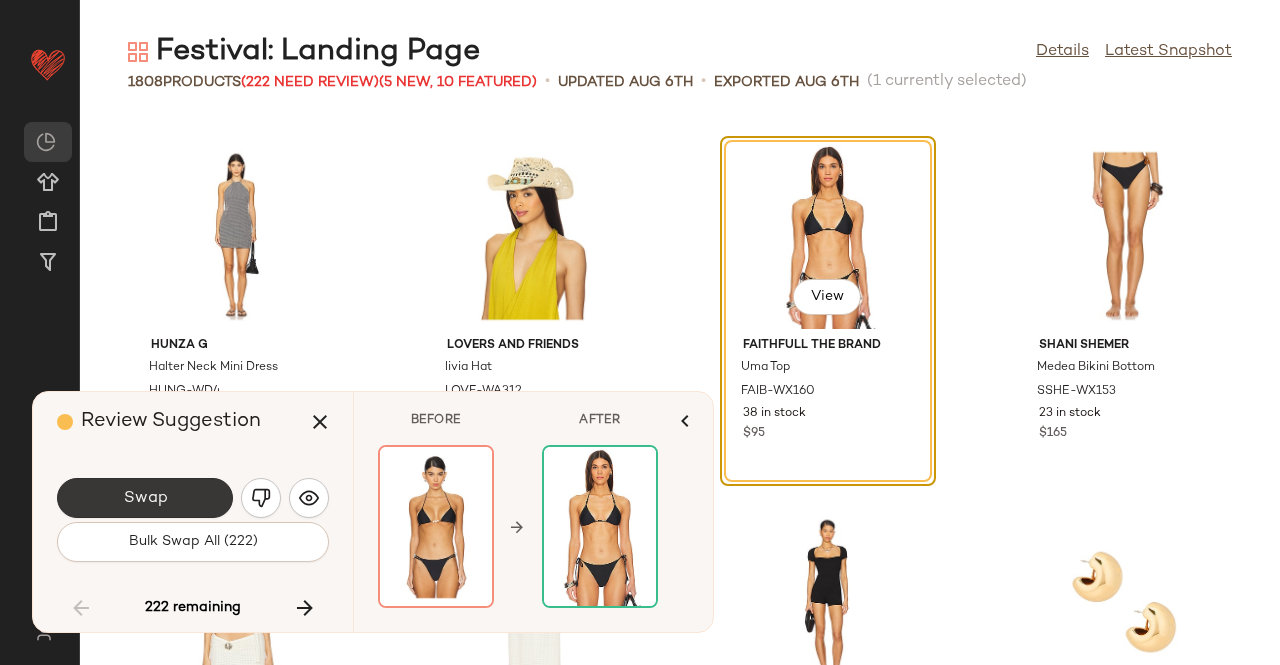 click on "Swap" 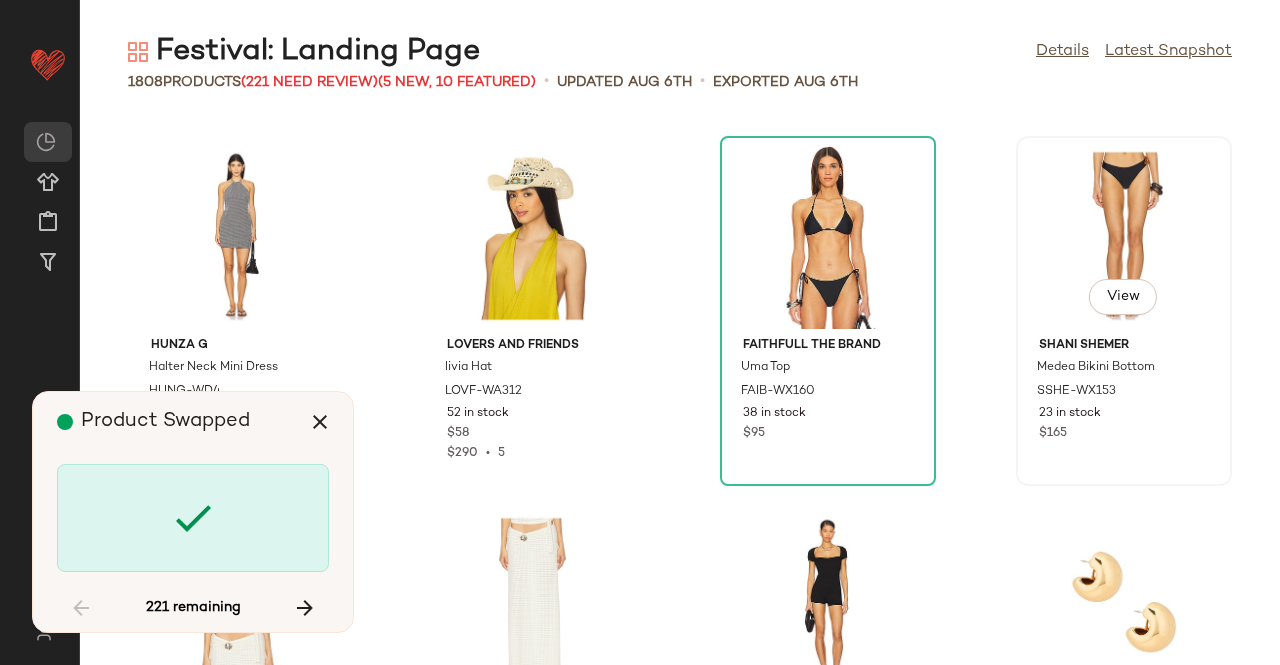 click on "View" 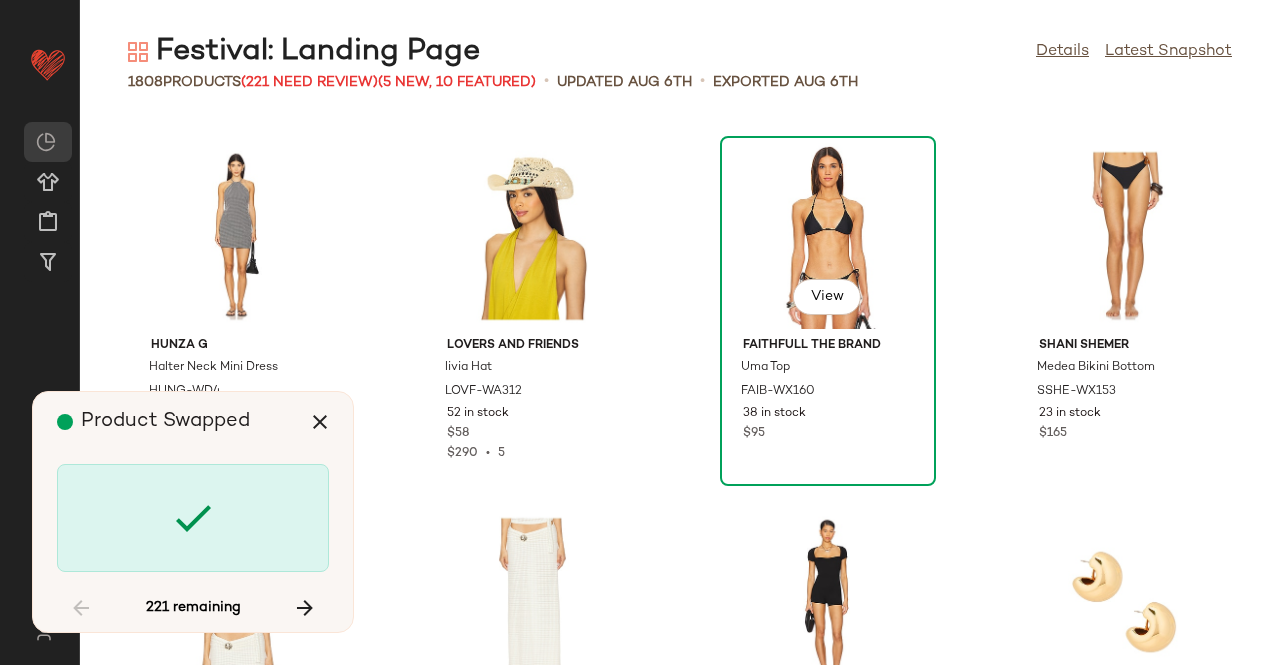 click on "View" 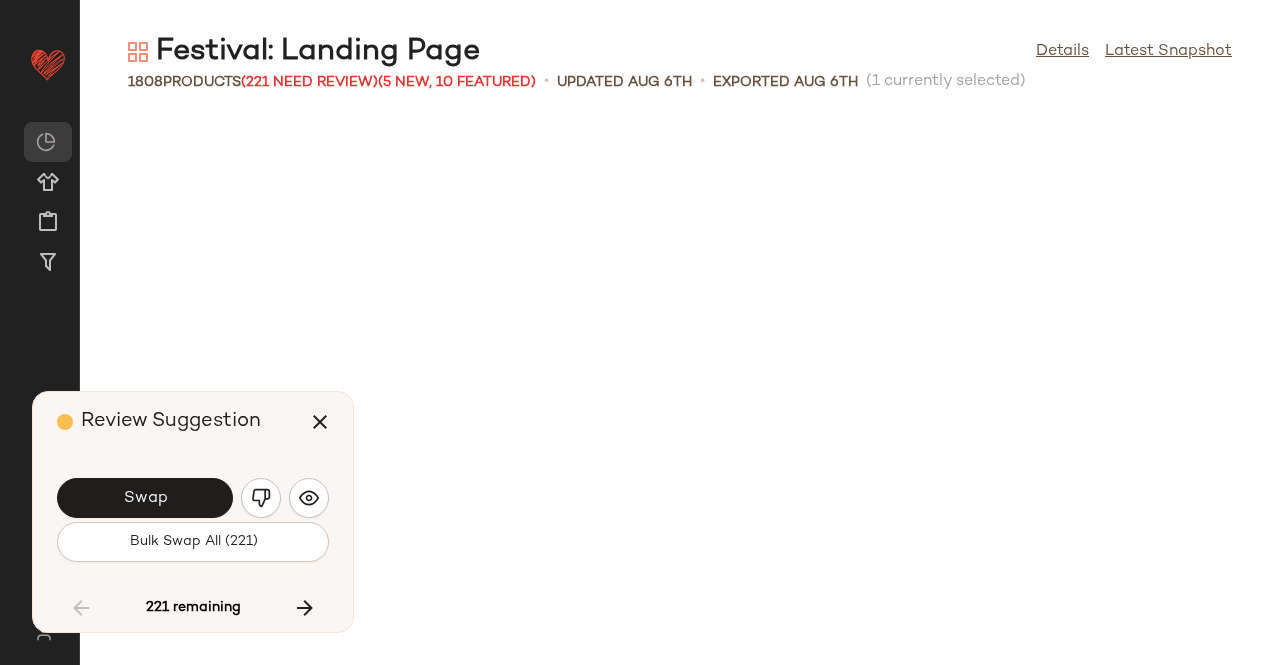 scroll, scrollTop: 20496, scrollLeft: 0, axis: vertical 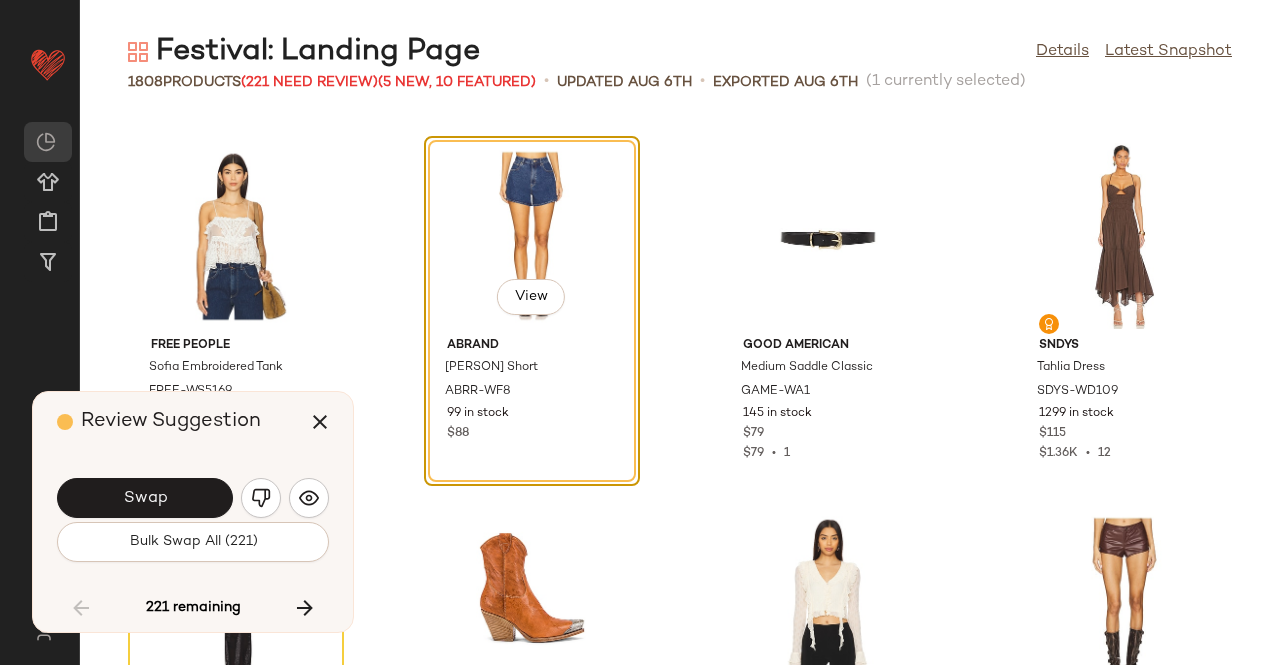 drag, startPoint x: 78, startPoint y: 609, endPoint x: 71, endPoint y: 598, distance: 13.038404 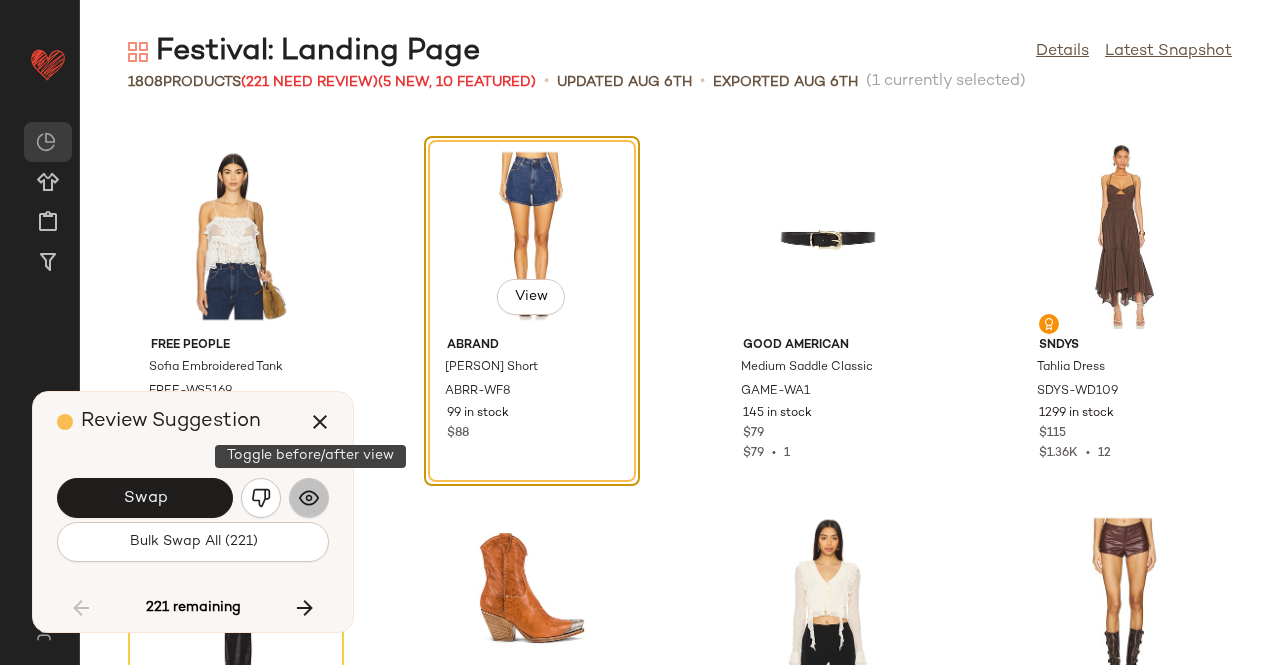 click 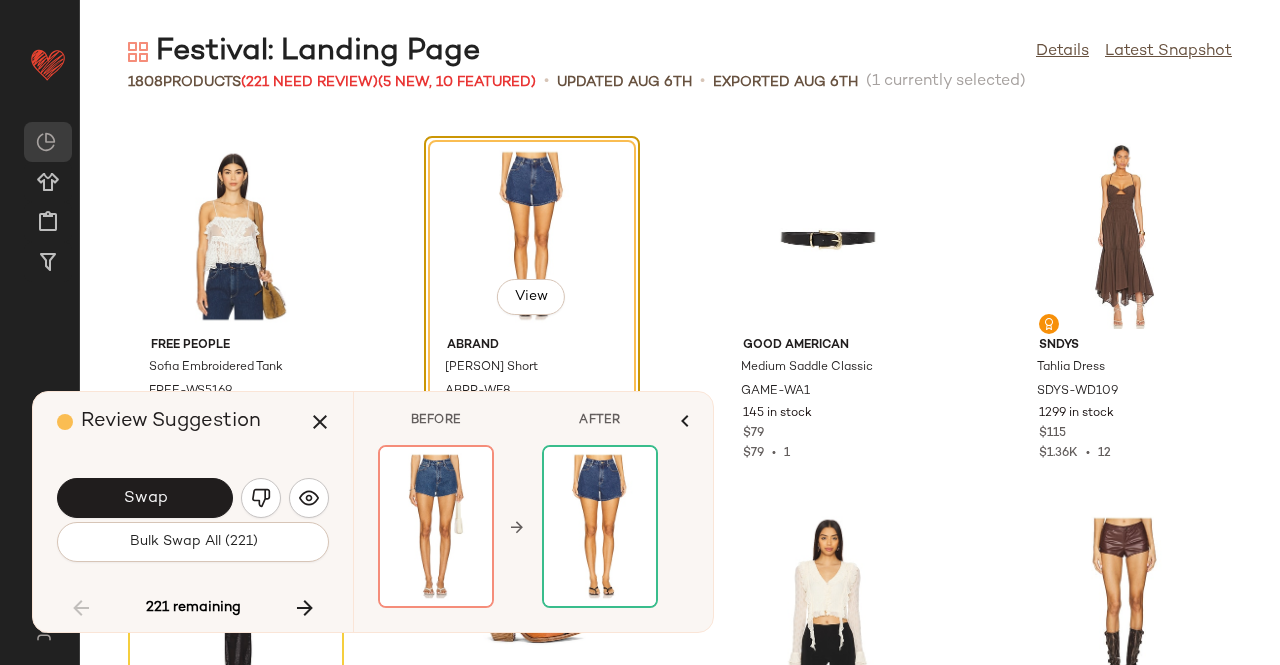 click on "Swap" 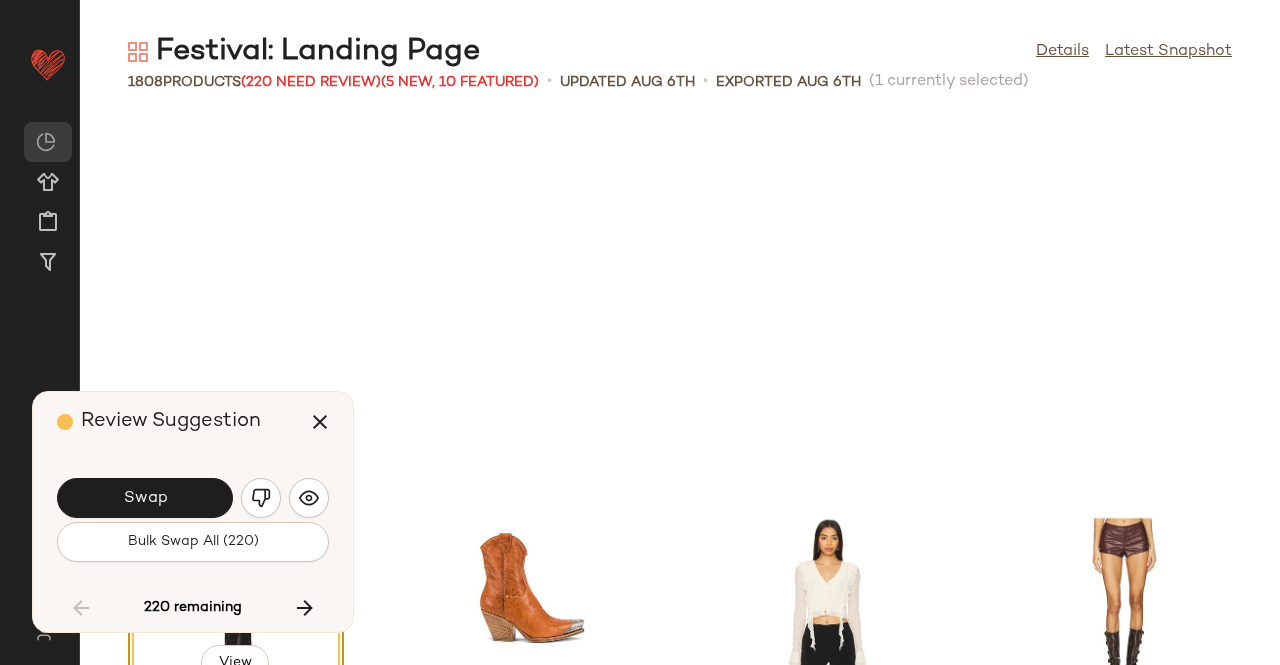 scroll, scrollTop: 20862, scrollLeft: 0, axis: vertical 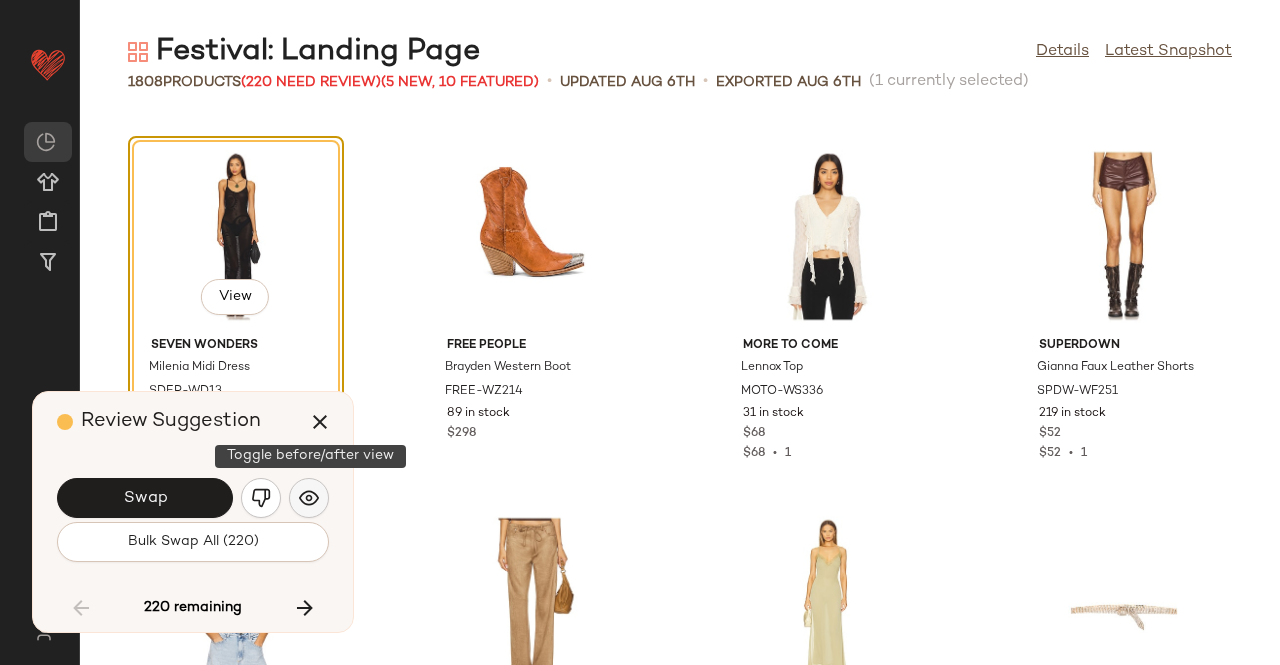 click 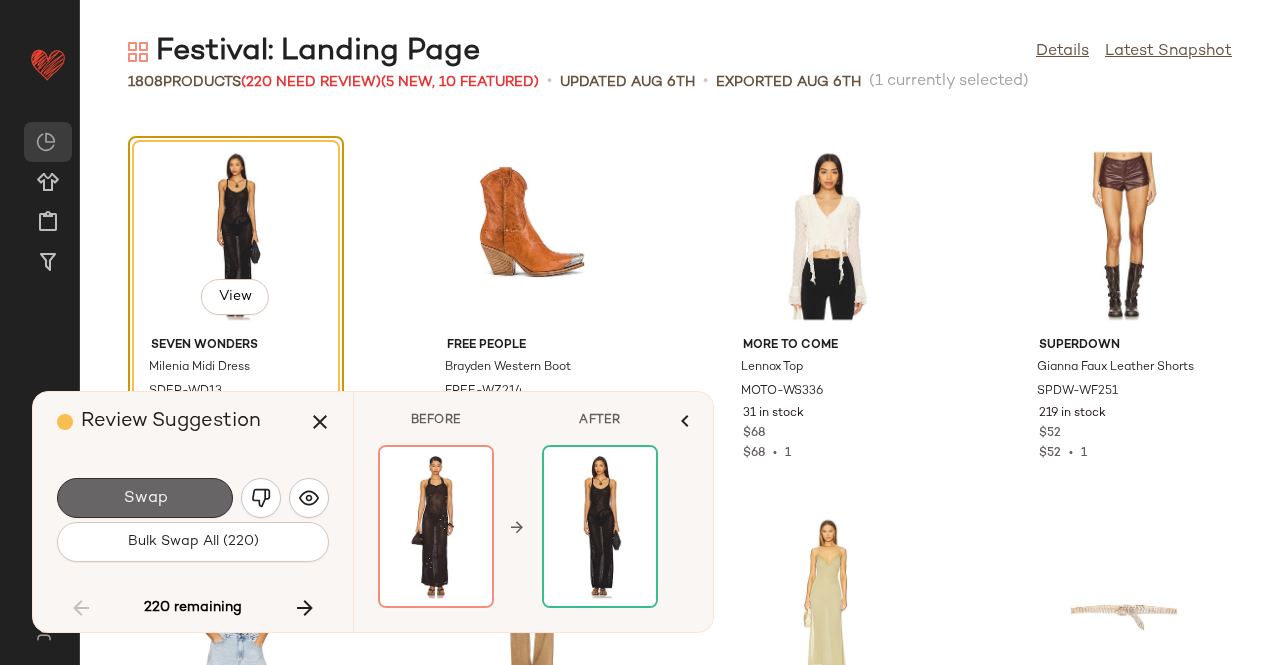 click on "Swap" 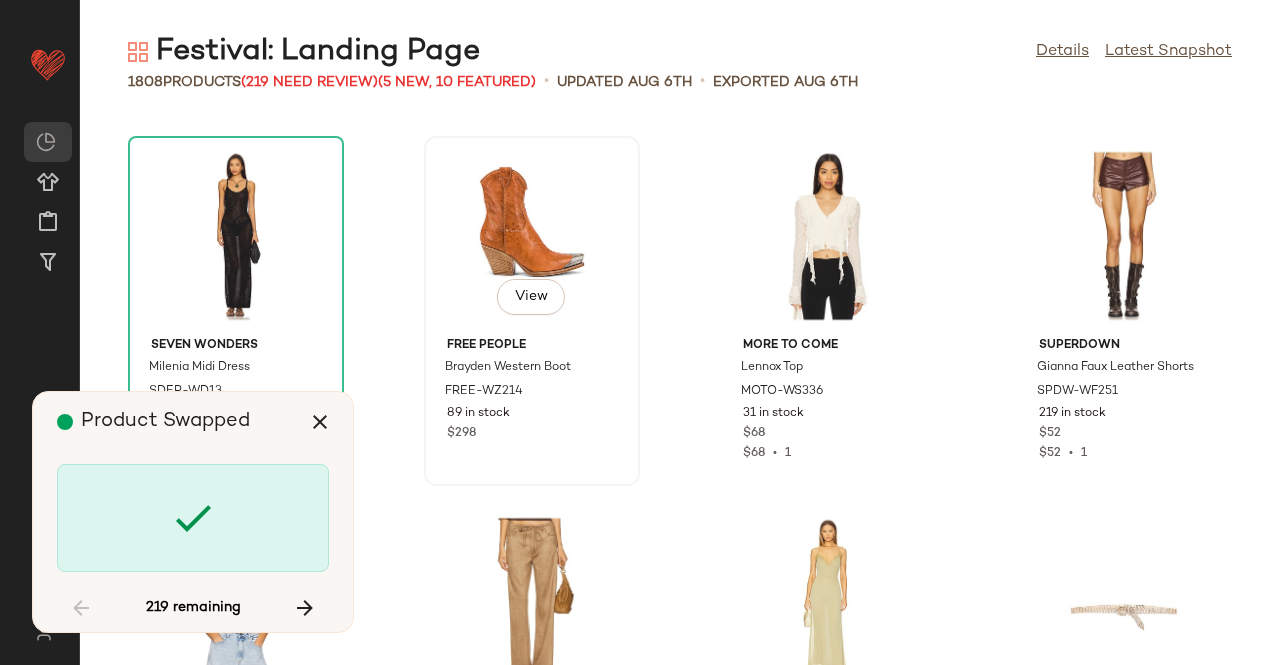 scroll, scrollTop: 21594, scrollLeft: 0, axis: vertical 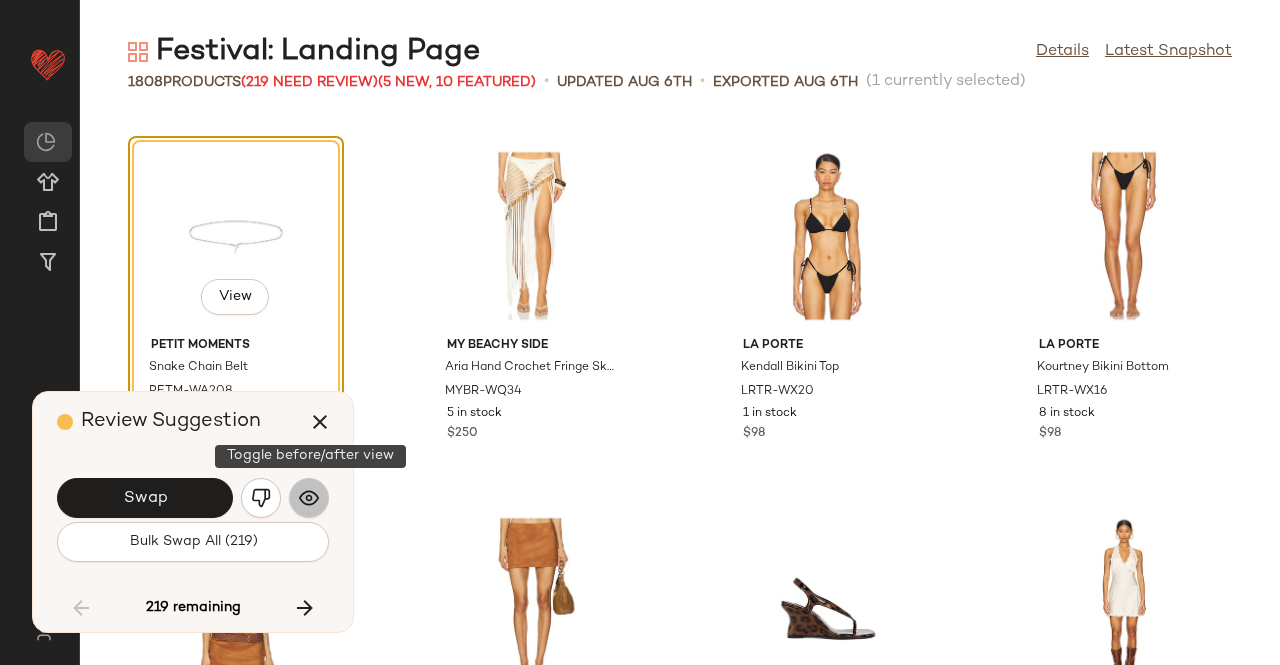 click 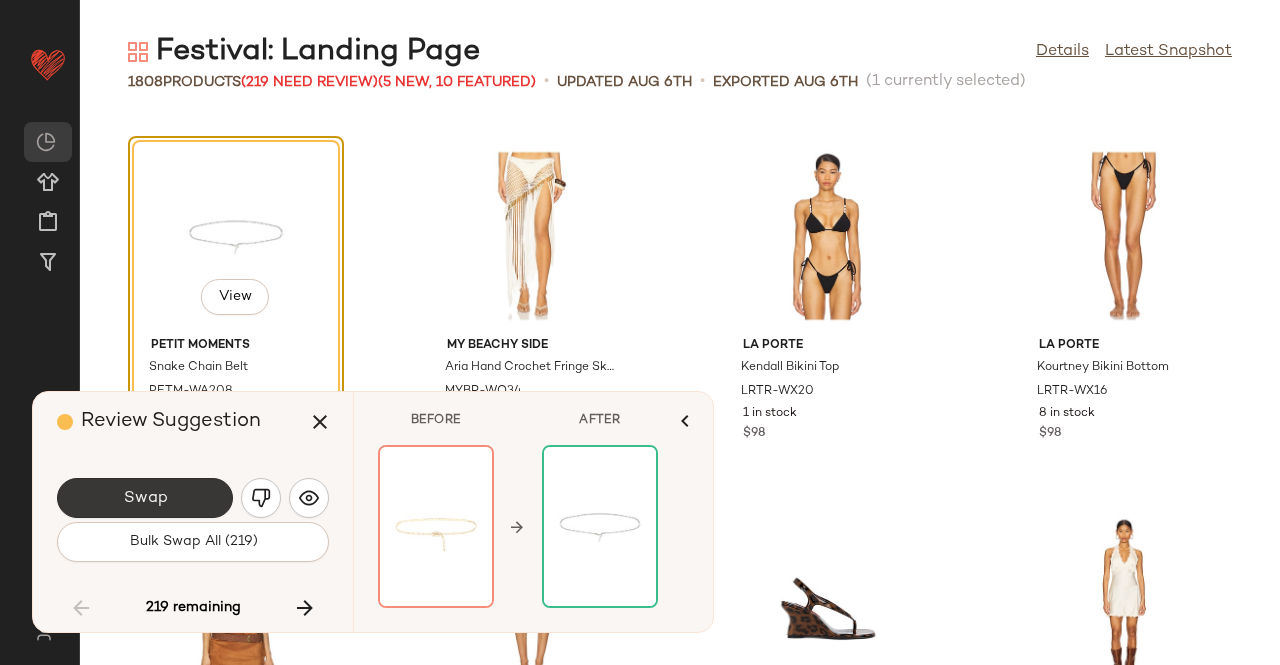 click on "Swap" at bounding box center [145, 498] 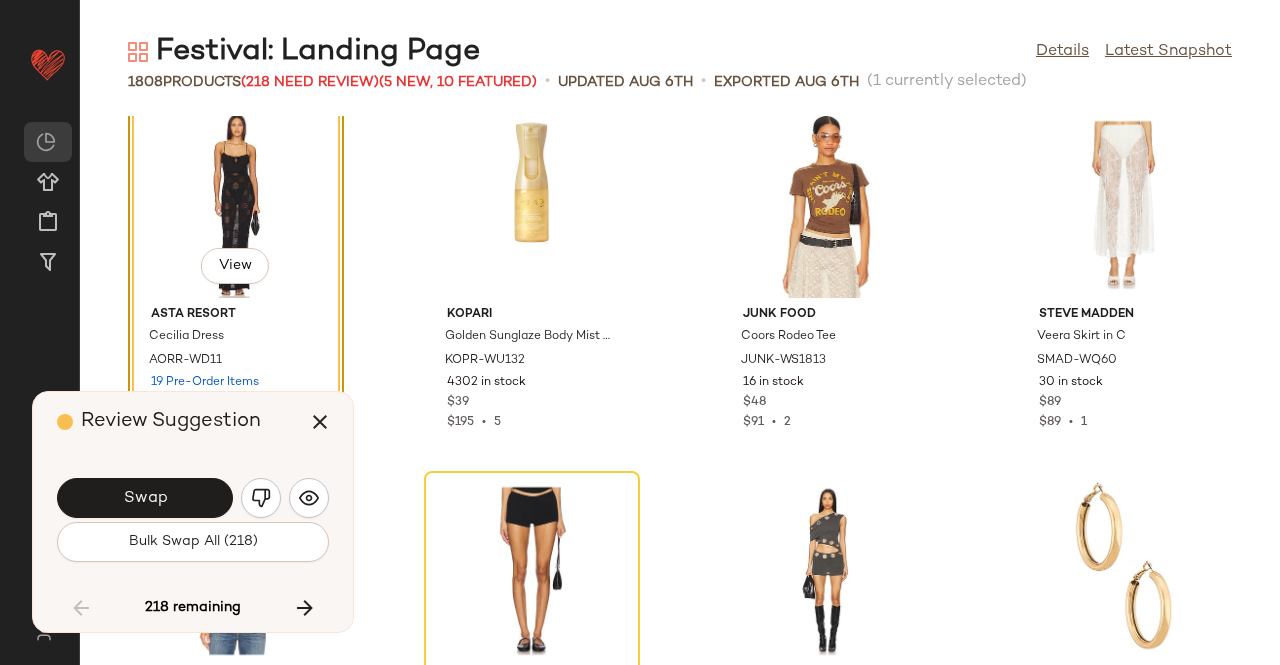 scroll, scrollTop: 22326, scrollLeft: 0, axis: vertical 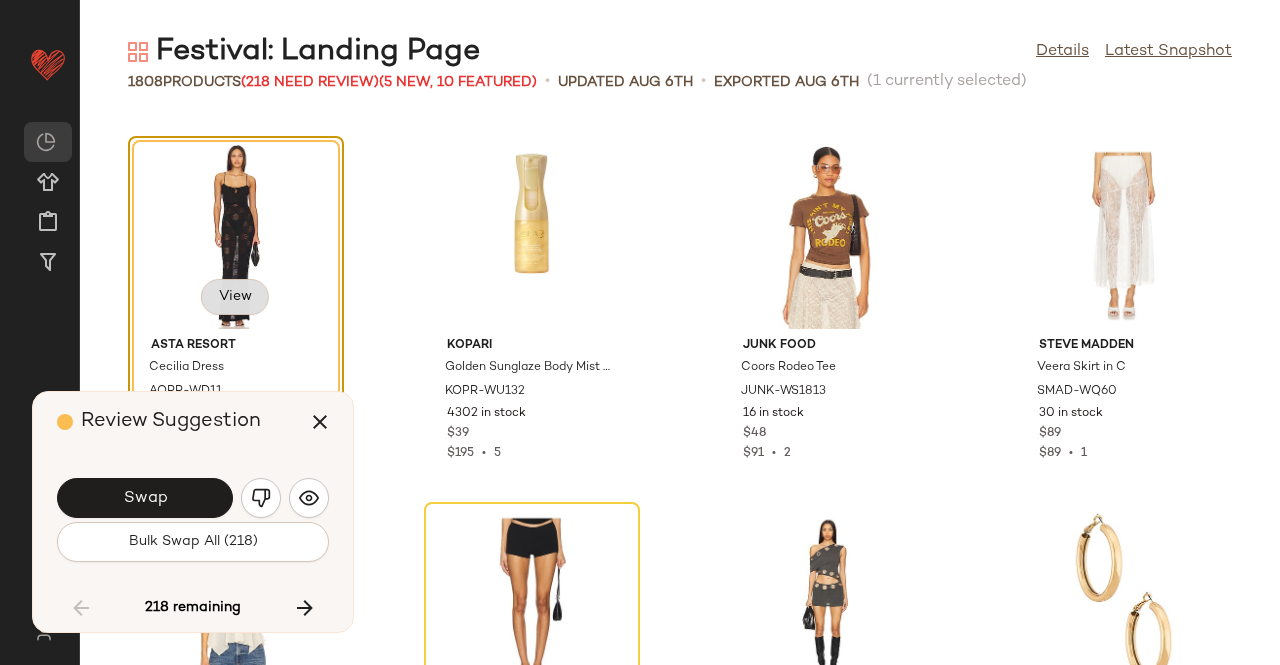 click on "View" at bounding box center (235, 297) 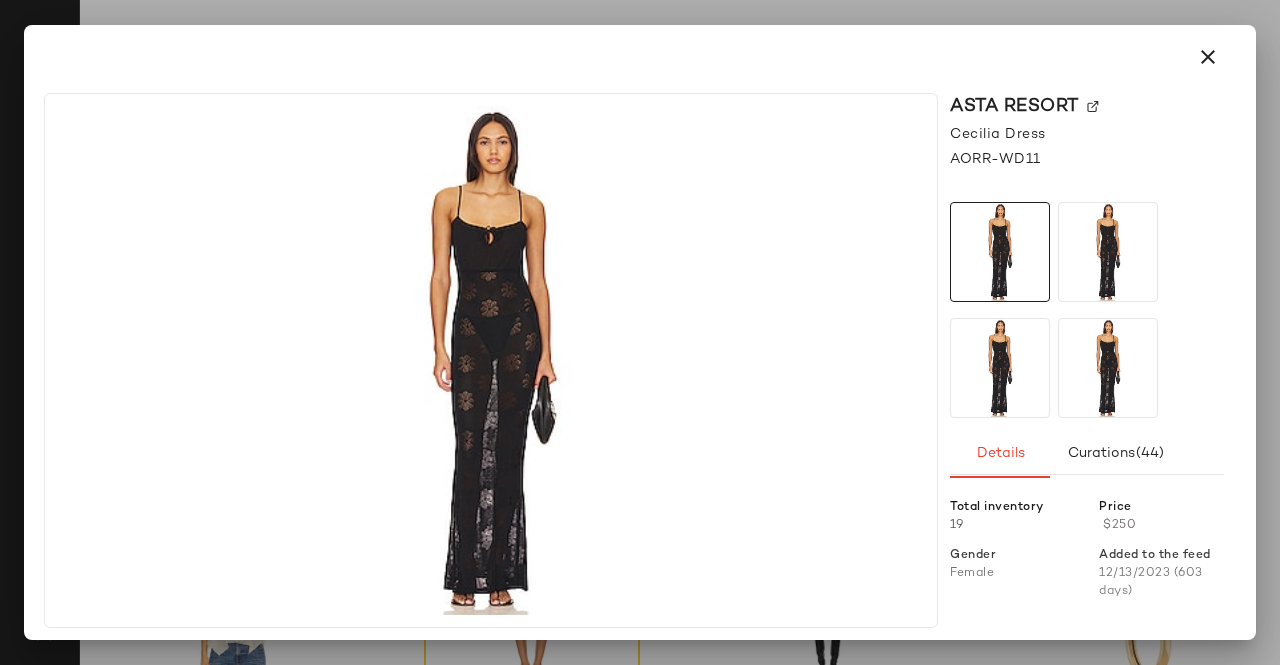 click 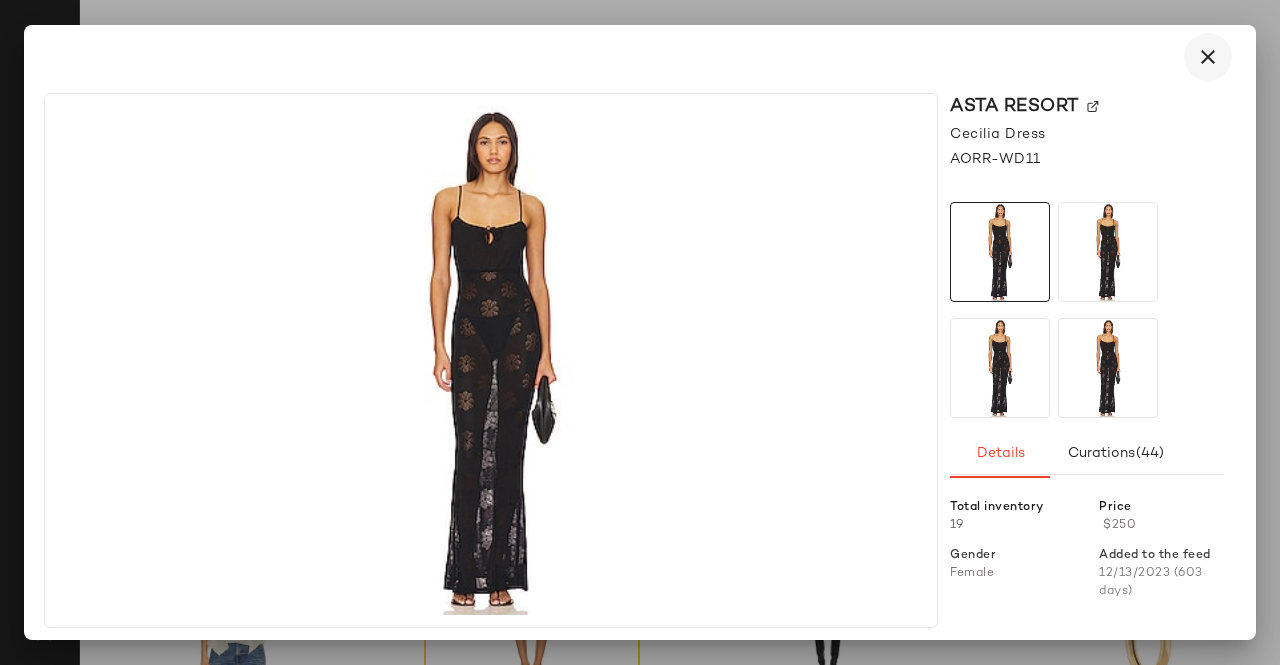 click at bounding box center [1208, 57] 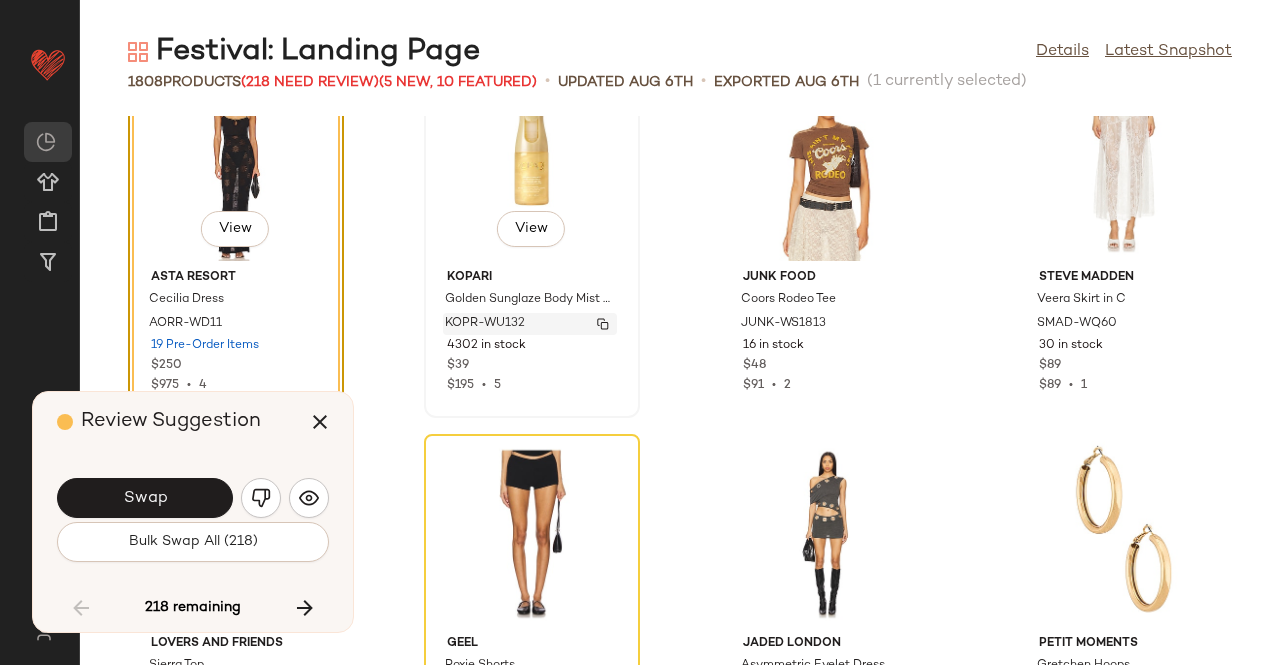 scroll, scrollTop: 22426, scrollLeft: 0, axis: vertical 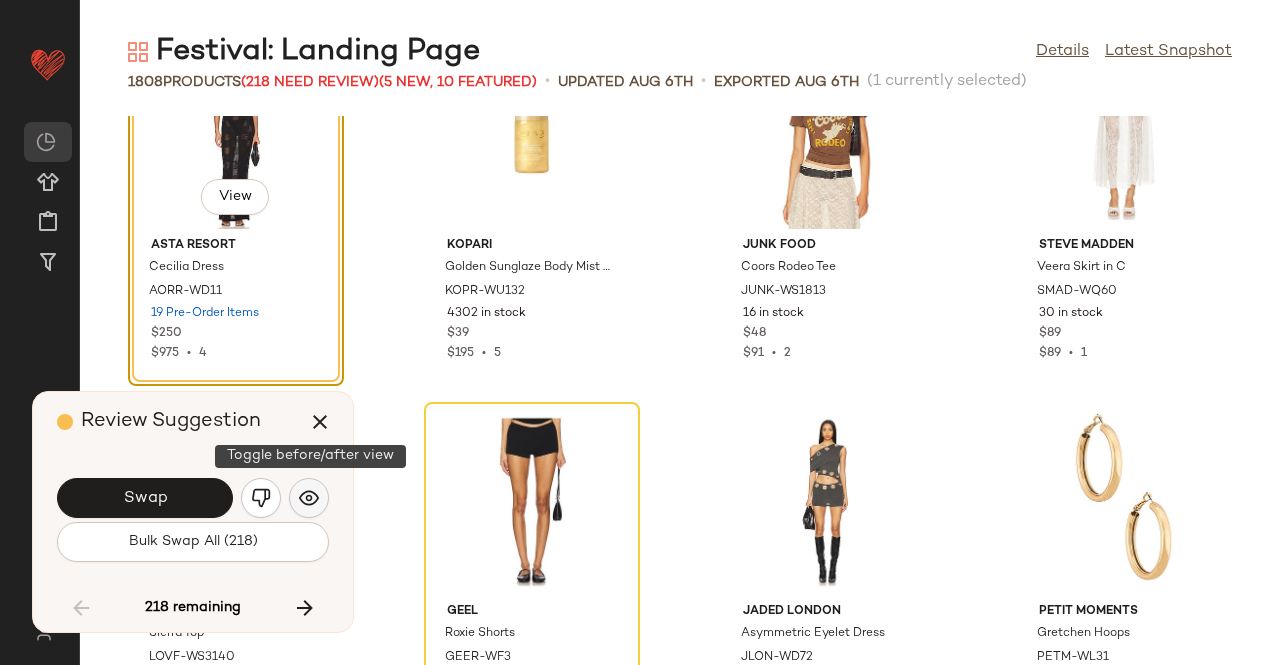 click 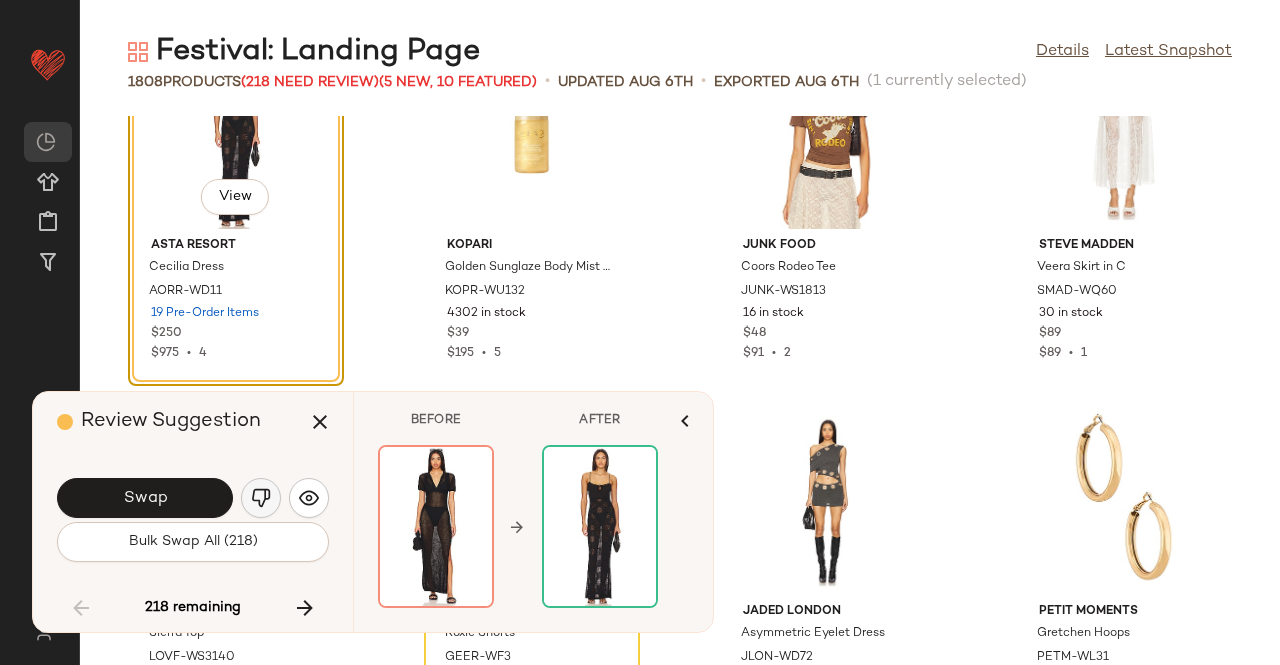 click 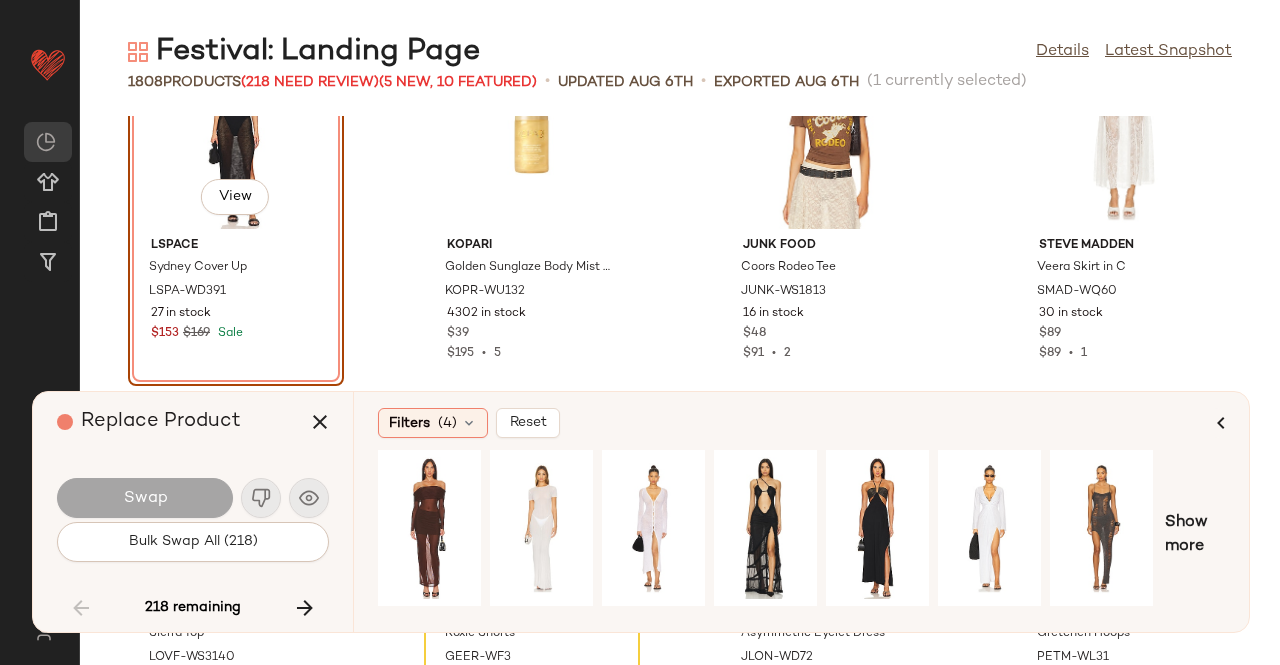 drag, startPoint x: 805, startPoint y: 620, endPoint x: 852, endPoint y: 616, distance: 47.169907 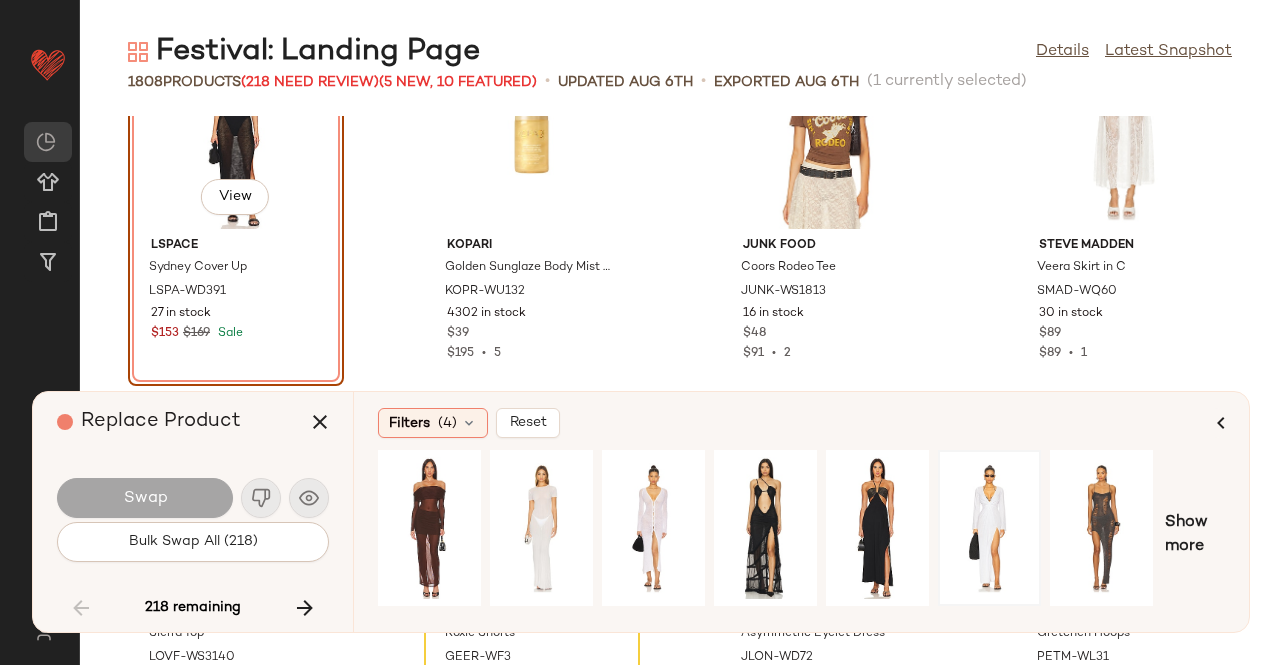 drag, startPoint x: 786, startPoint y: 620, endPoint x: 1030, endPoint y: 547, distance: 254.68608 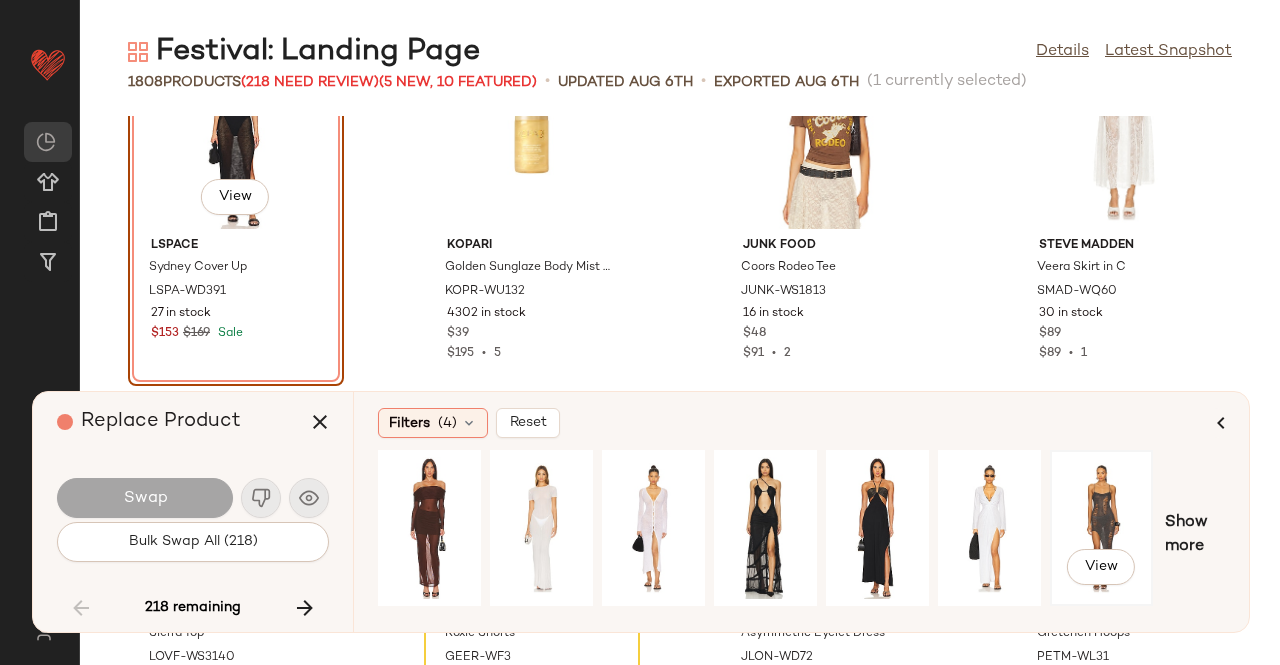 click on "View" 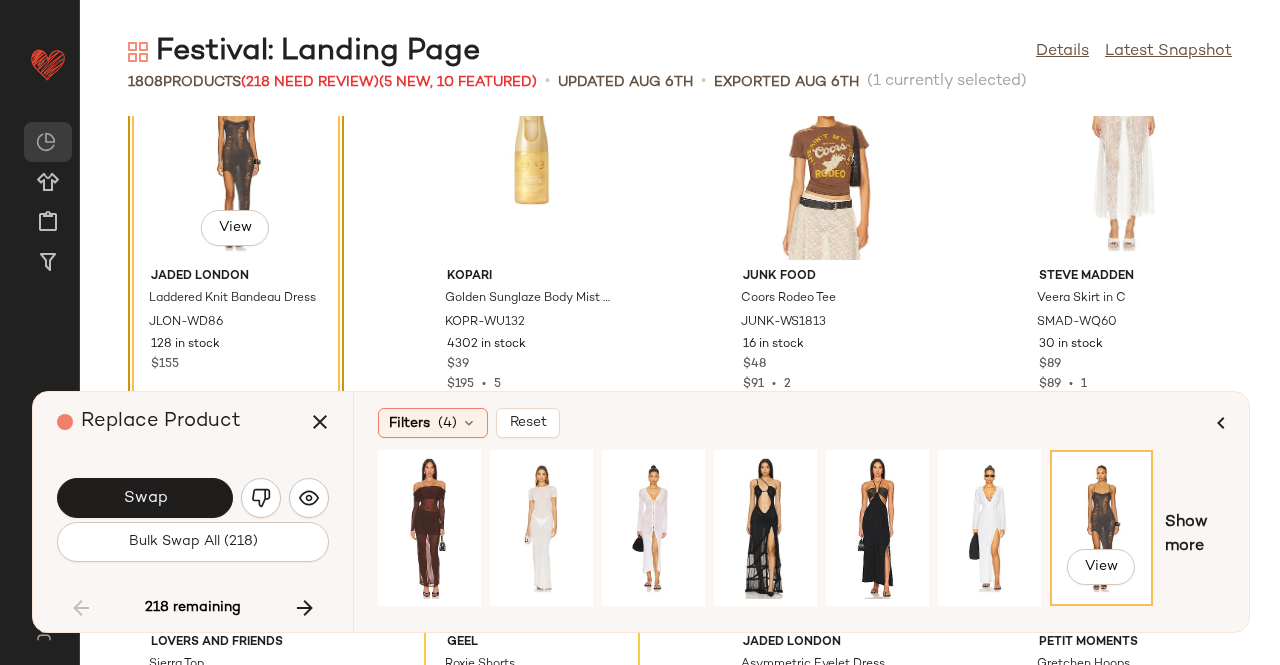 scroll, scrollTop: 22426, scrollLeft: 0, axis: vertical 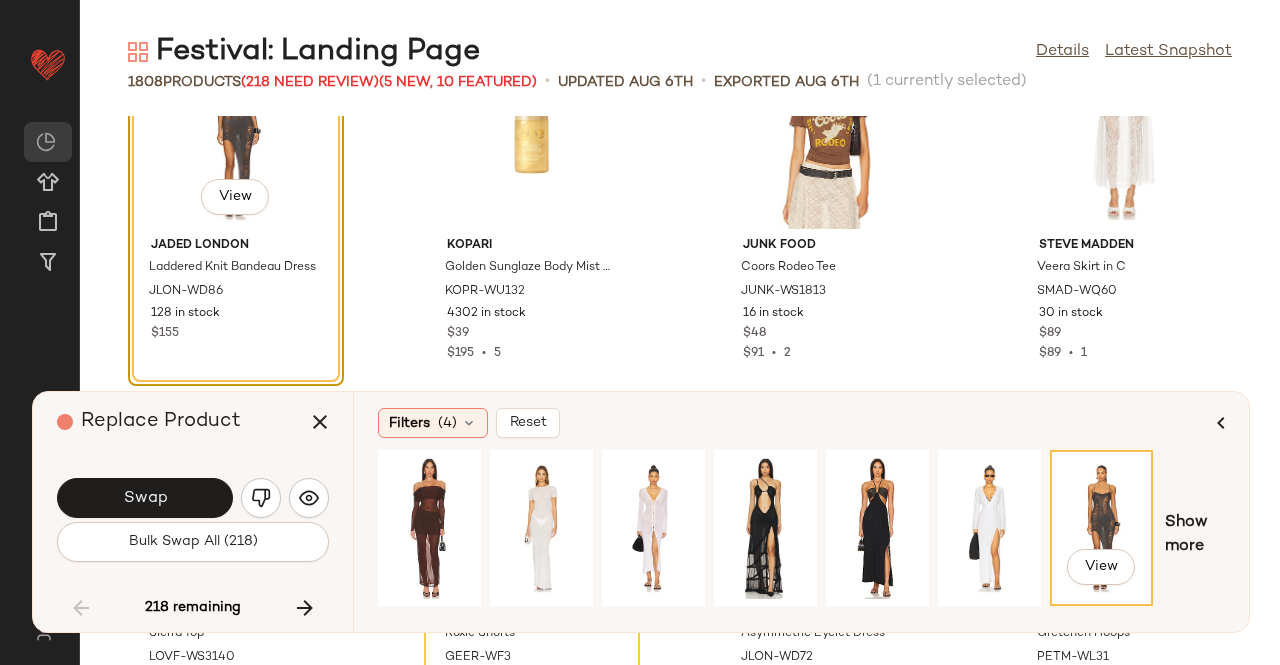 click on "Swap" at bounding box center (145, 498) 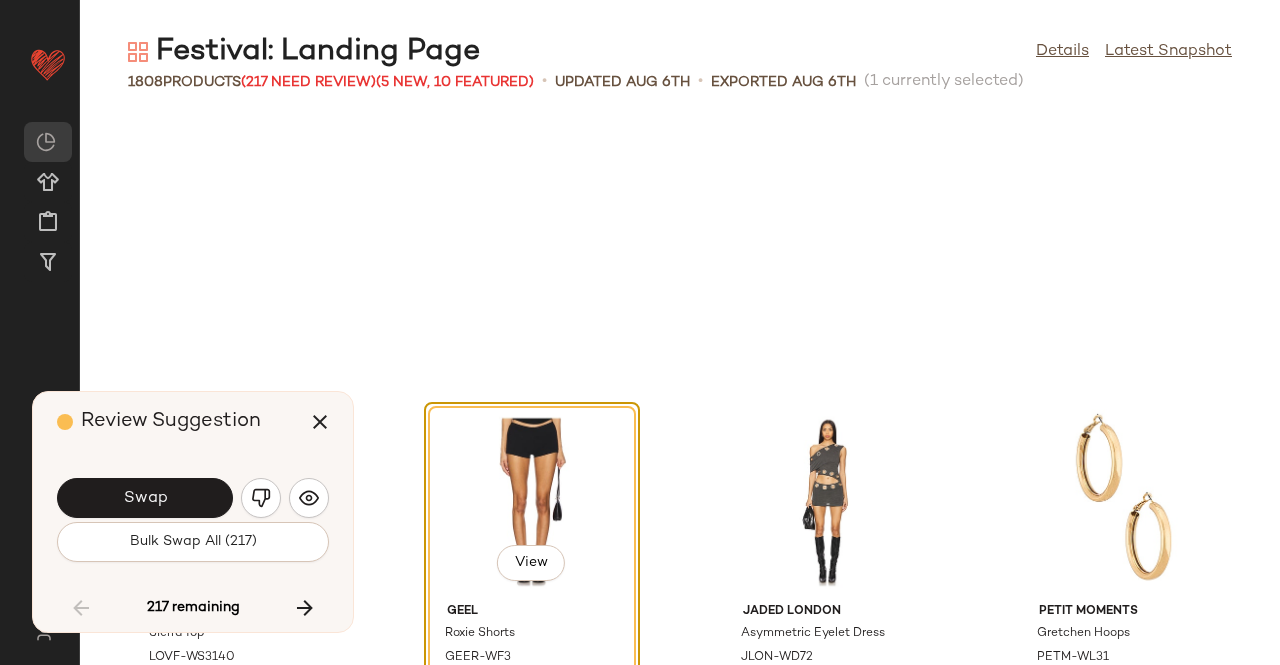 scroll, scrollTop: 22692, scrollLeft: 0, axis: vertical 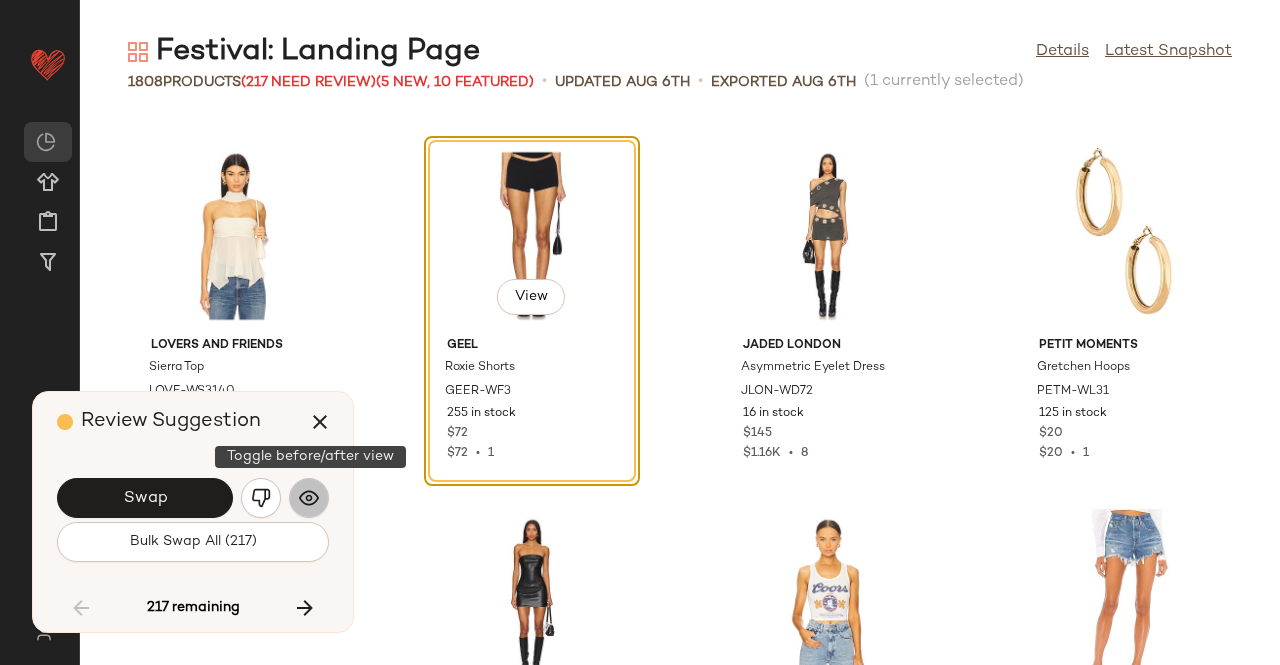 click at bounding box center [309, 498] 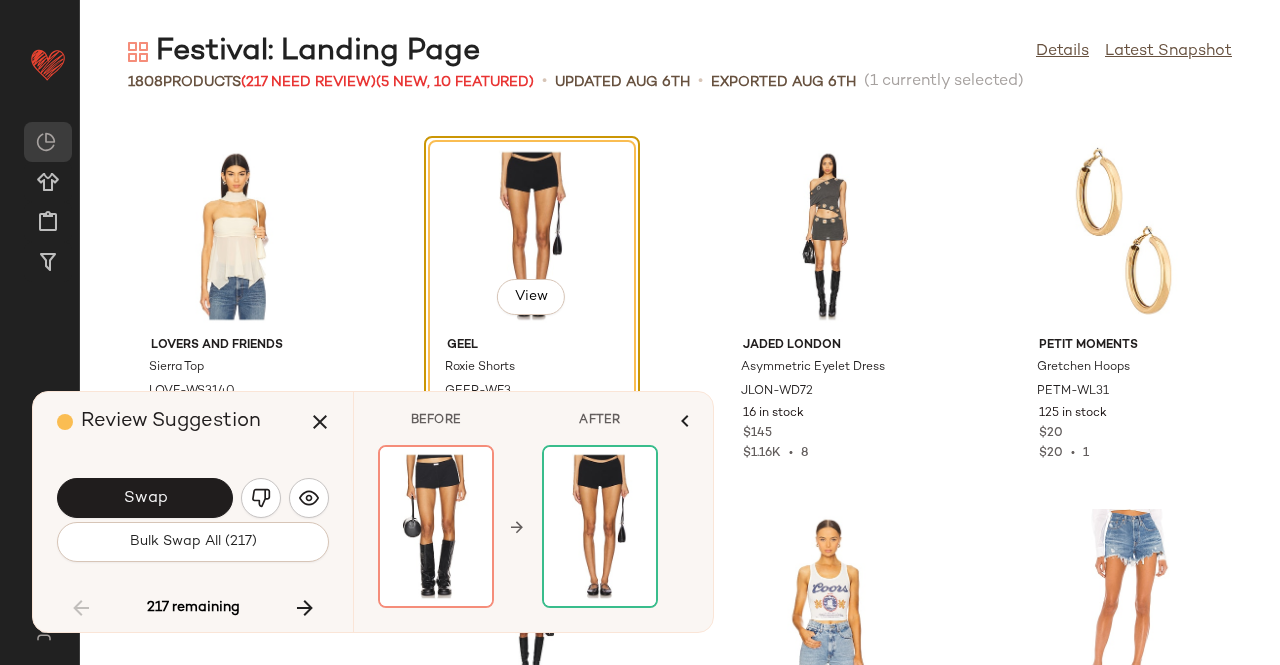 click on "Swap" 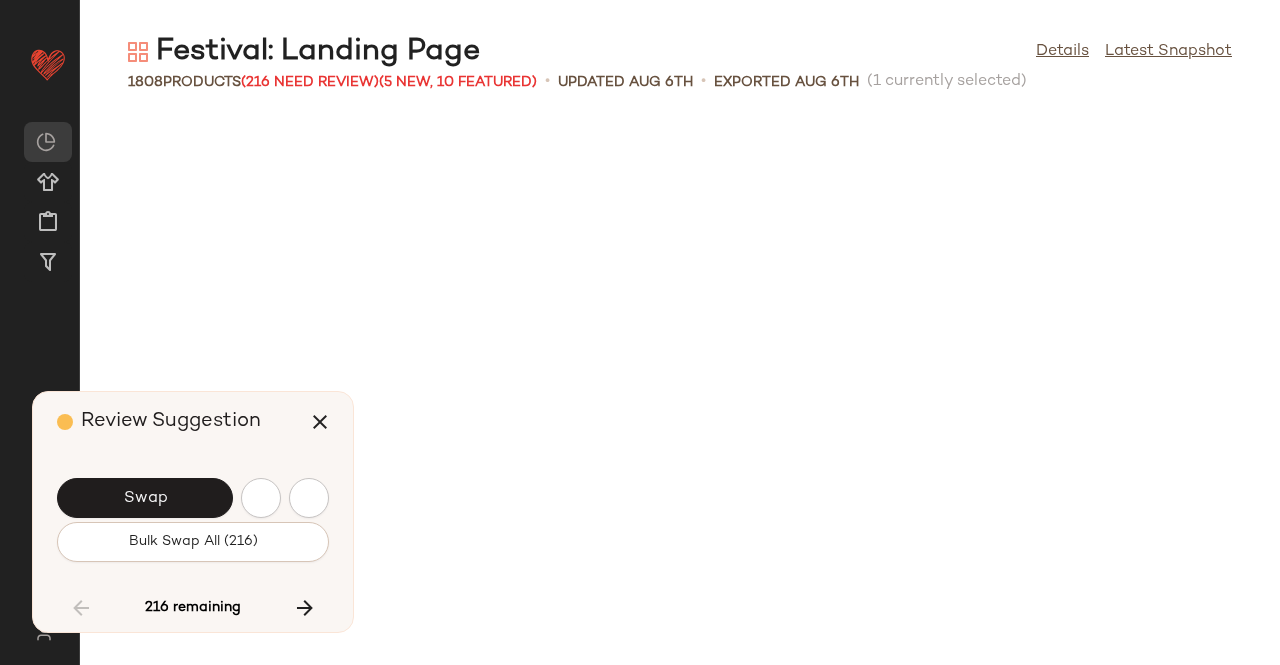 scroll, scrollTop: 24156, scrollLeft: 0, axis: vertical 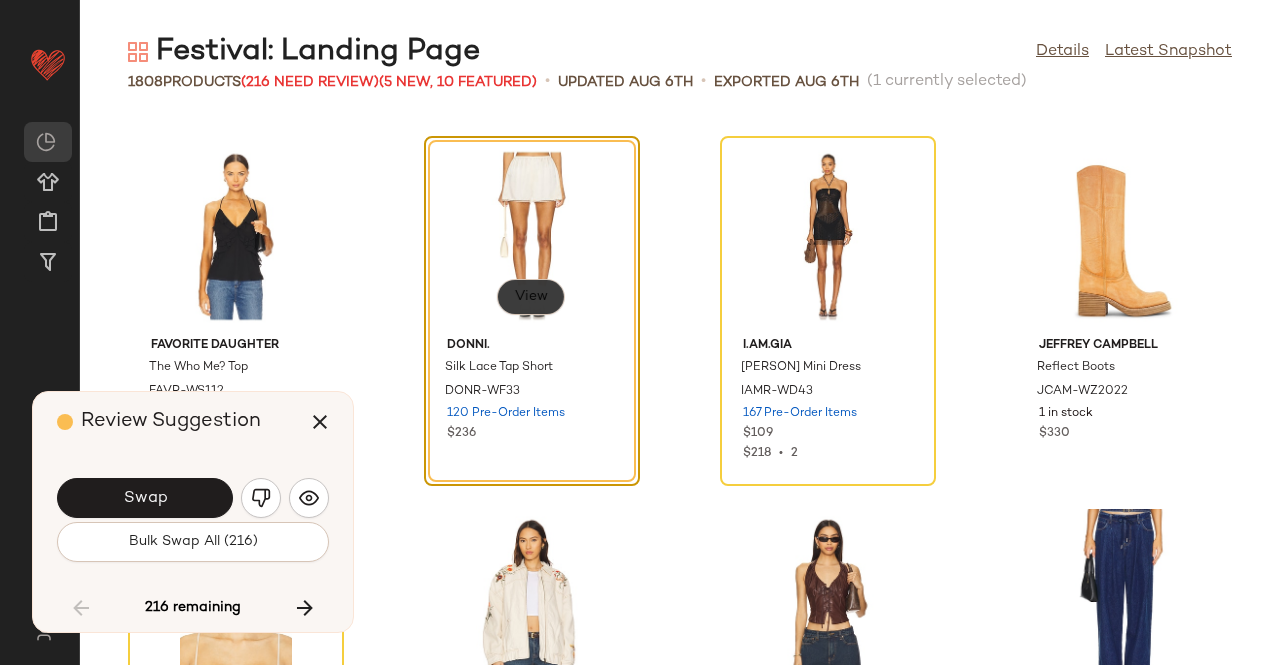 click on "View" 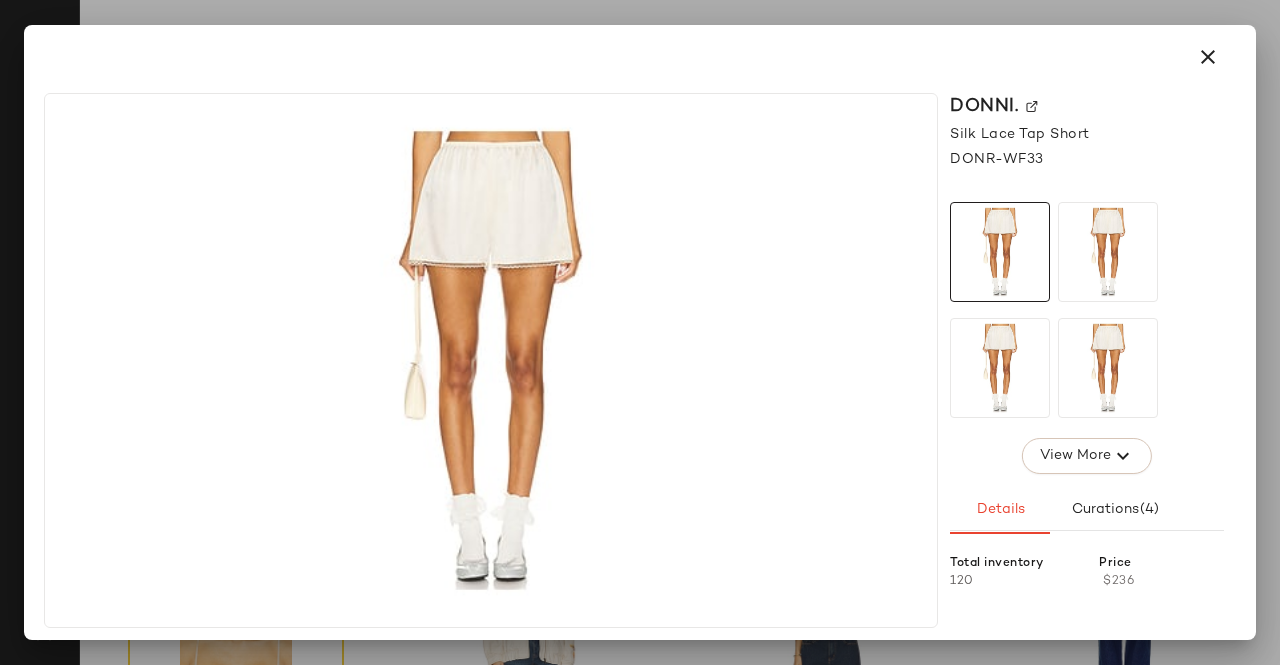 drag, startPoint x: 1271, startPoint y: 251, endPoint x: 1230, endPoint y: 255, distance: 41.19466 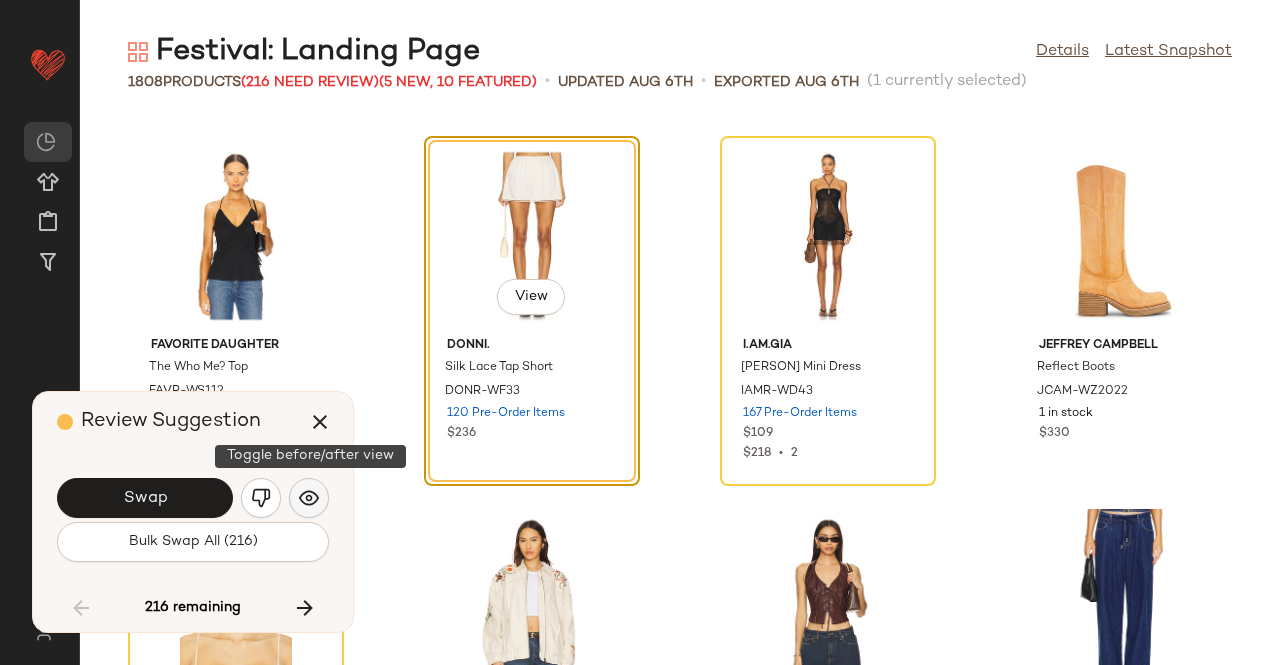 click 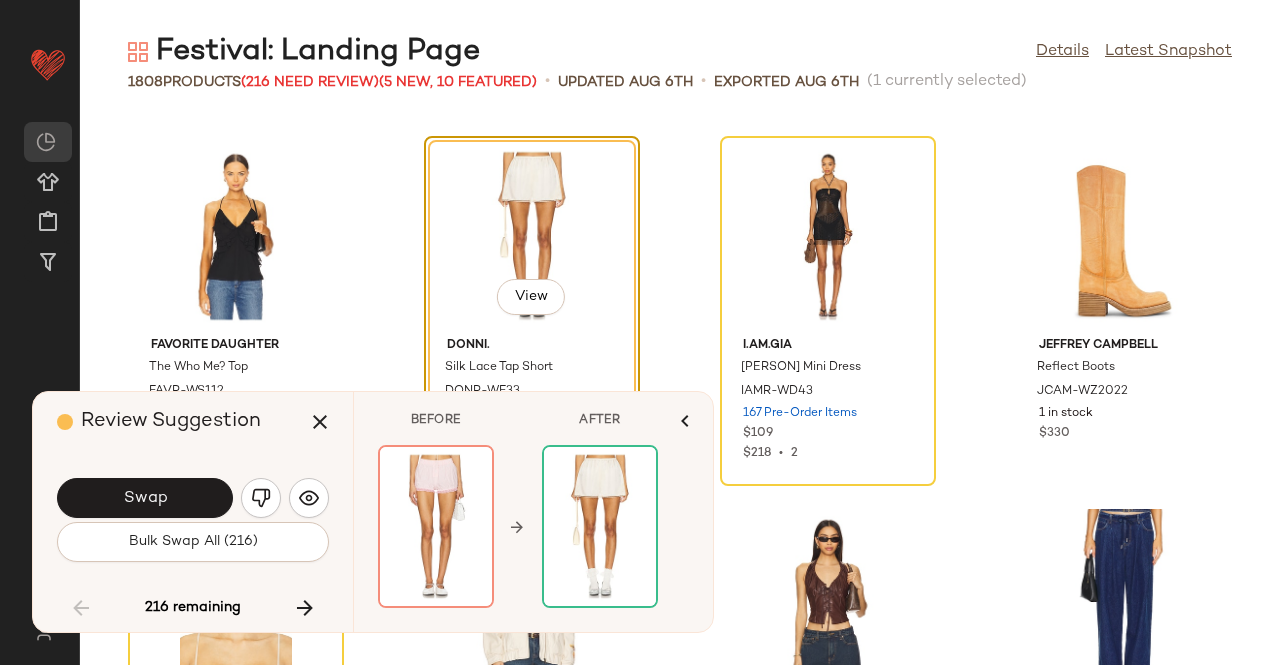 click on "Swap" 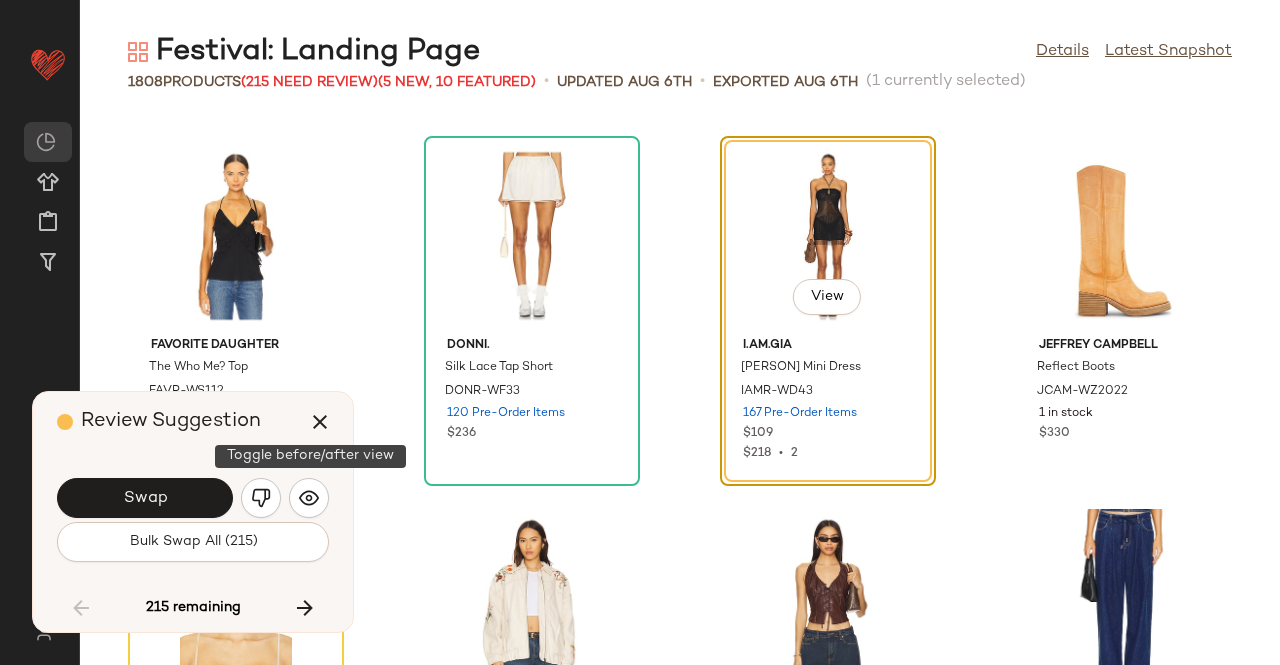 click on "Swap" at bounding box center [193, 498] 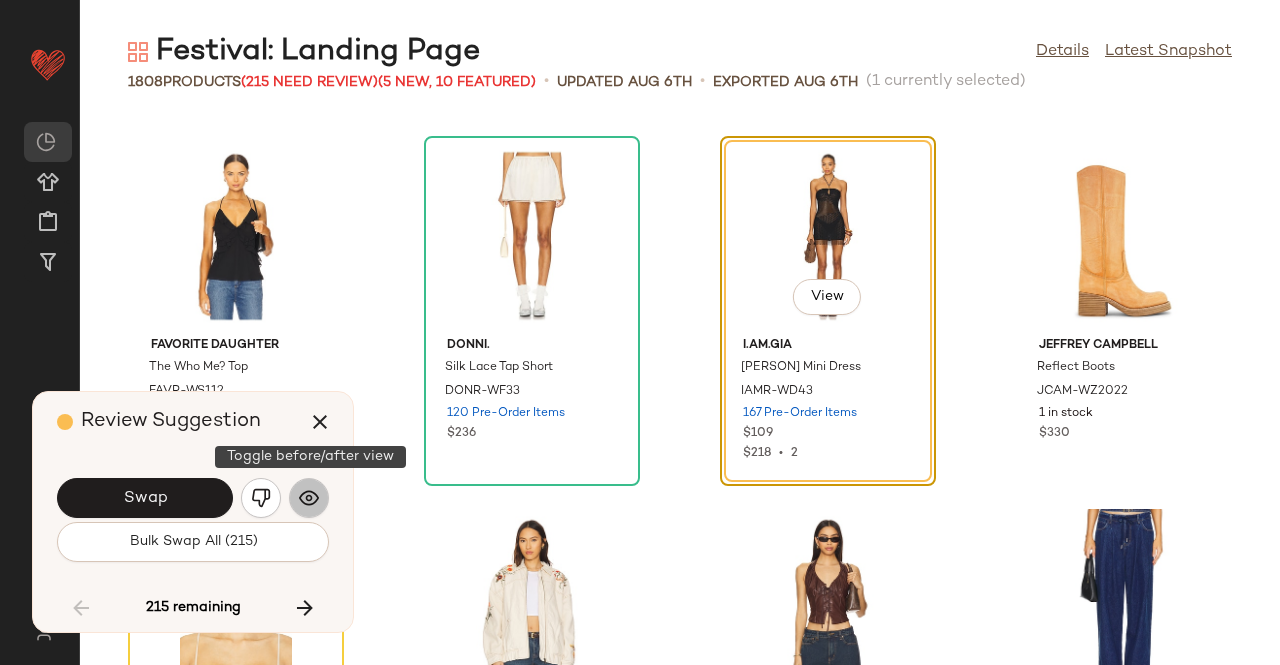 click at bounding box center (309, 498) 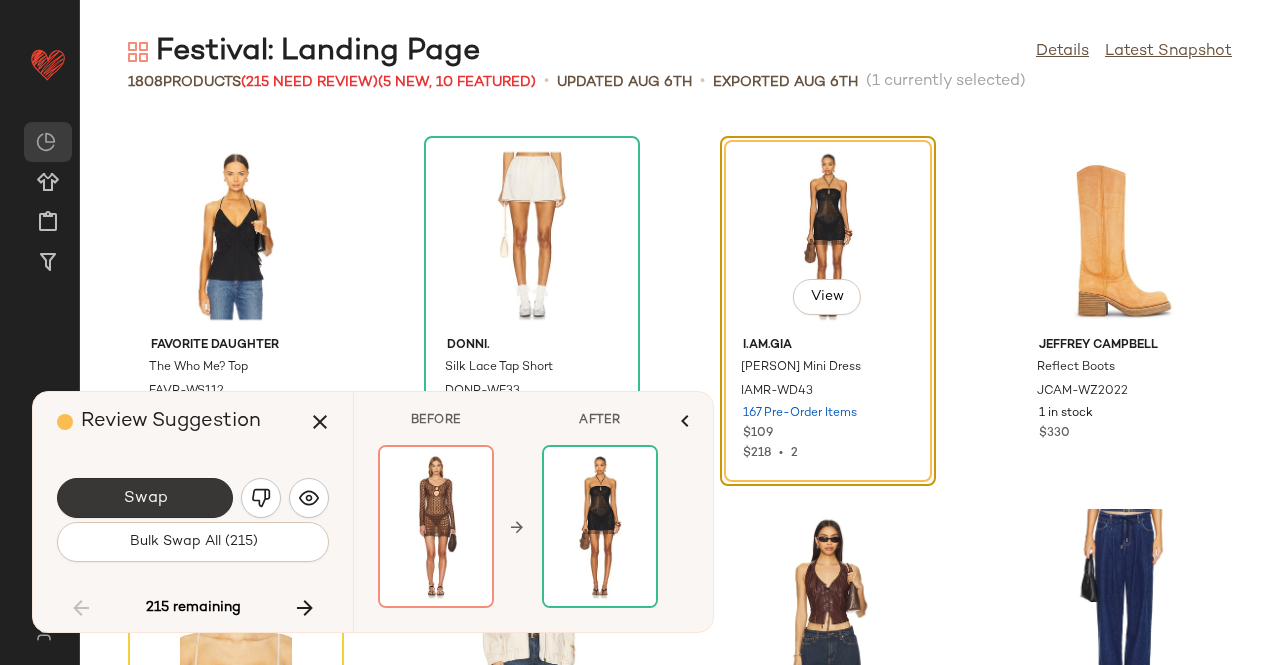 click on "Swap" at bounding box center [145, 498] 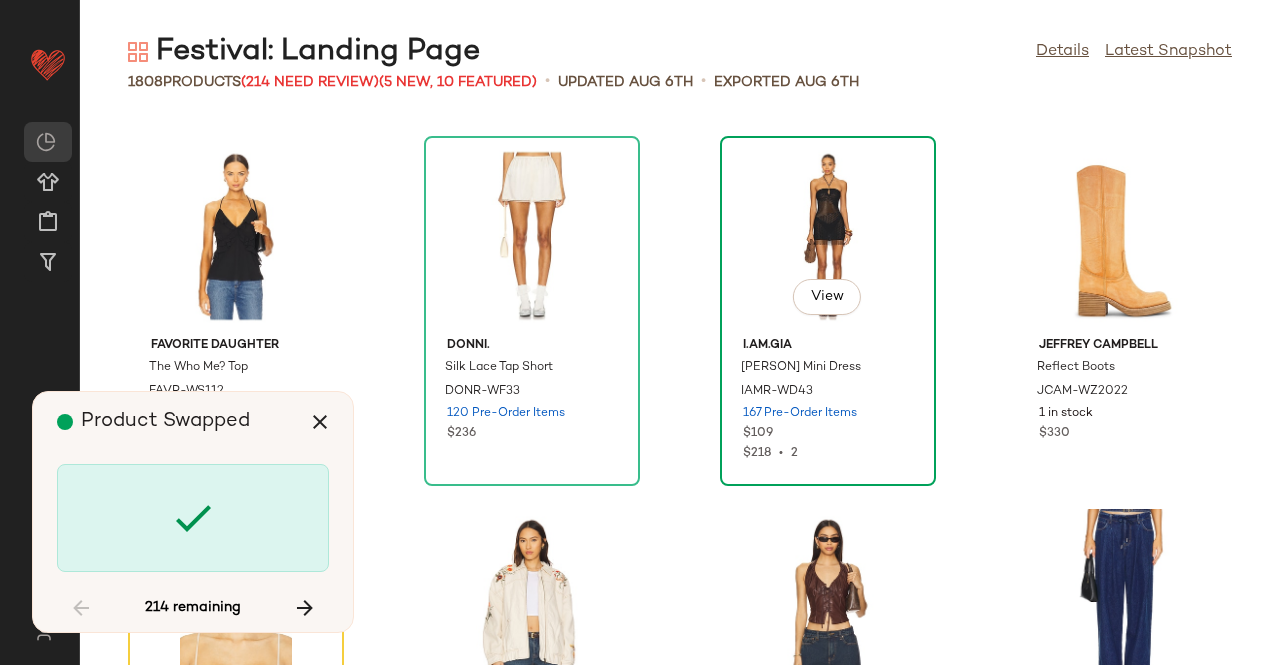 scroll, scrollTop: 24522, scrollLeft: 0, axis: vertical 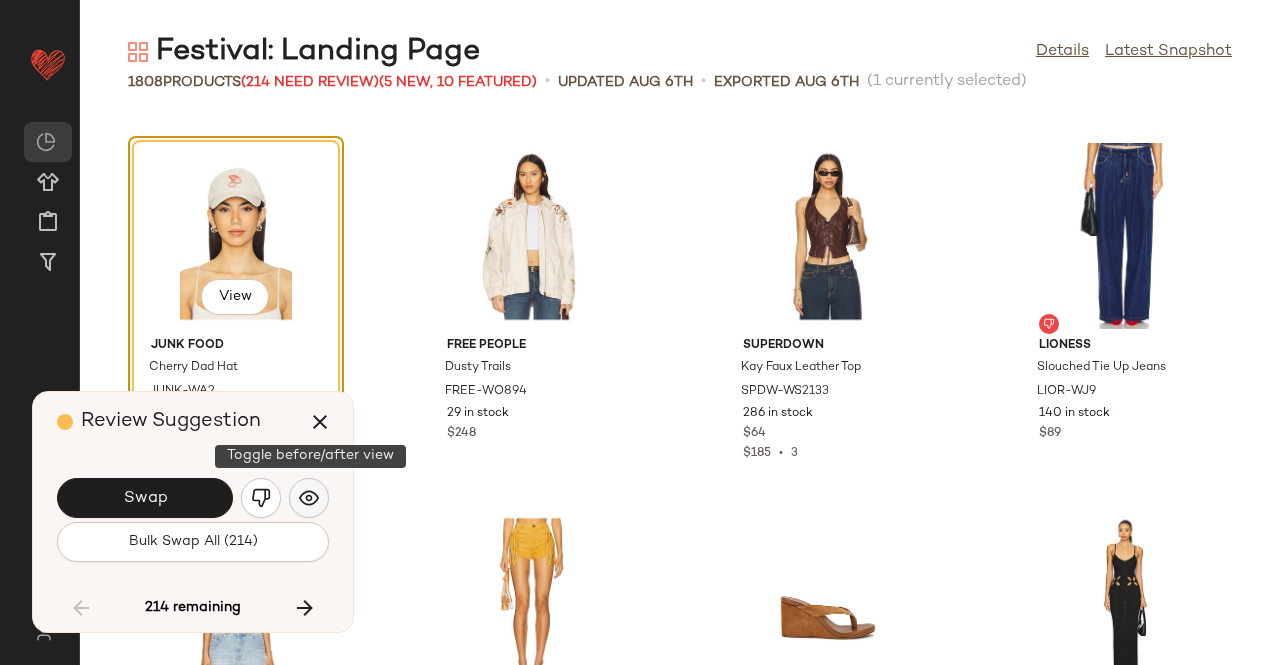 click 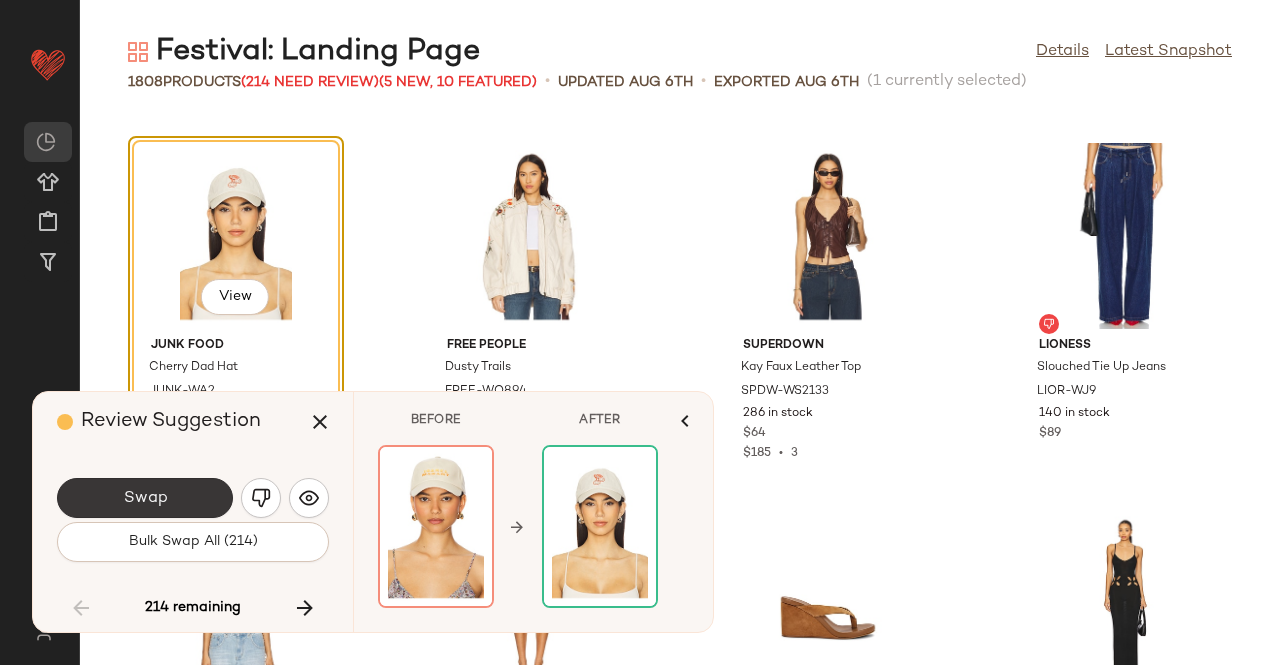 click on "Swap" at bounding box center [145, 498] 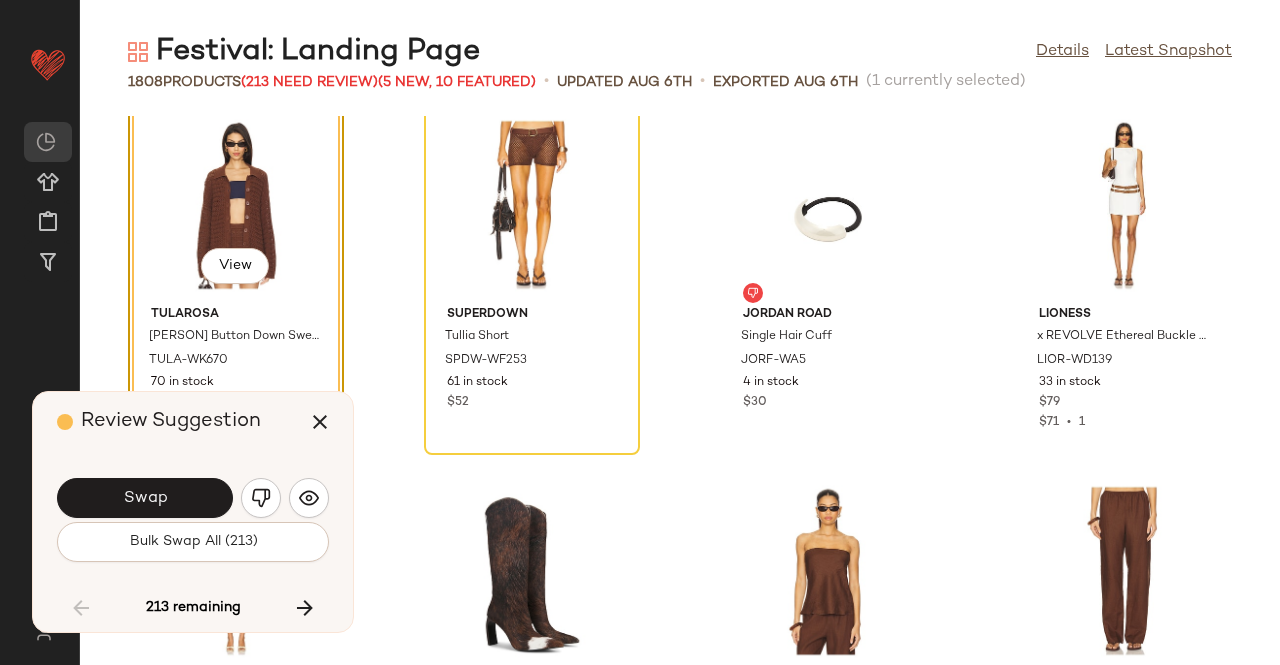 scroll, scrollTop: 26352, scrollLeft: 0, axis: vertical 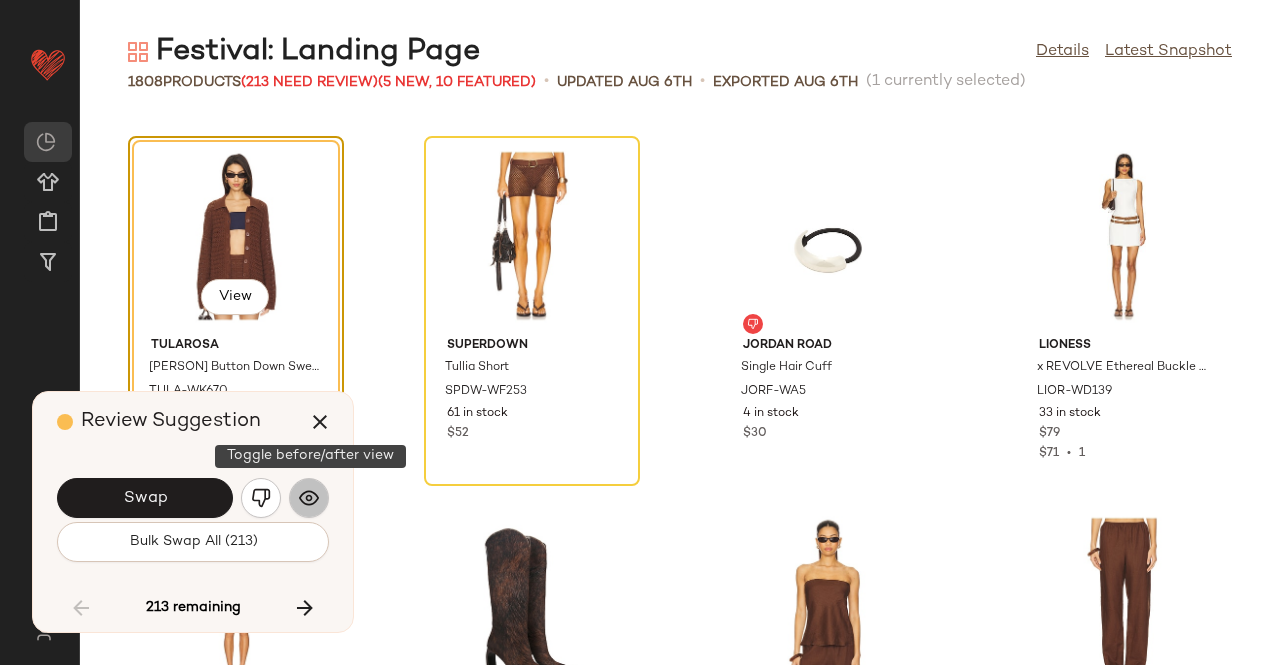 click 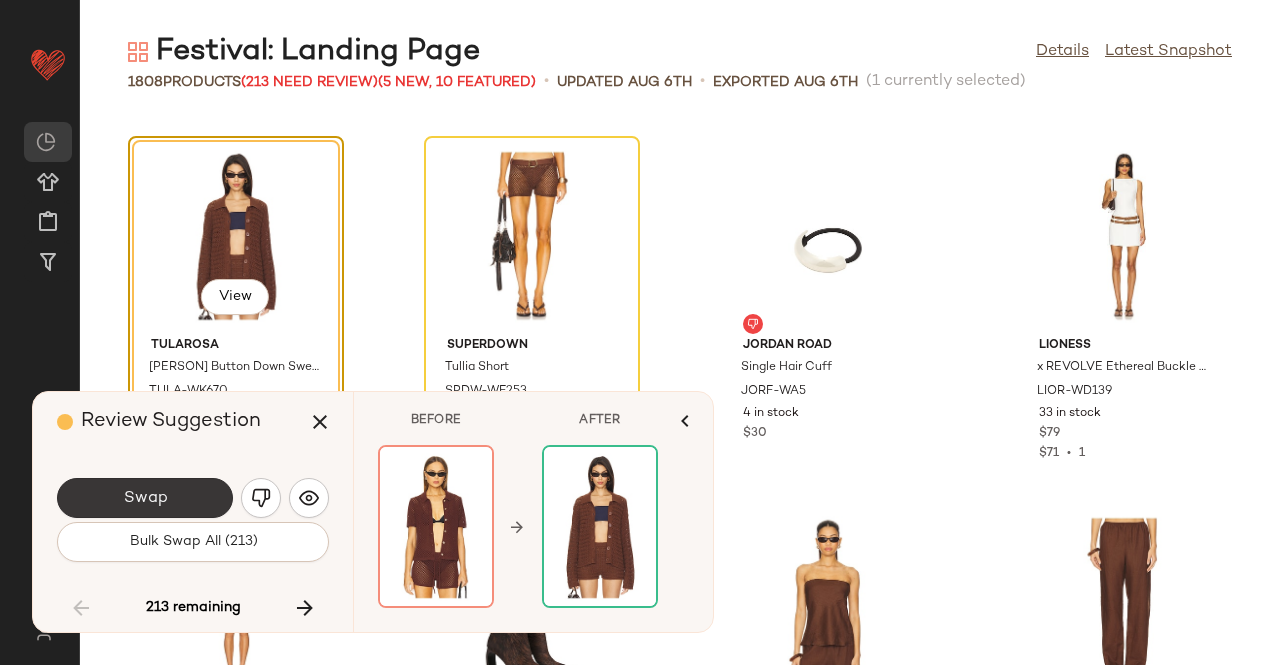 click on "Swap" at bounding box center (145, 498) 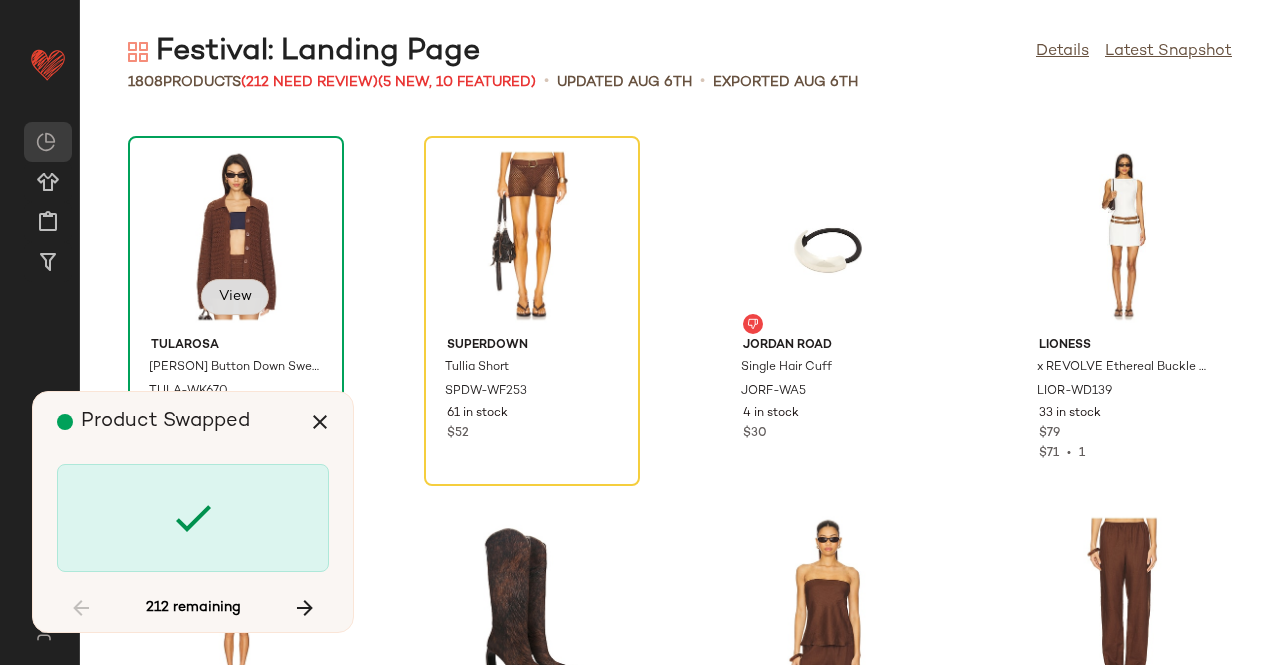 click on "View" 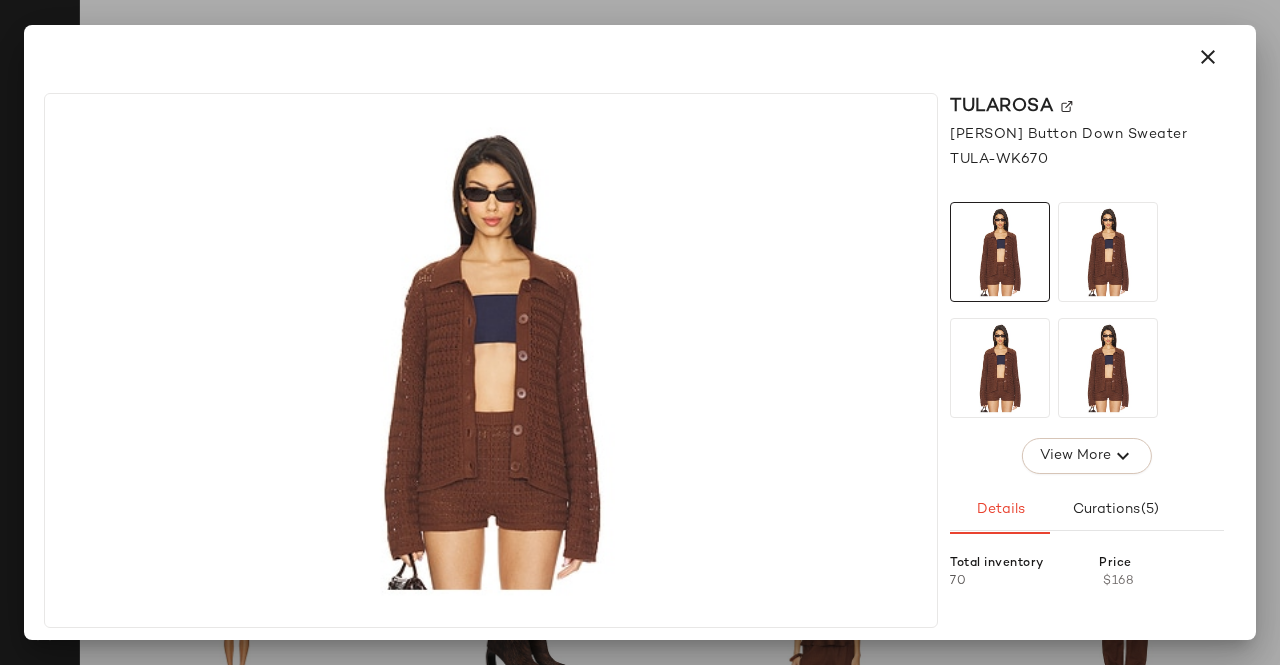 click 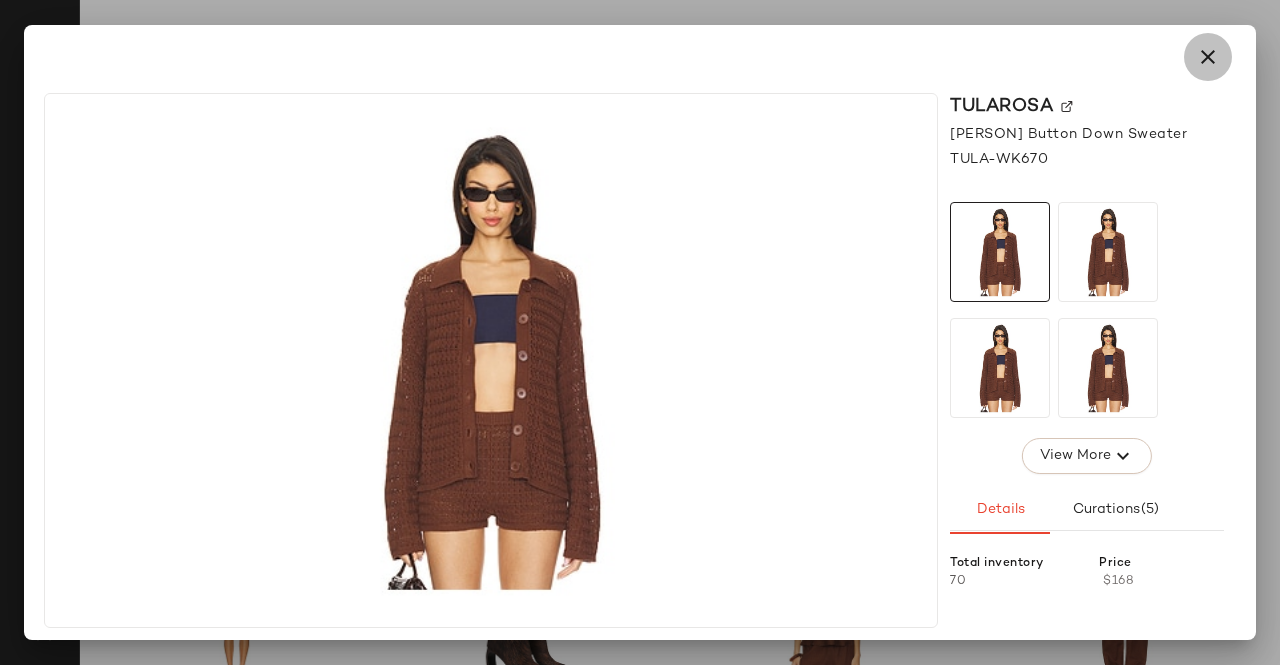 click at bounding box center [1208, 57] 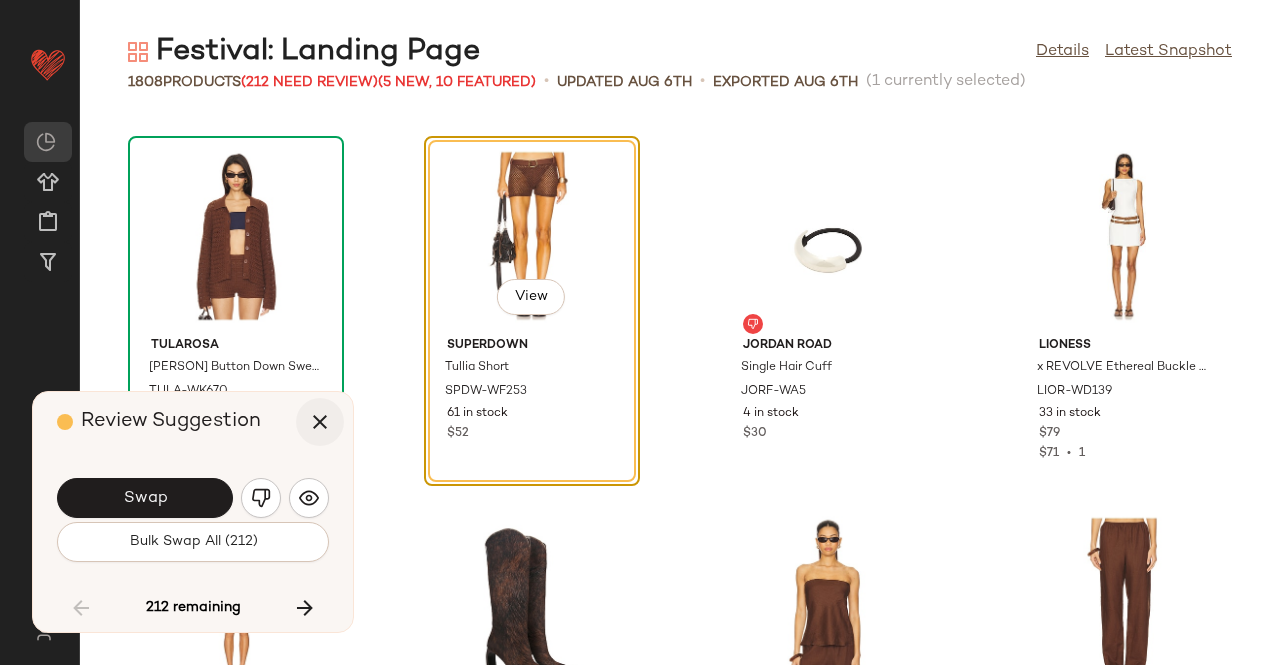 click at bounding box center (320, 422) 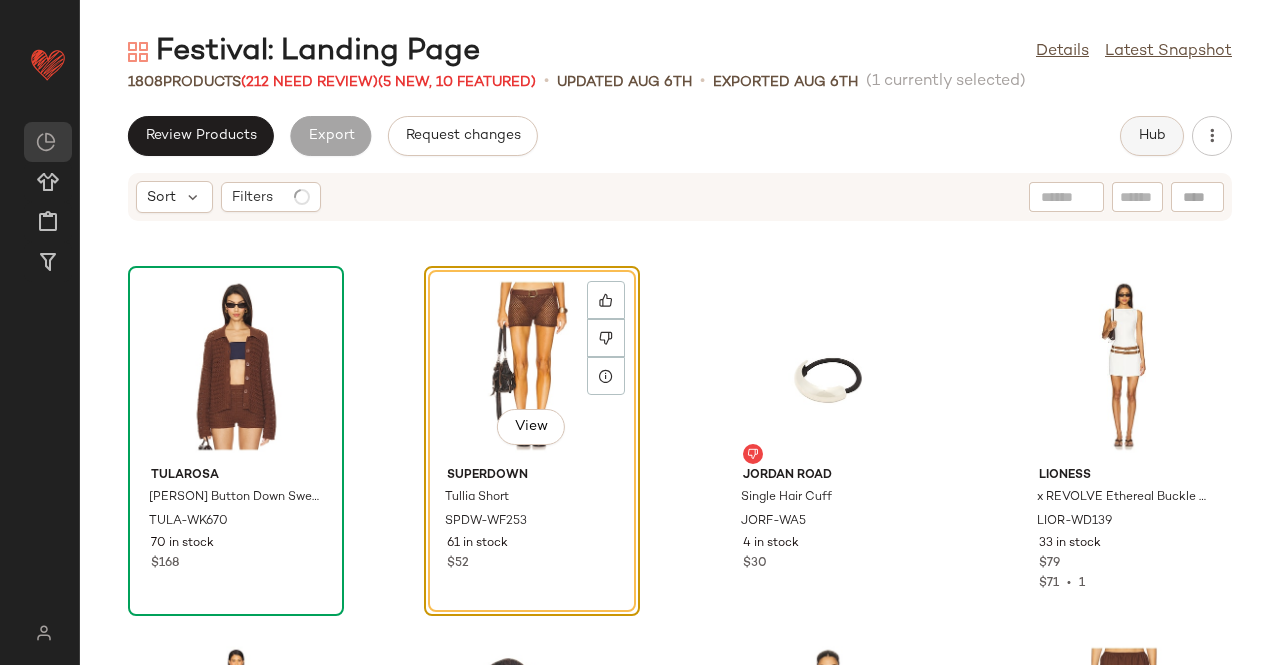 click on "Hub" at bounding box center [1152, 136] 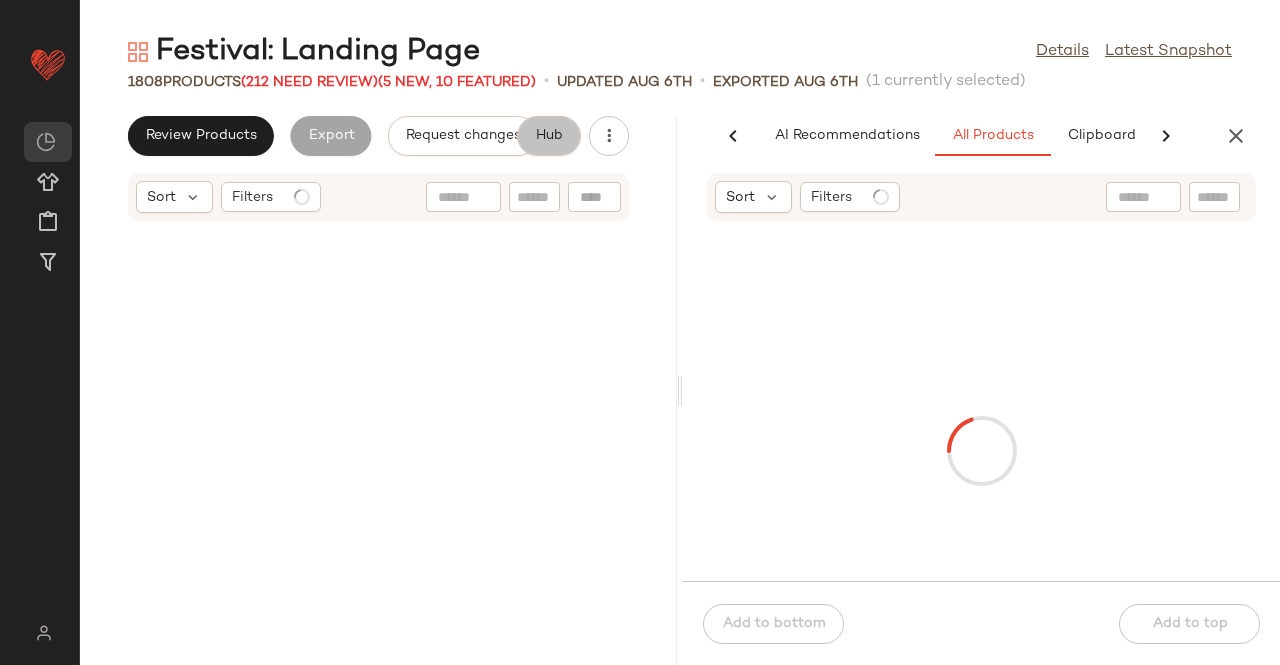 scroll, scrollTop: 27084, scrollLeft: 0, axis: vertical 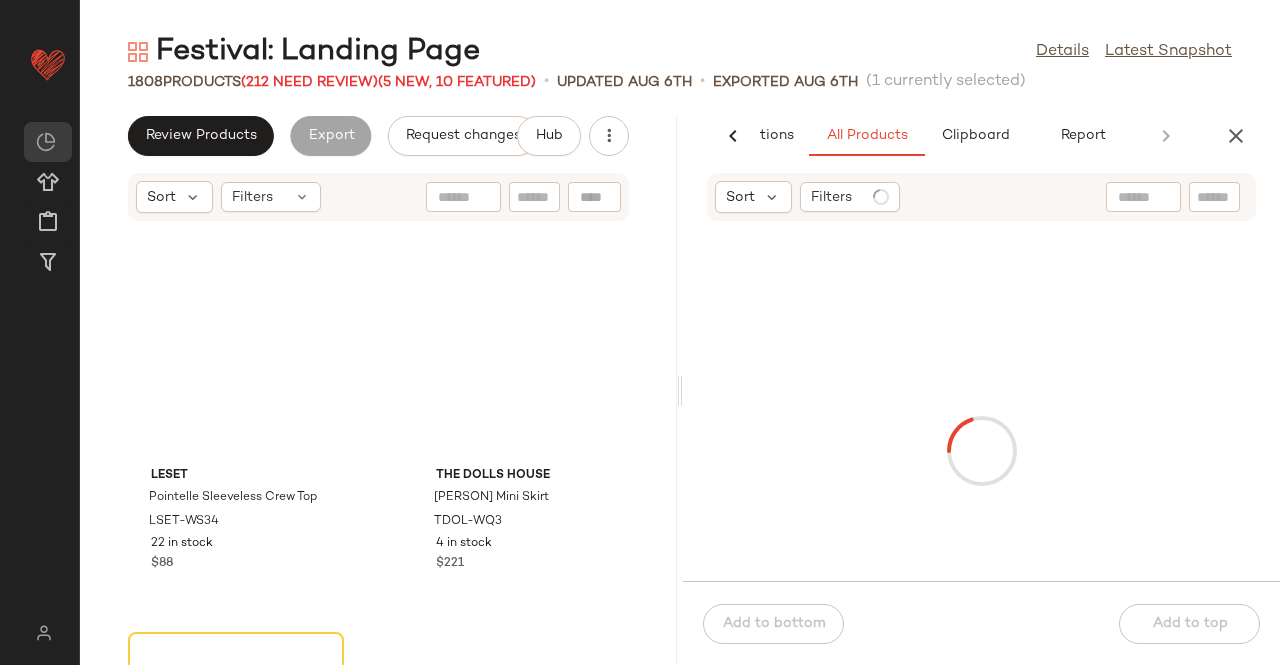click 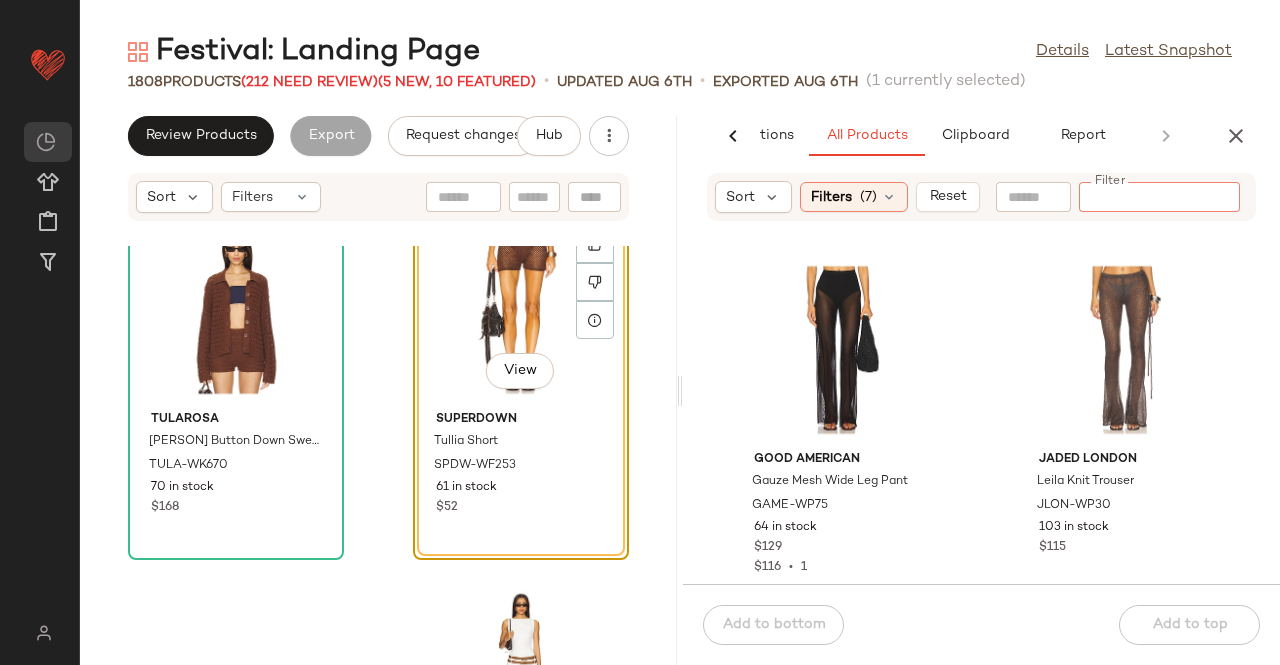 scroll, scrollTop: 52668, scrollLeft: 0, axis: vertical 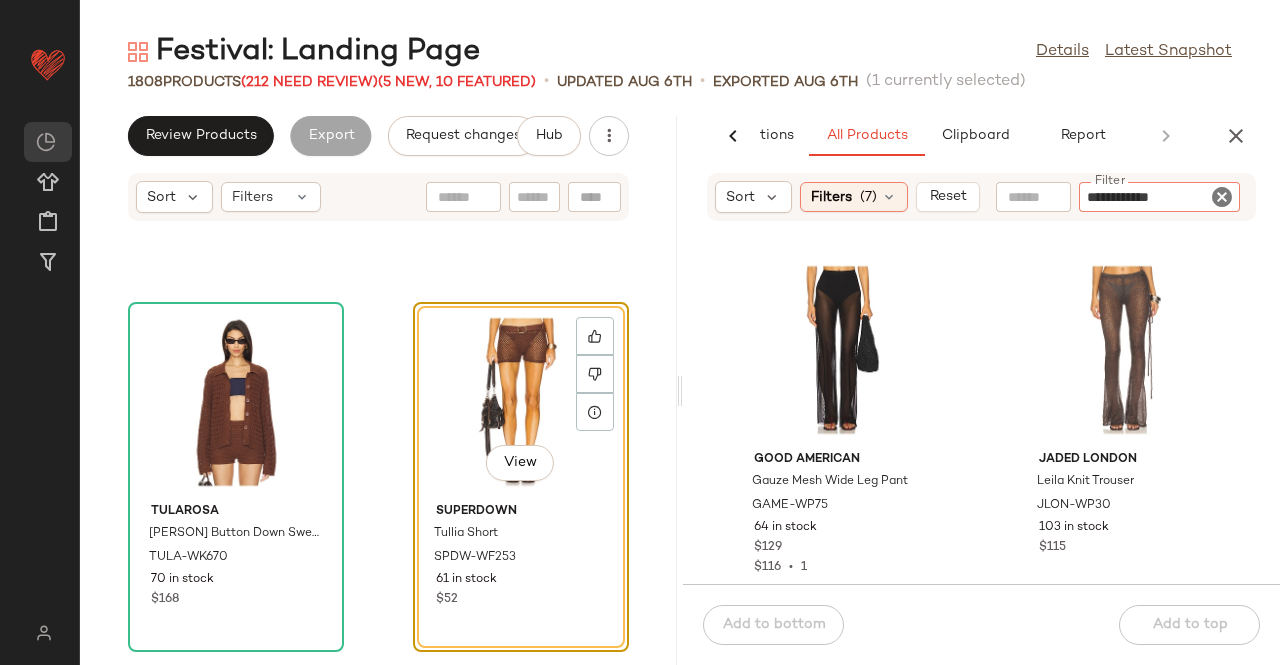 type on "**********" 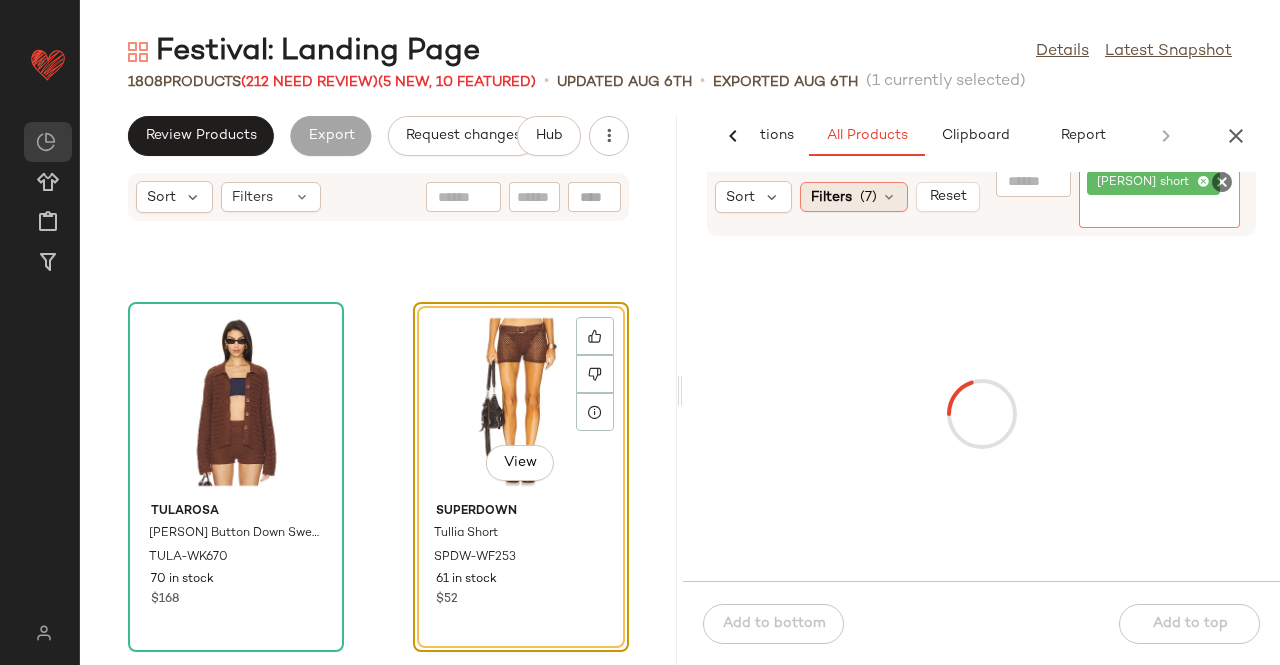 click at bounding box center [889, 197] 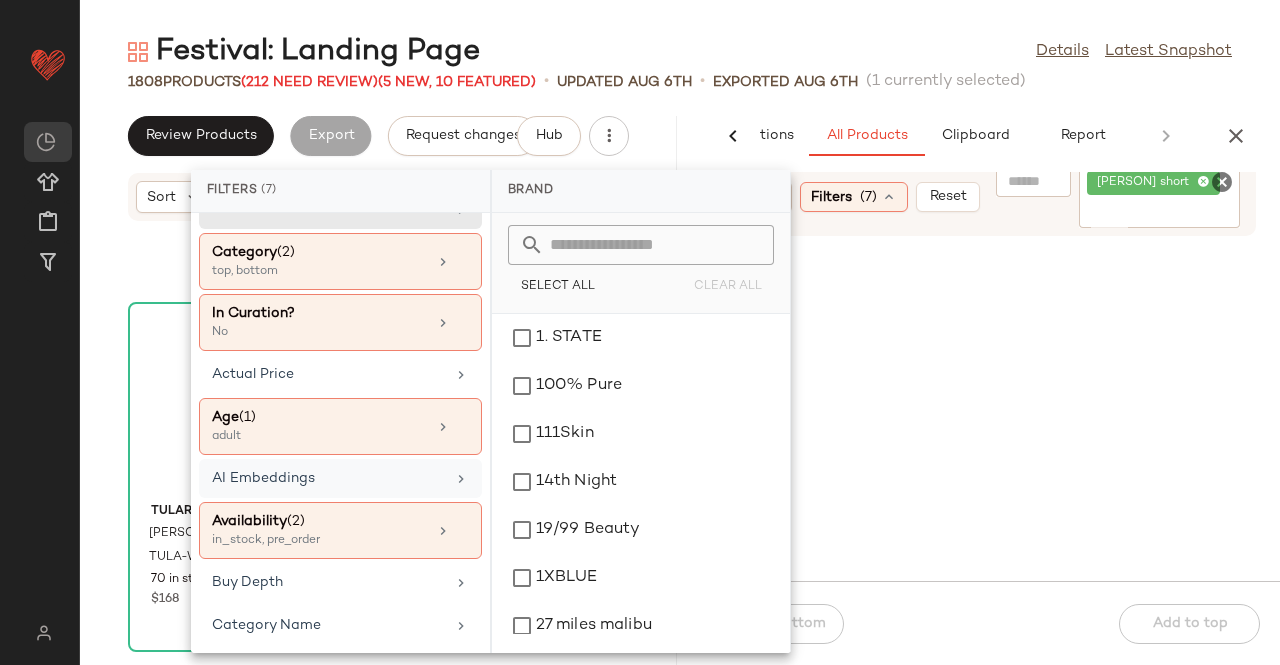scroll, scrollTop: 0, scrollLeft: 0, axis: both 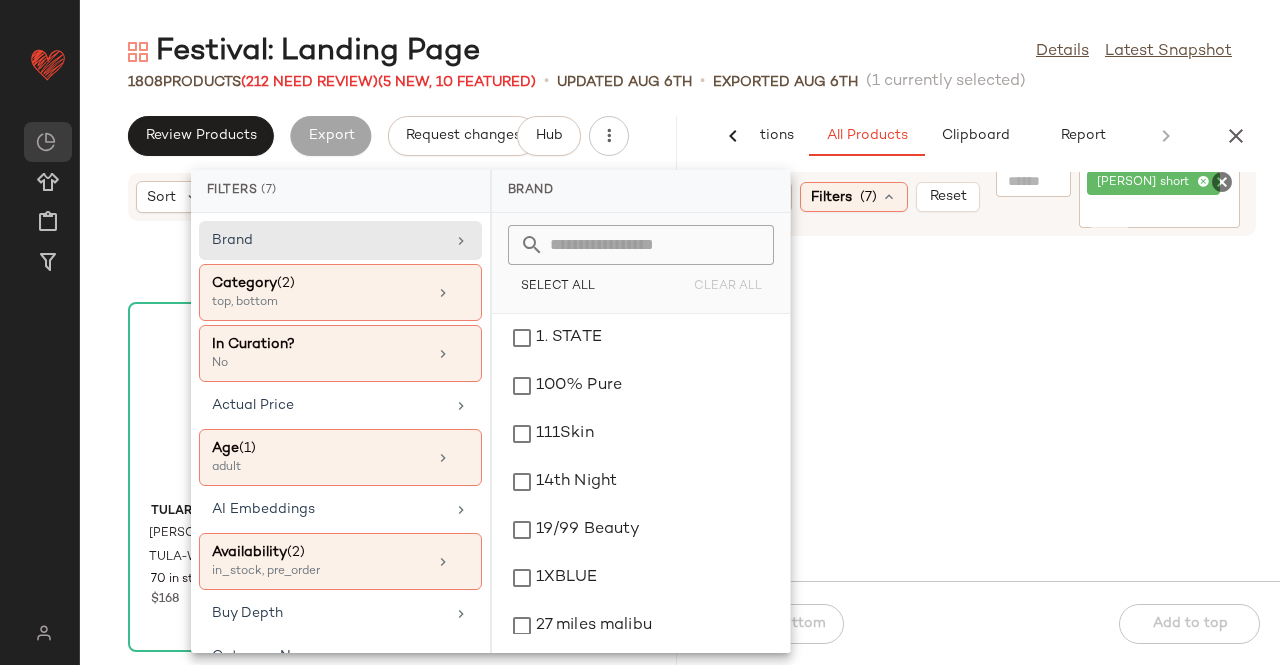 click 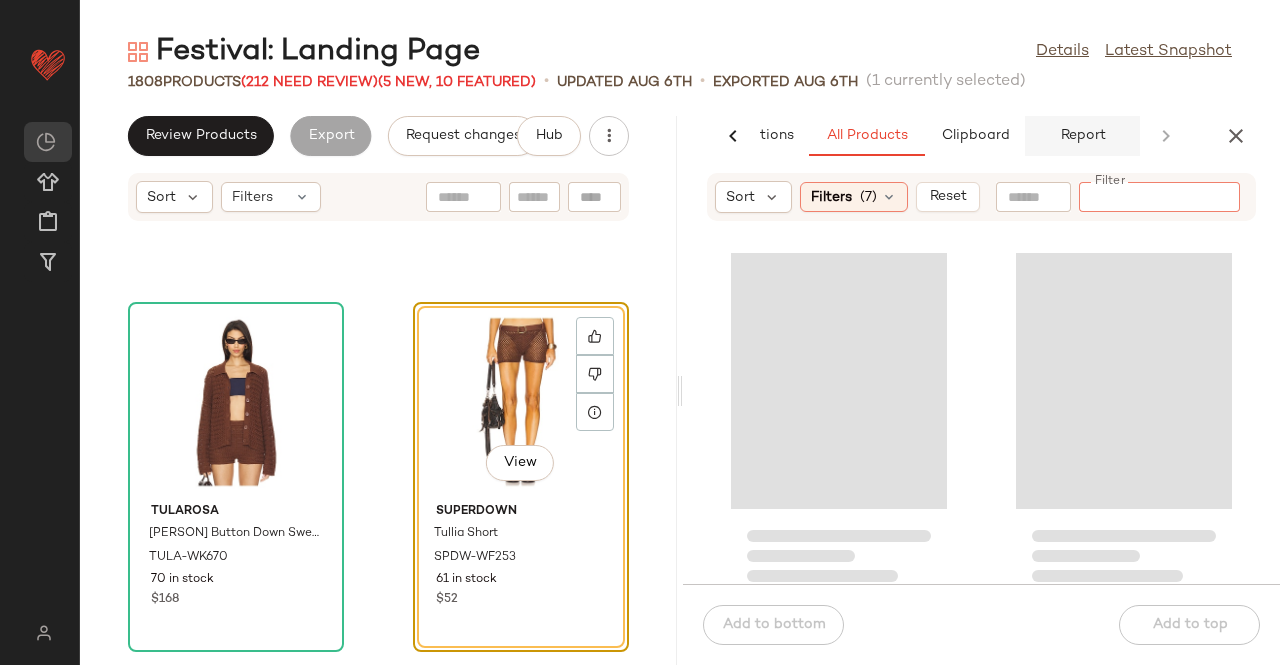 paste on "**********" 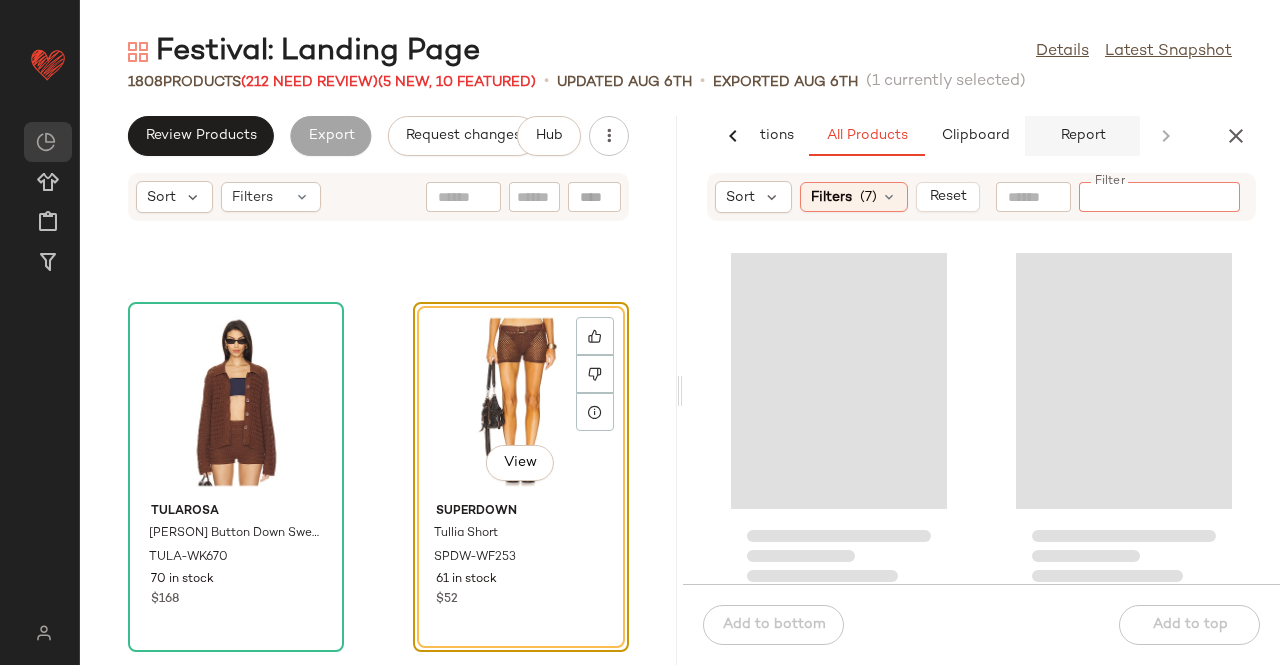 type on "**********" 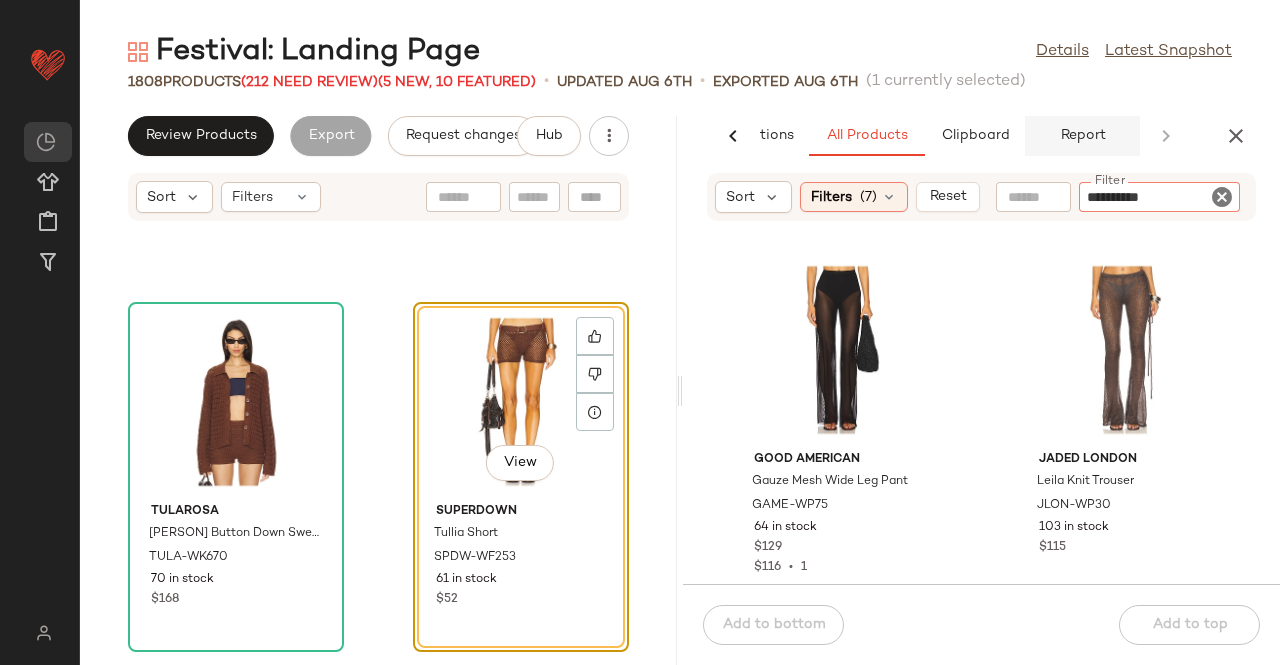 type 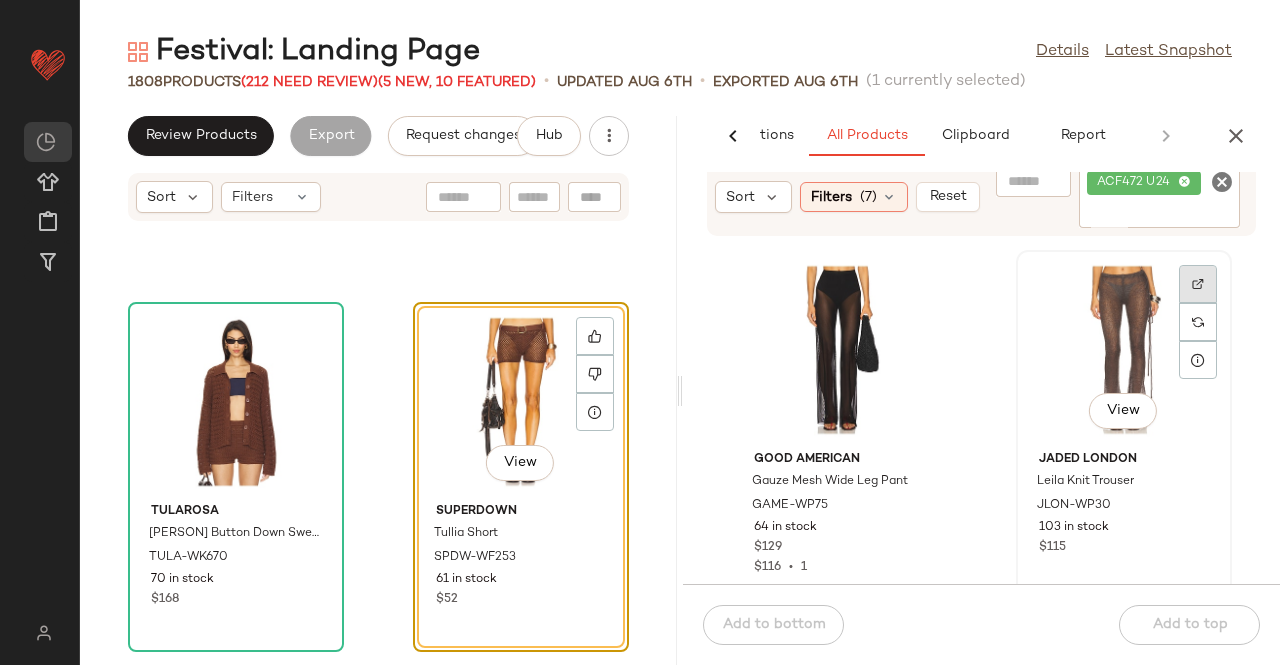 click 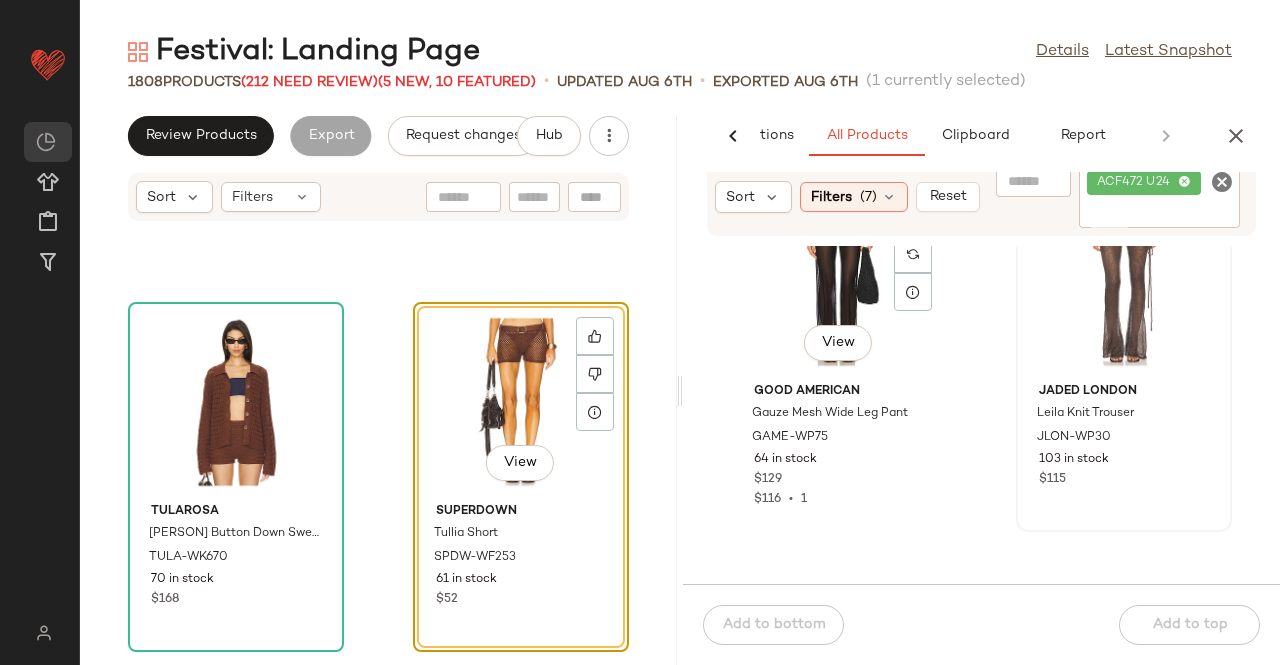 scroll, scrollTop: 100, scrollLeft: 0, axis: vertical 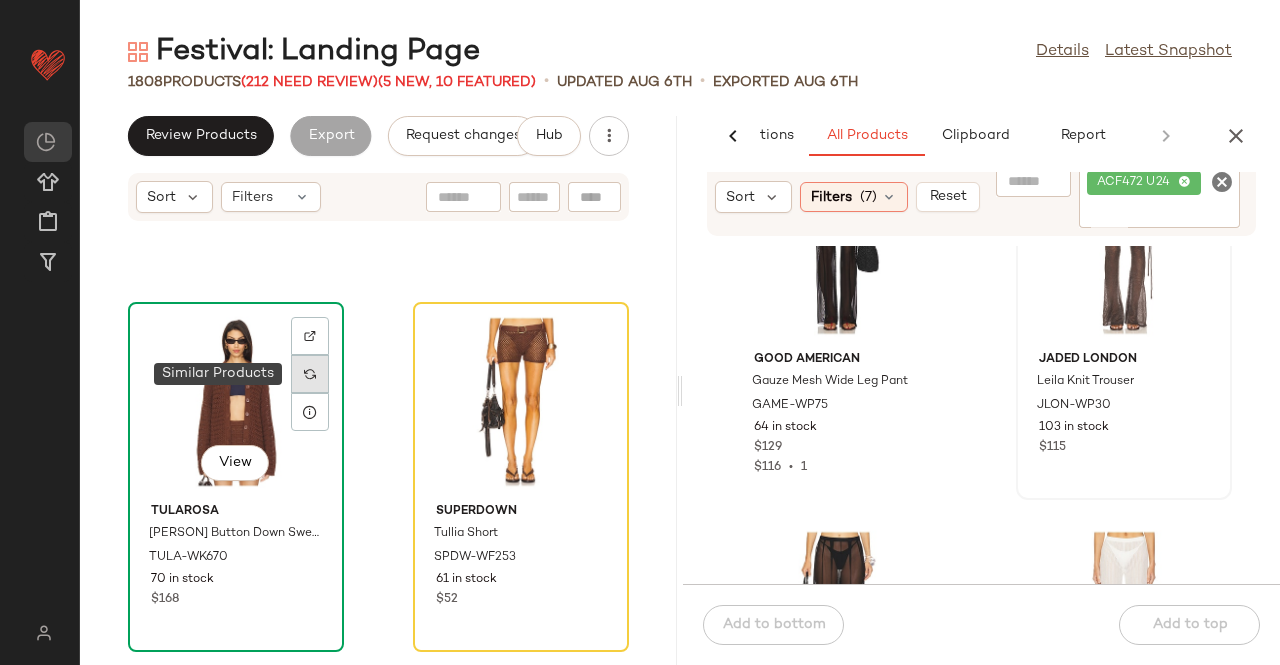 click 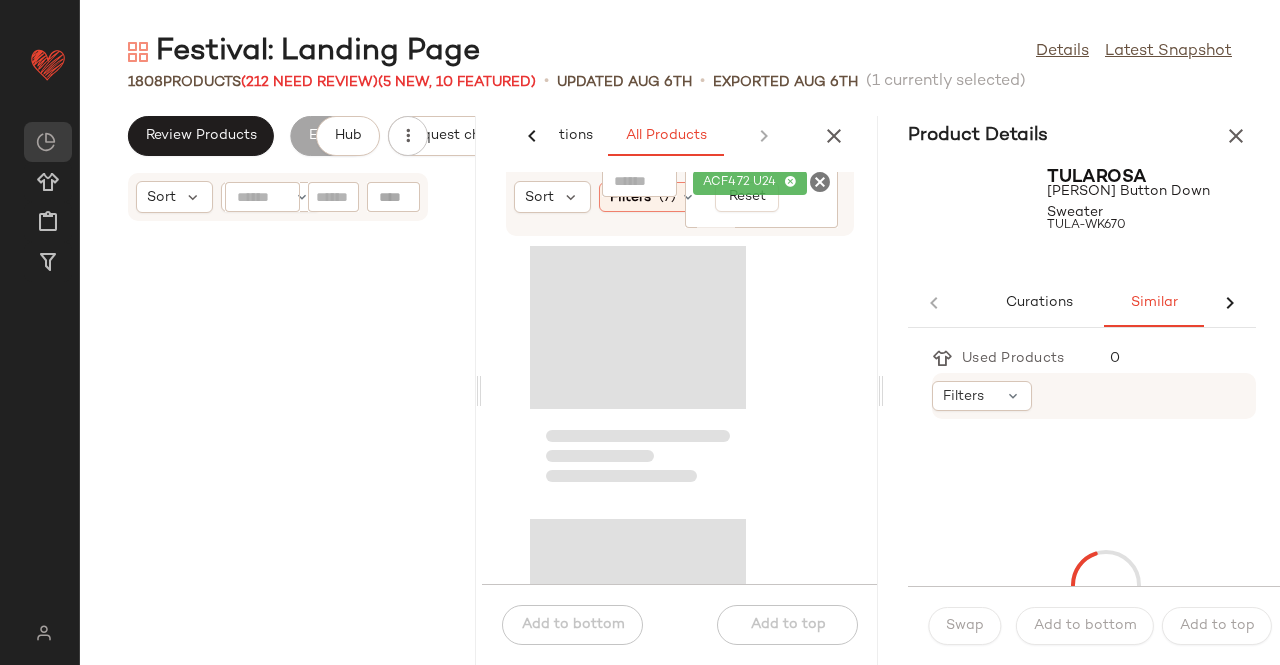 scroll, scrollTop: 0, scrollLeft: 86, axis: horizontal 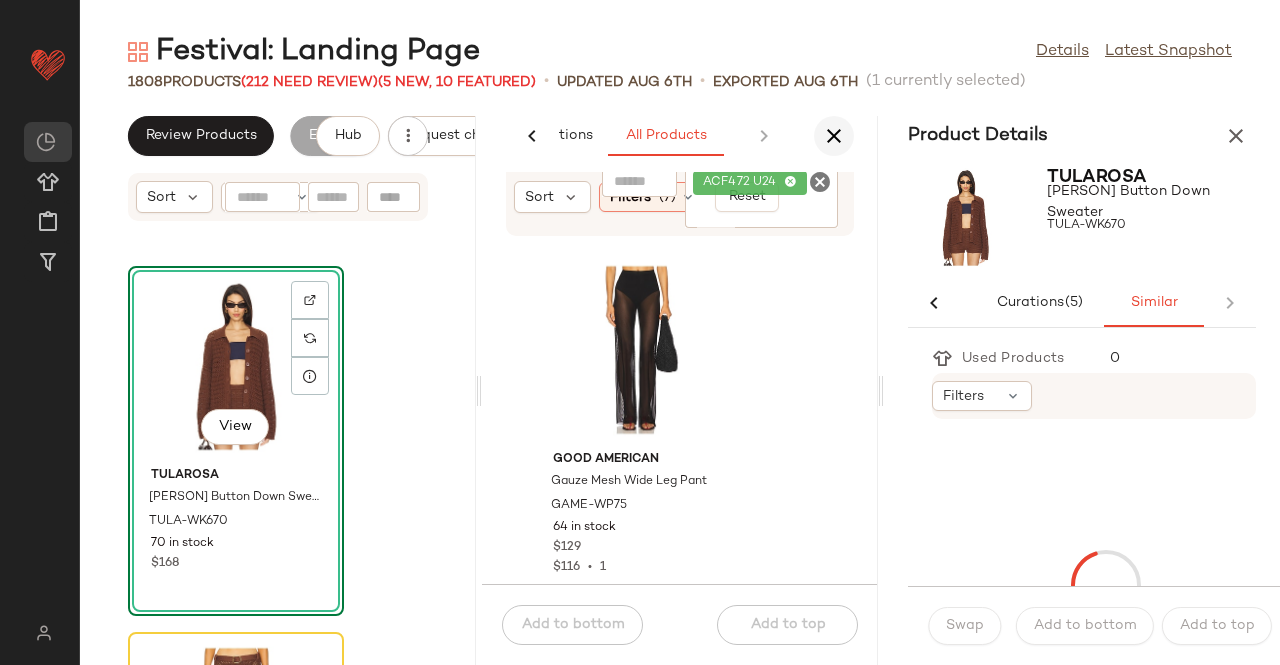 click at bounding box center (834, 136) 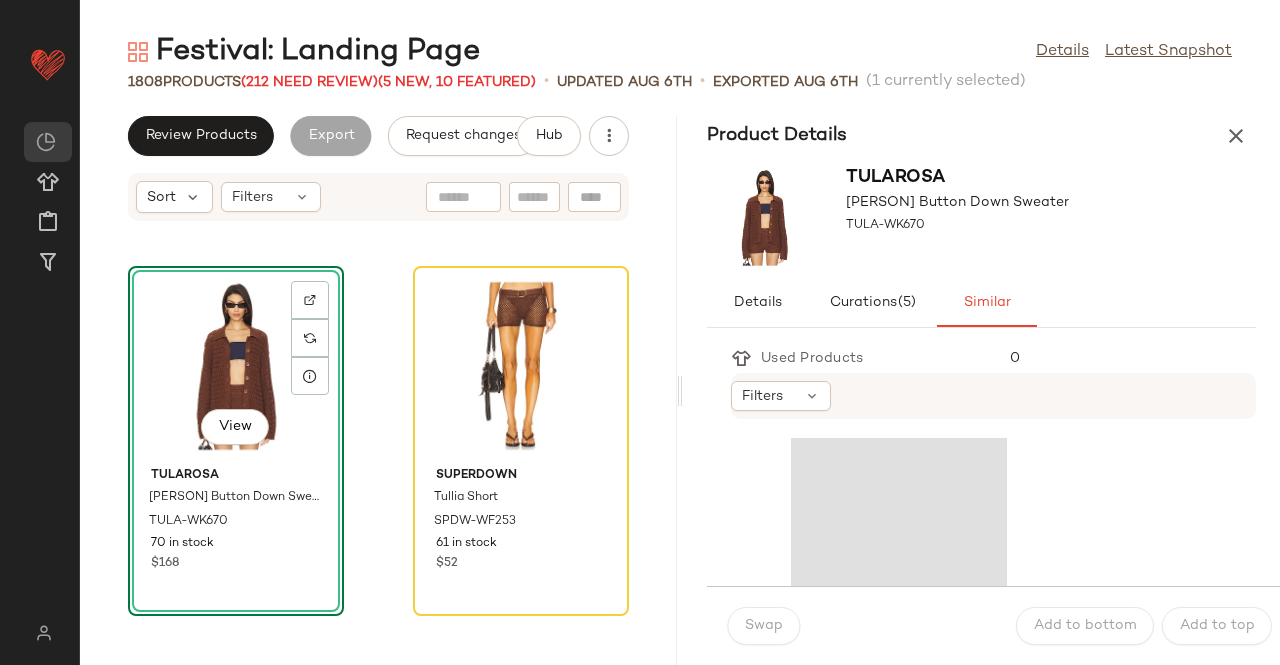 scroll, scrollTop: 0, scrollLeft: 0, axis: both 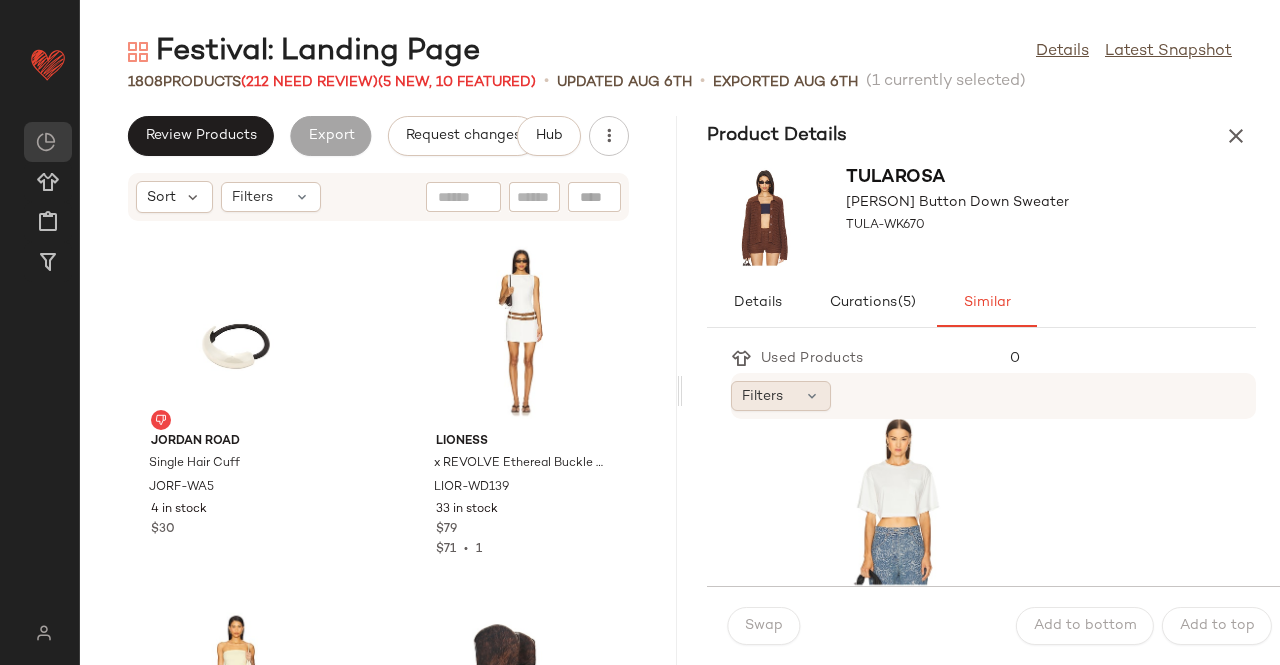 click on "Filters" 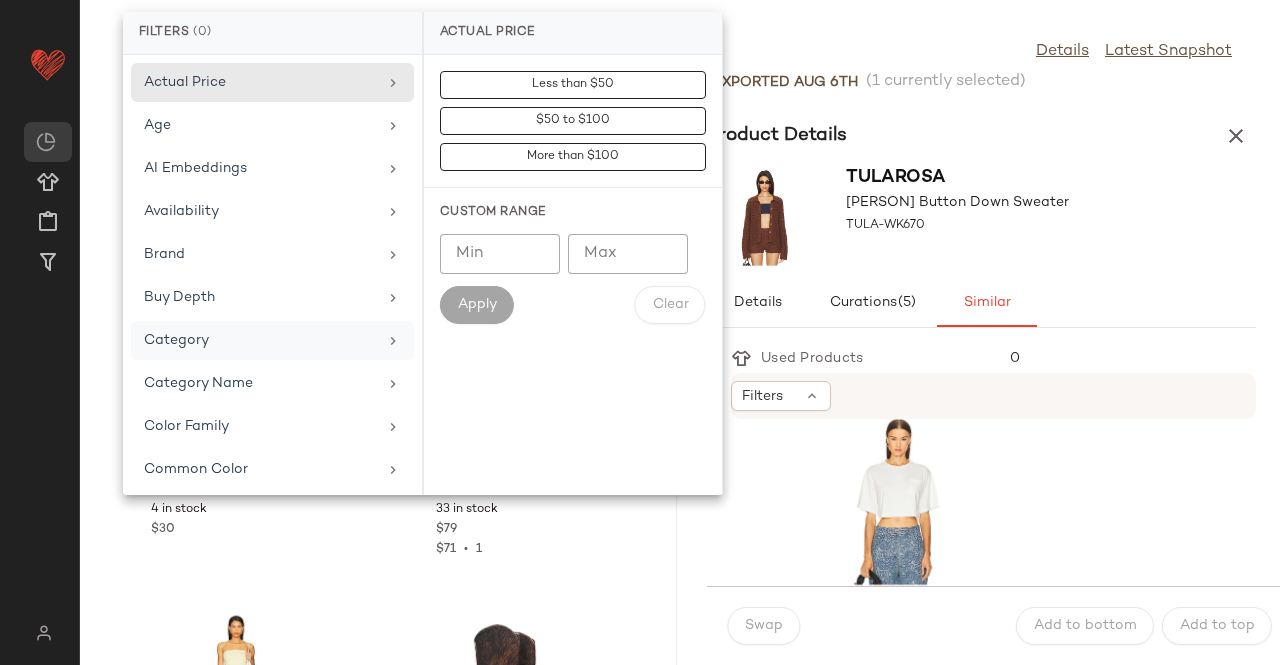 click on "Category" at bounding box center [260, 340] 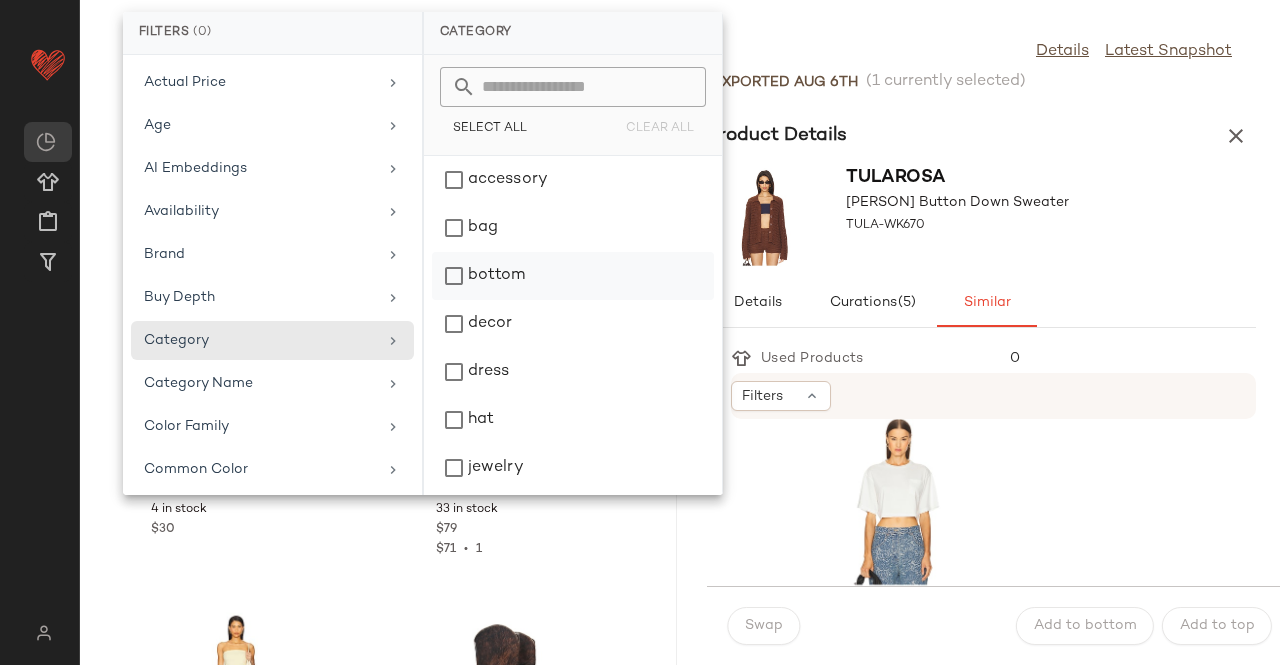click on "bottom" 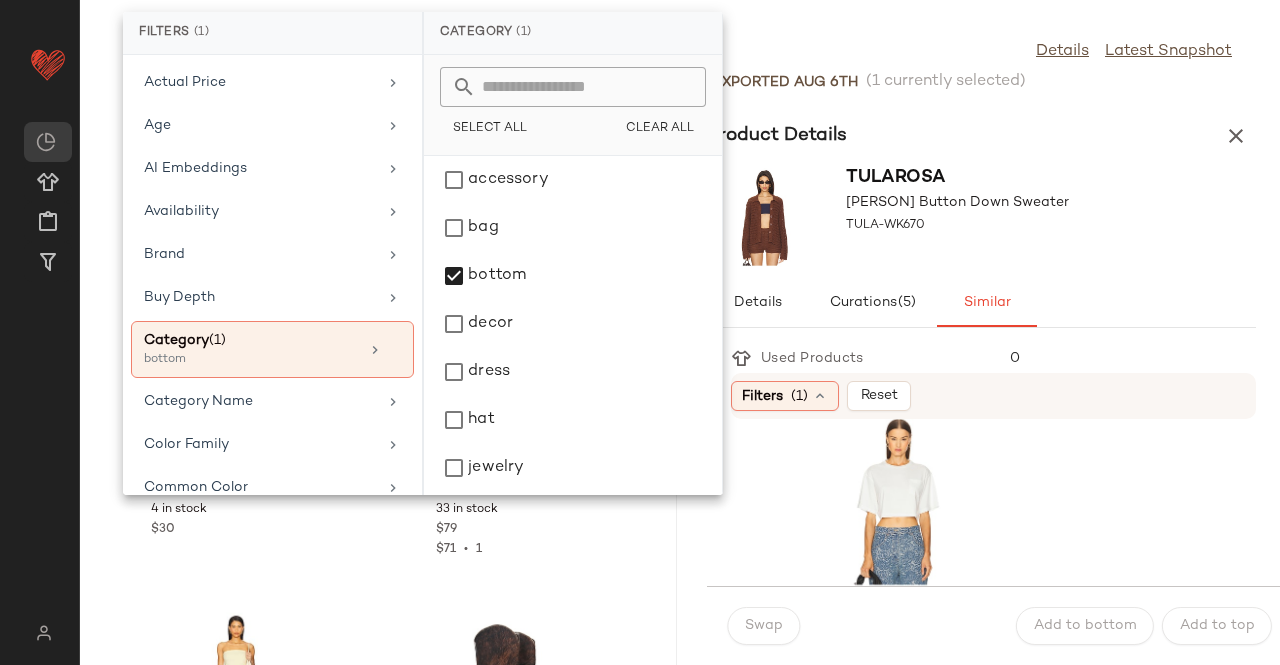 drag, startPoint x: 1089, startPoint y: 215, endPoint x: 1022, endPoint y: 243, distance: 72.615425 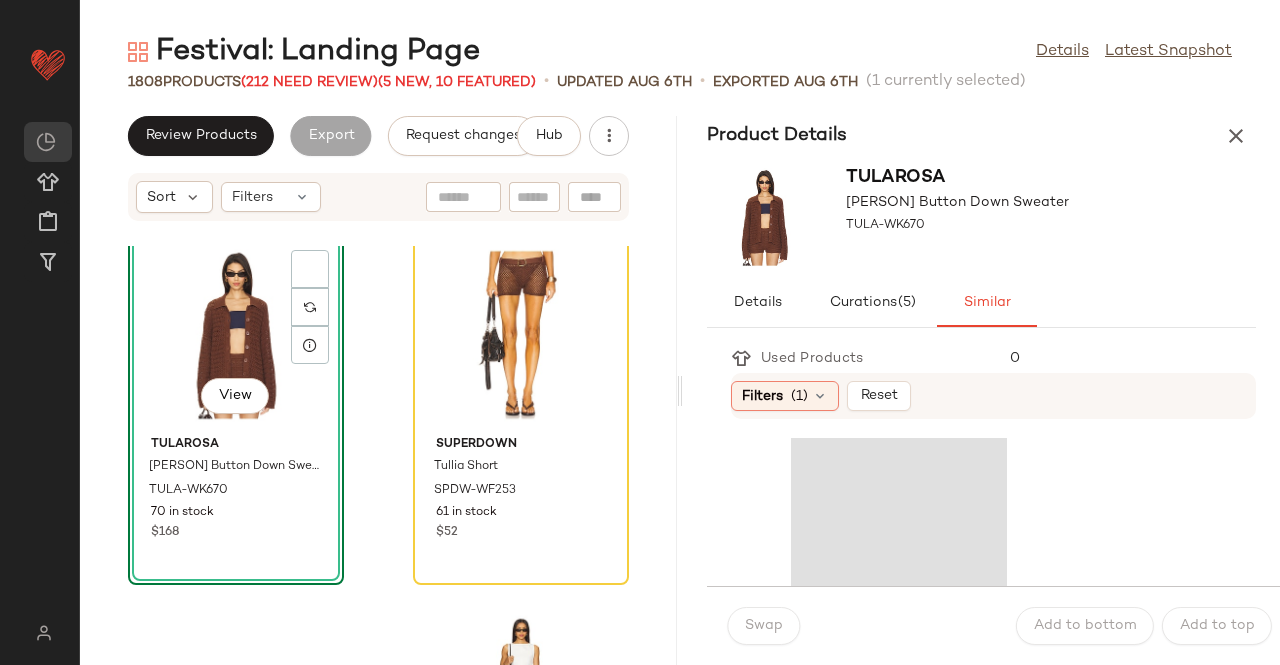 scroll, scrollTop: 52704, scrollLeft: 0, axis: vertical 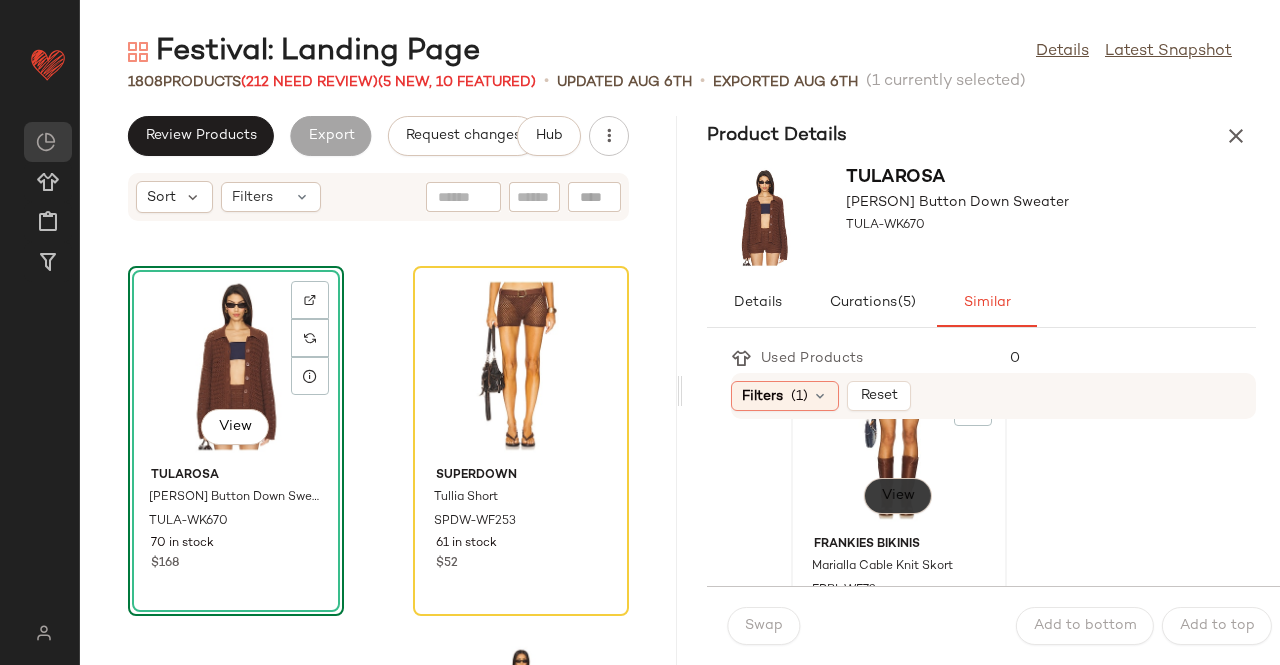 click on "View" at bounding box center [898, 496] 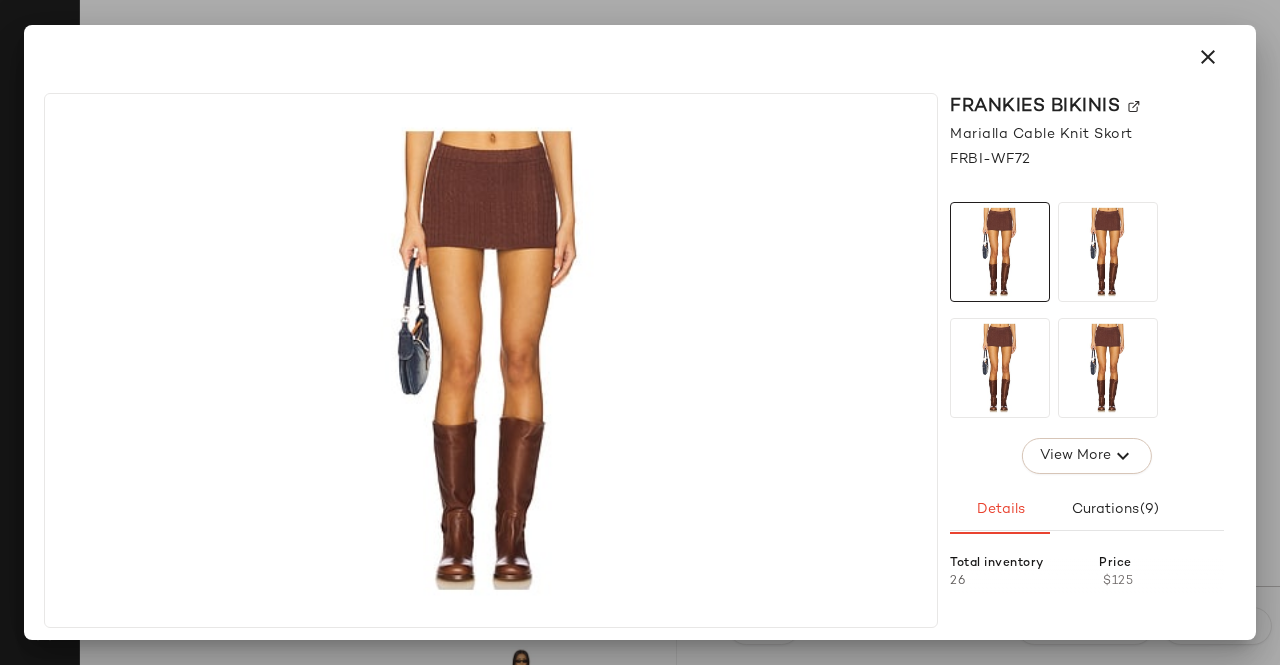 click at bounding box center (640, 332) 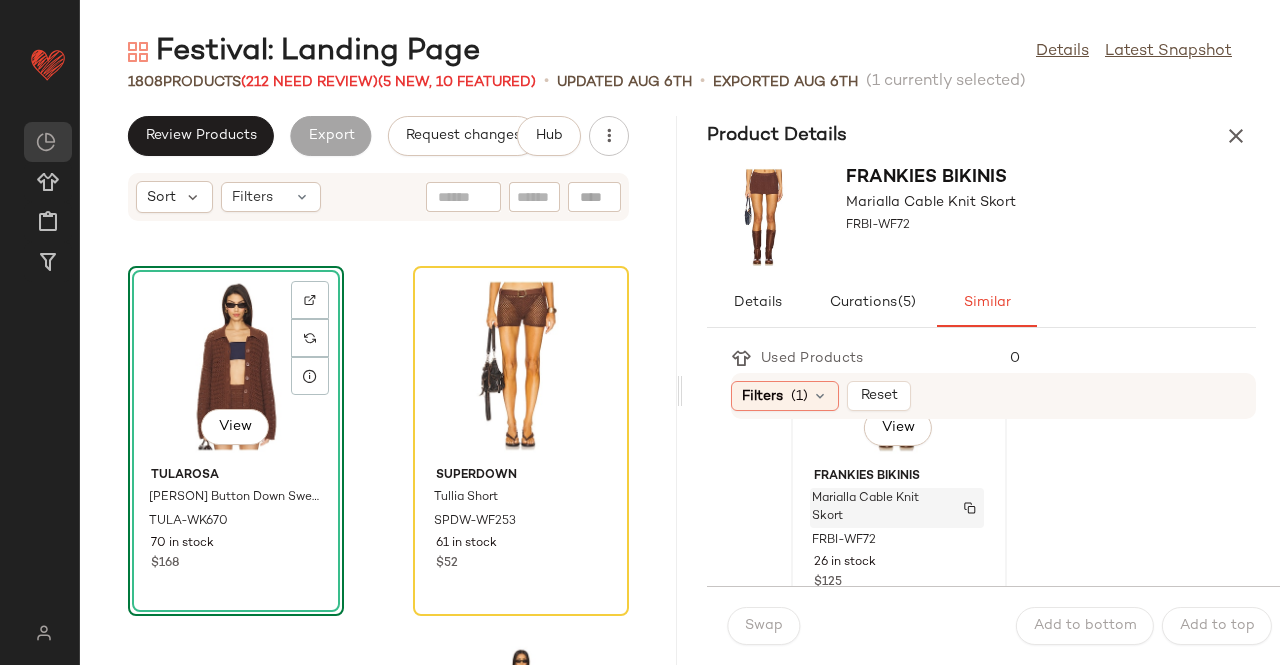 scroll, scrollTop: 200, scrollLeft: 0, axis: vertical 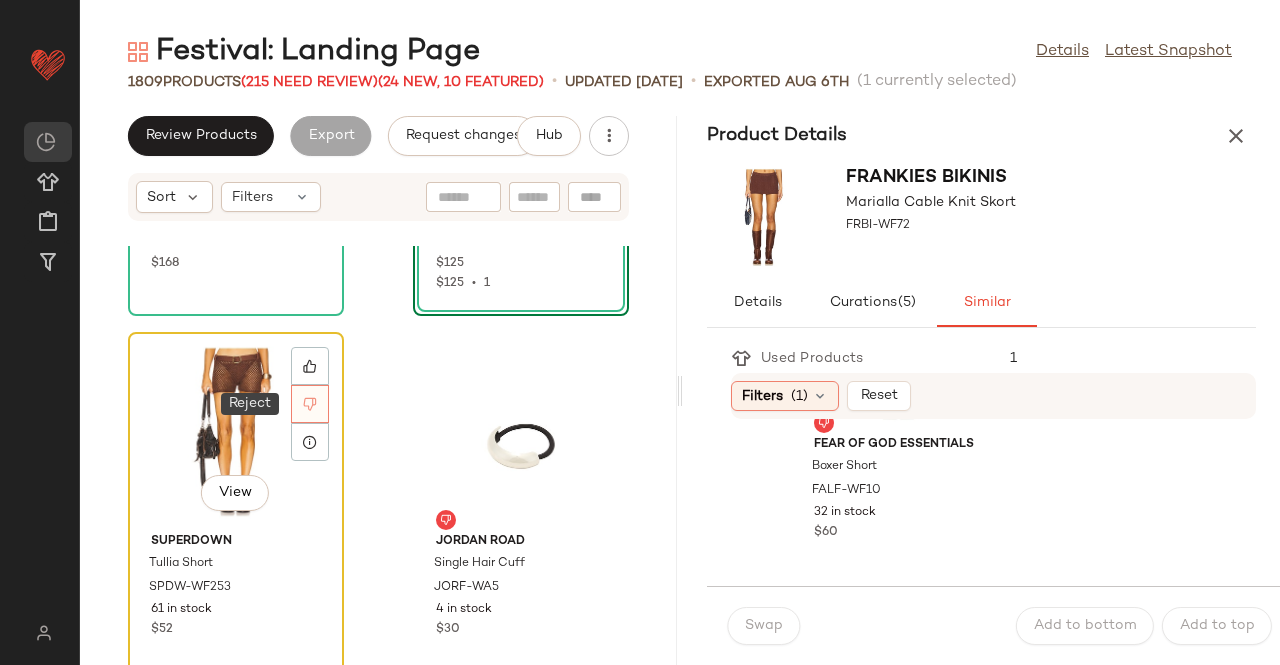 click 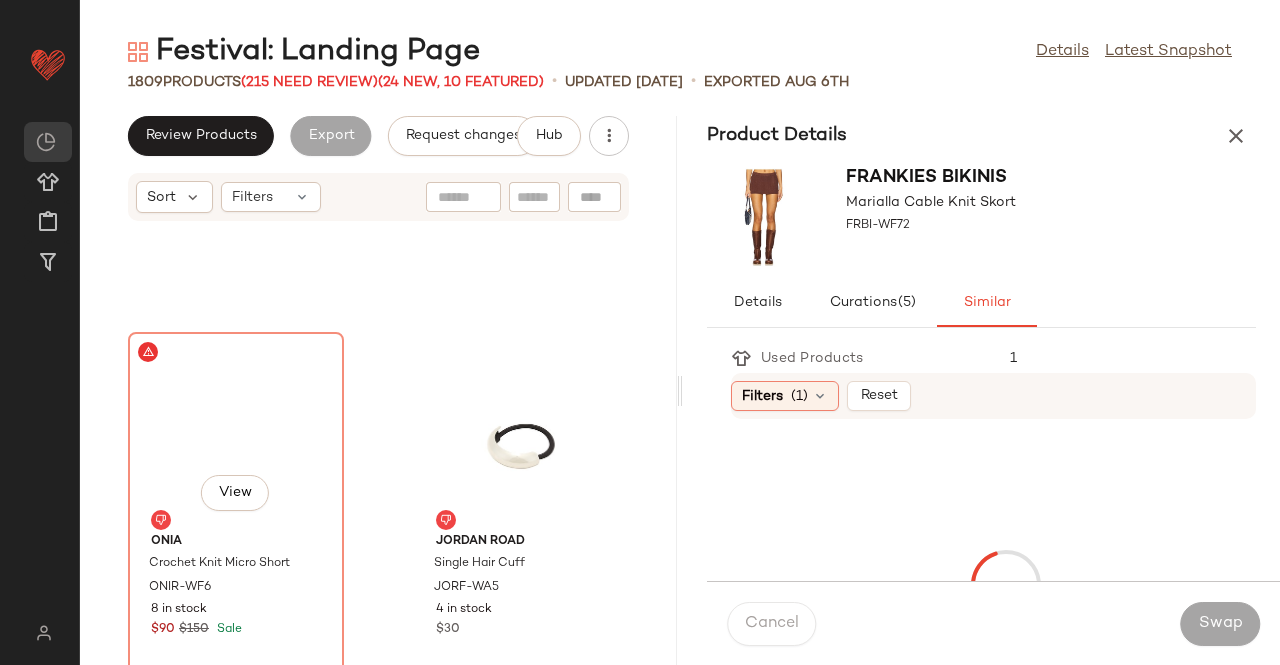 scroll, scrollTop: 53070, scrollLeft: 0, axis: vertical 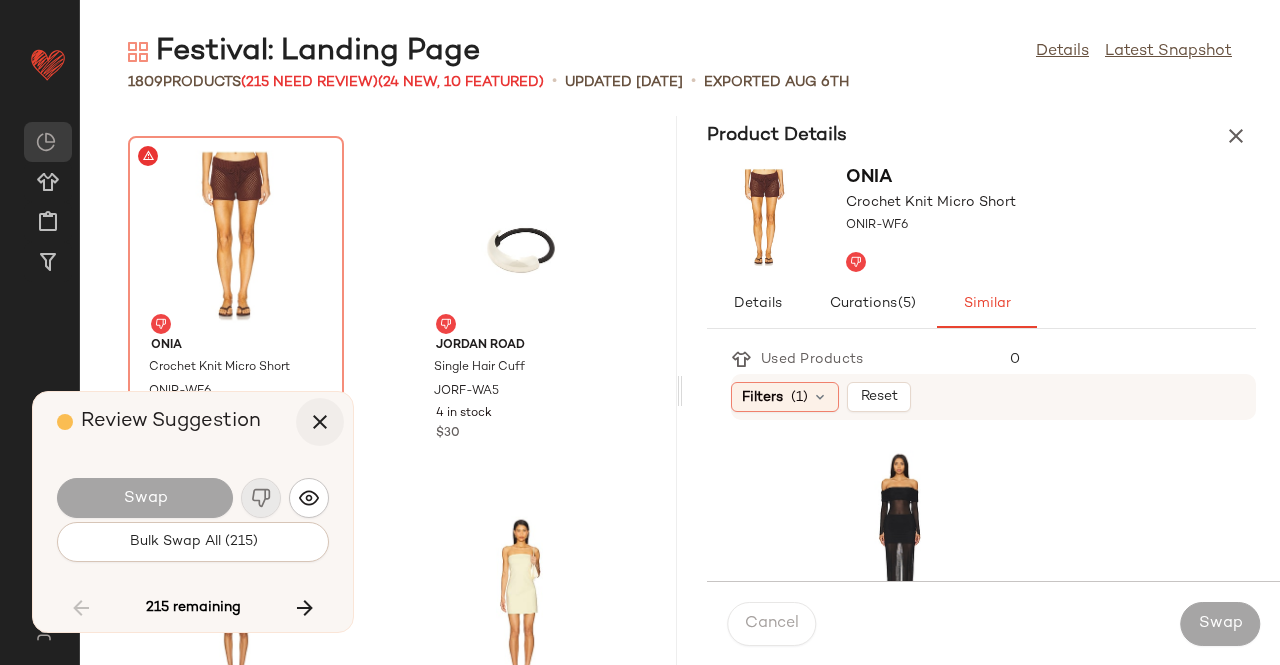 click at bounding box center (320, 422) 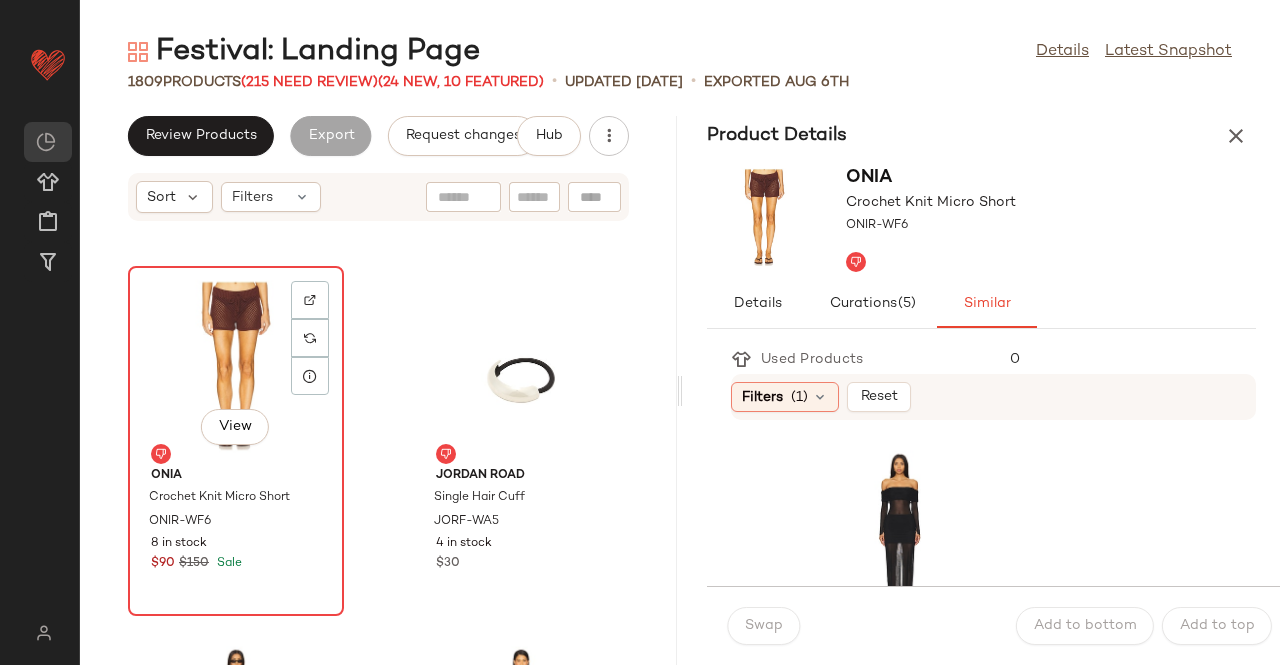 click on "View" 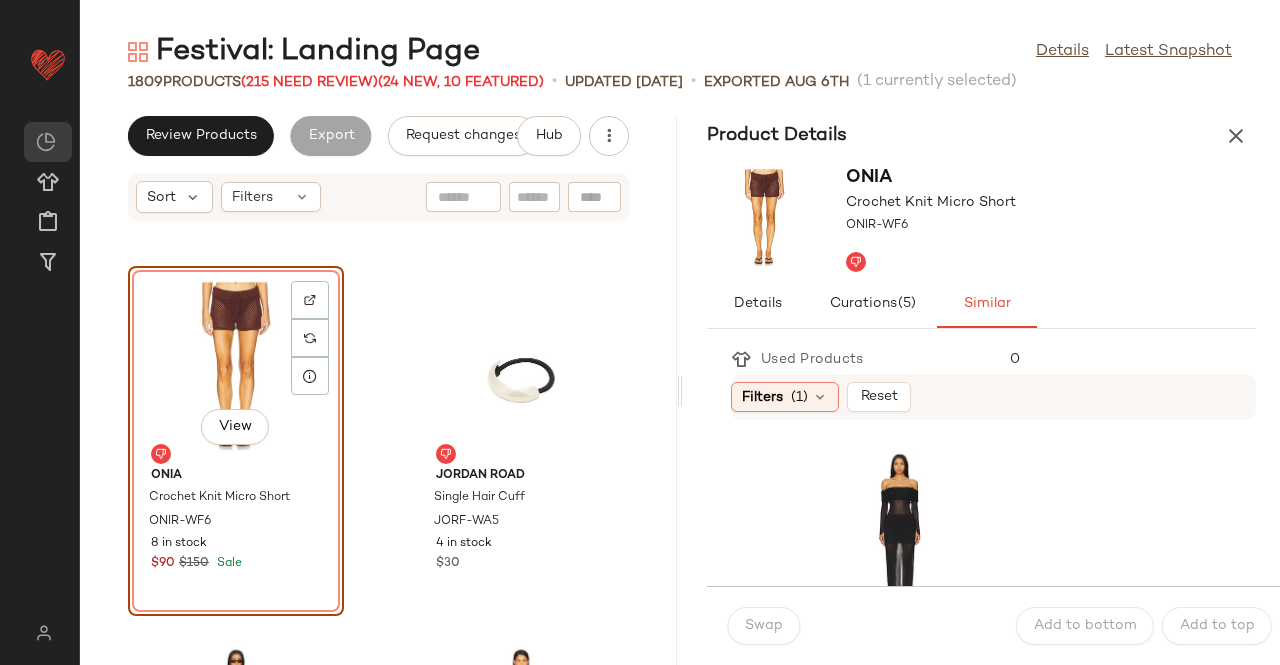 click at bounding box center [1236, 136] 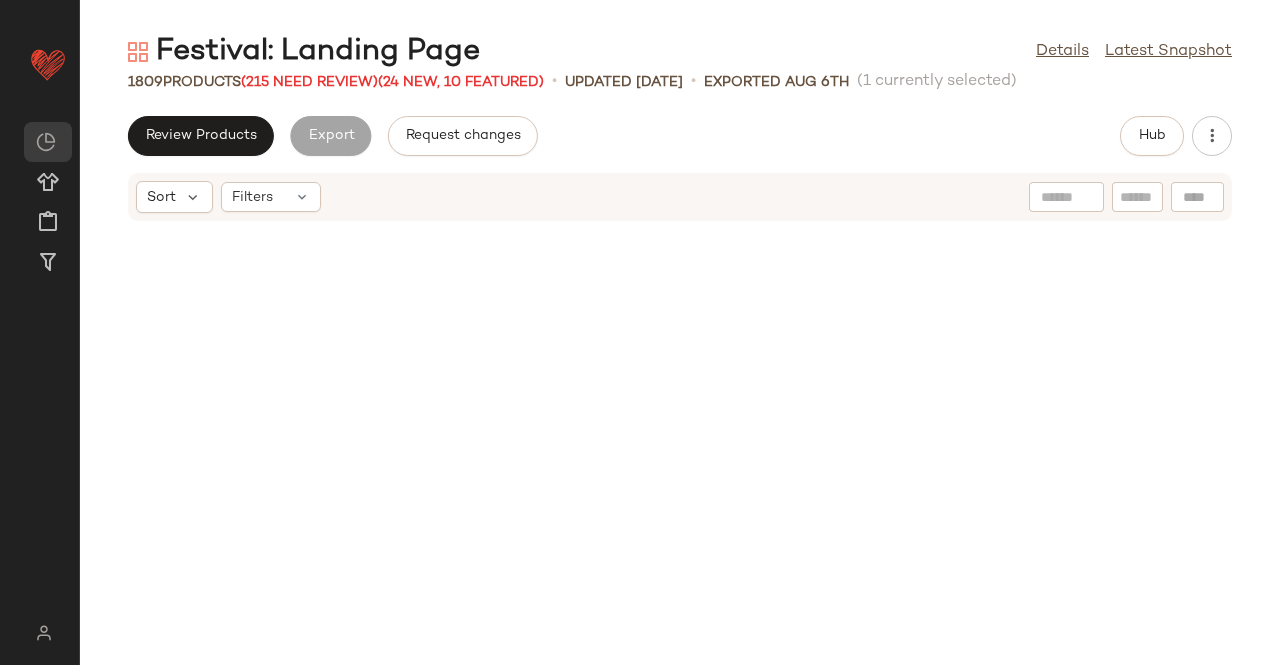 scroll, scrollTop: 26352, scrollLeft: 0, axis: vertical 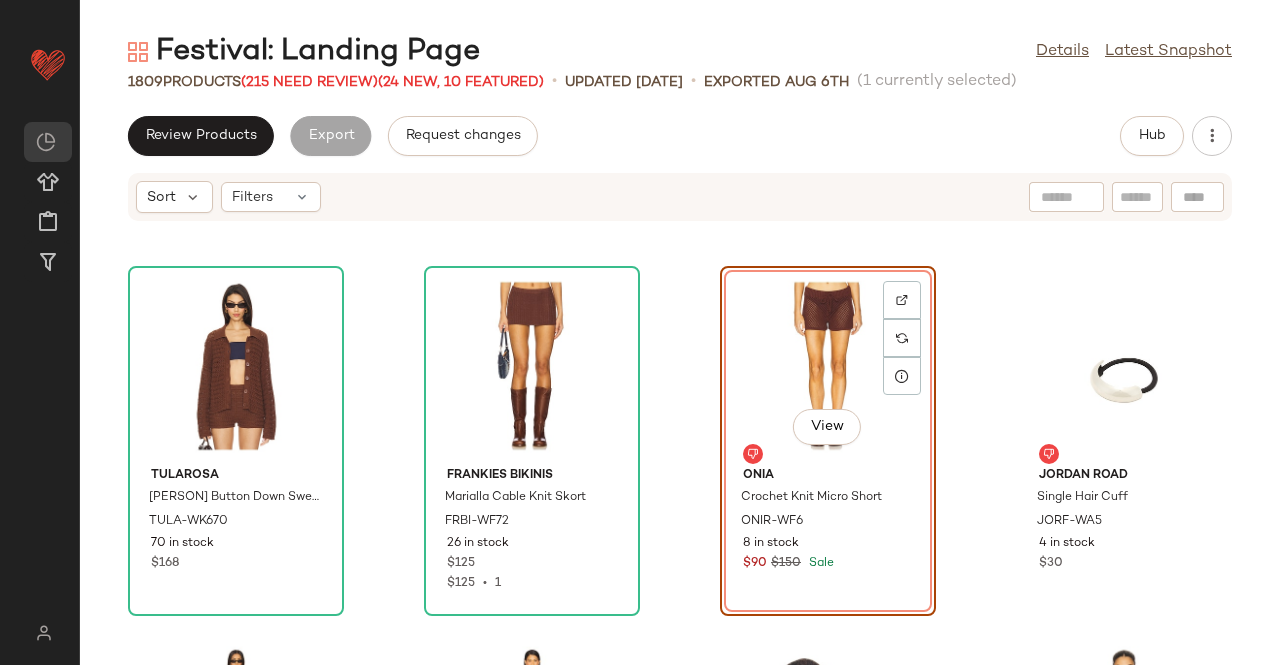 click on "View" 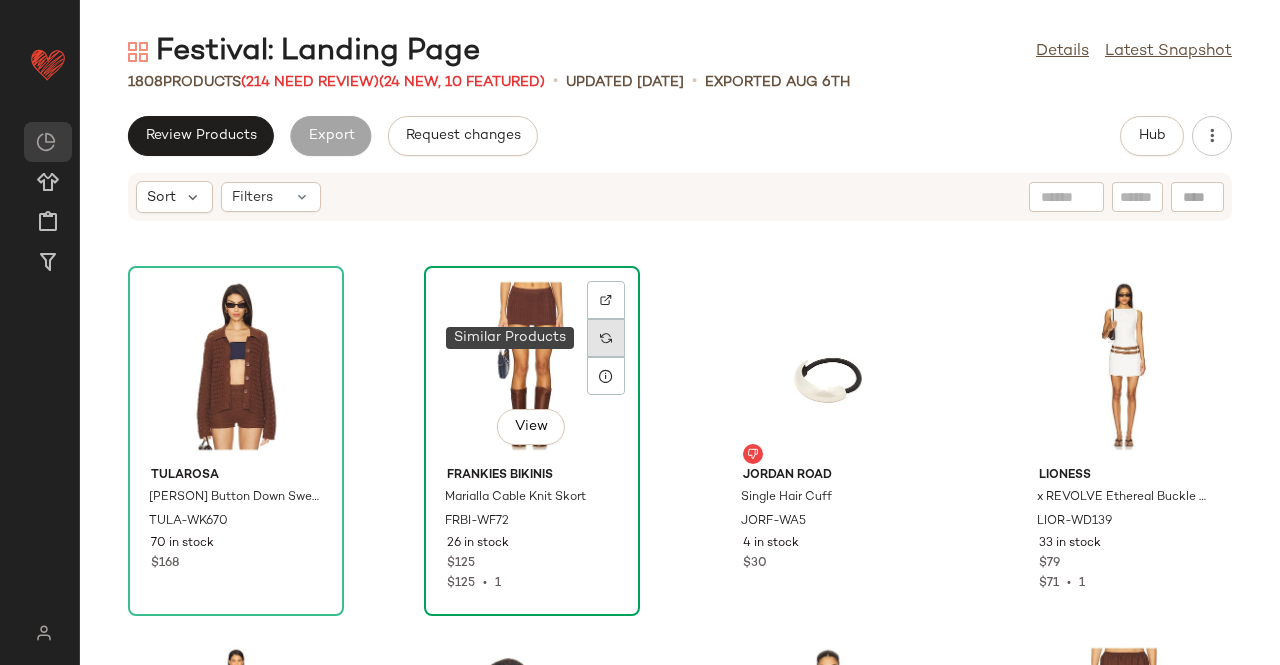 click 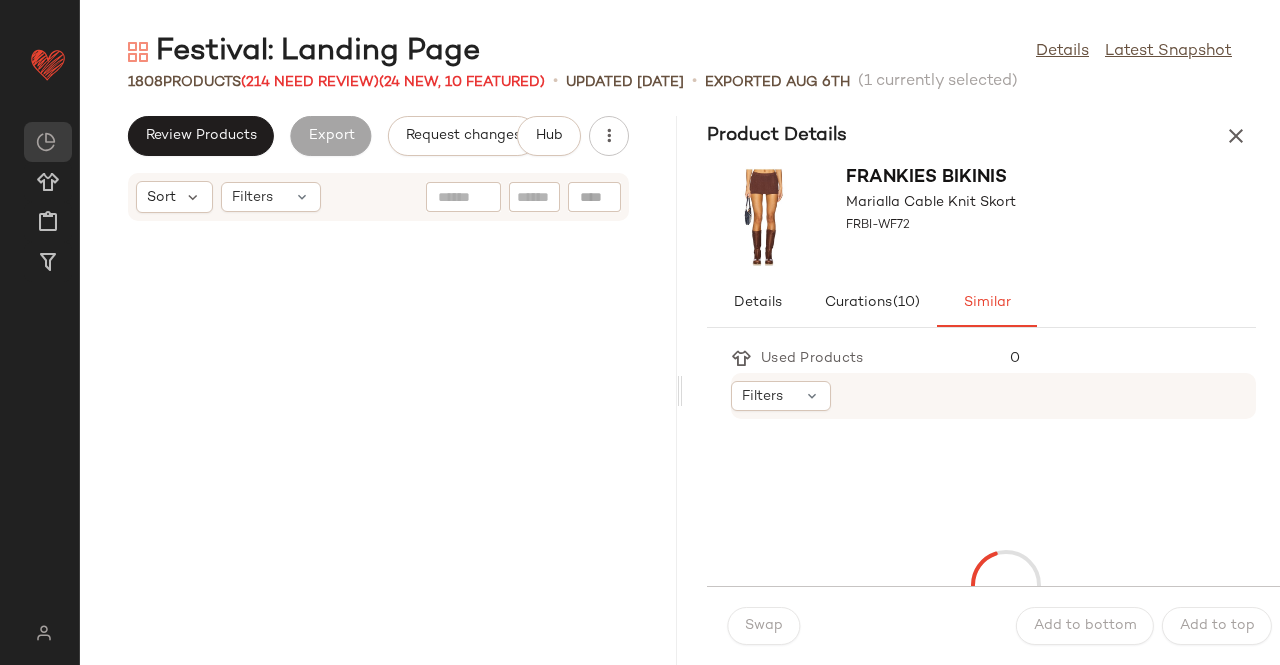 scroll, scrollTop: 52704, scrollLeft: 0, axis: vertical 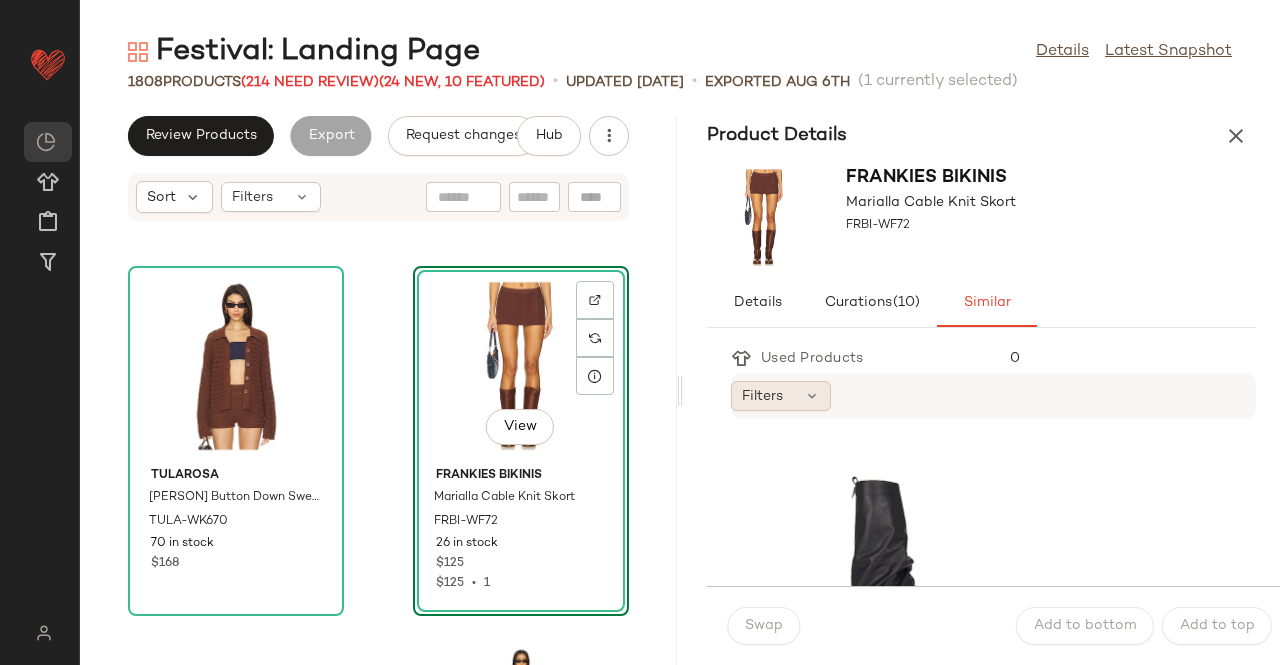 click on "Filters" at bounding box center (762, 396) 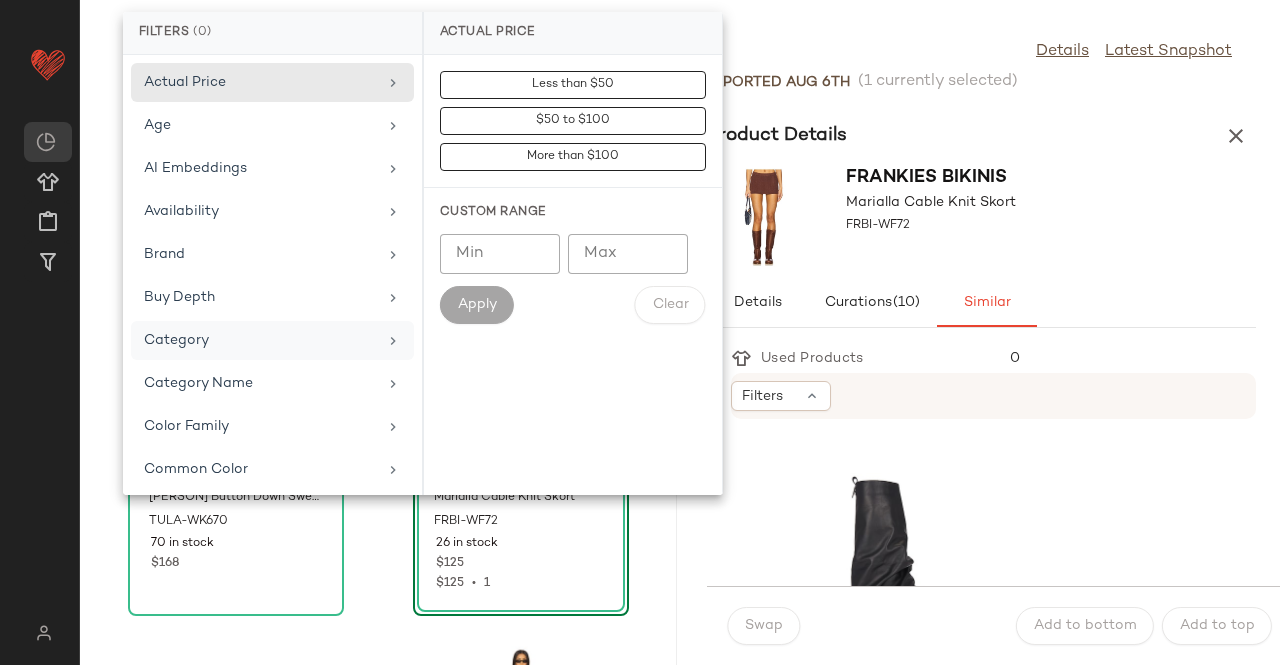 click on "Category" at bounding box center (260, 340) 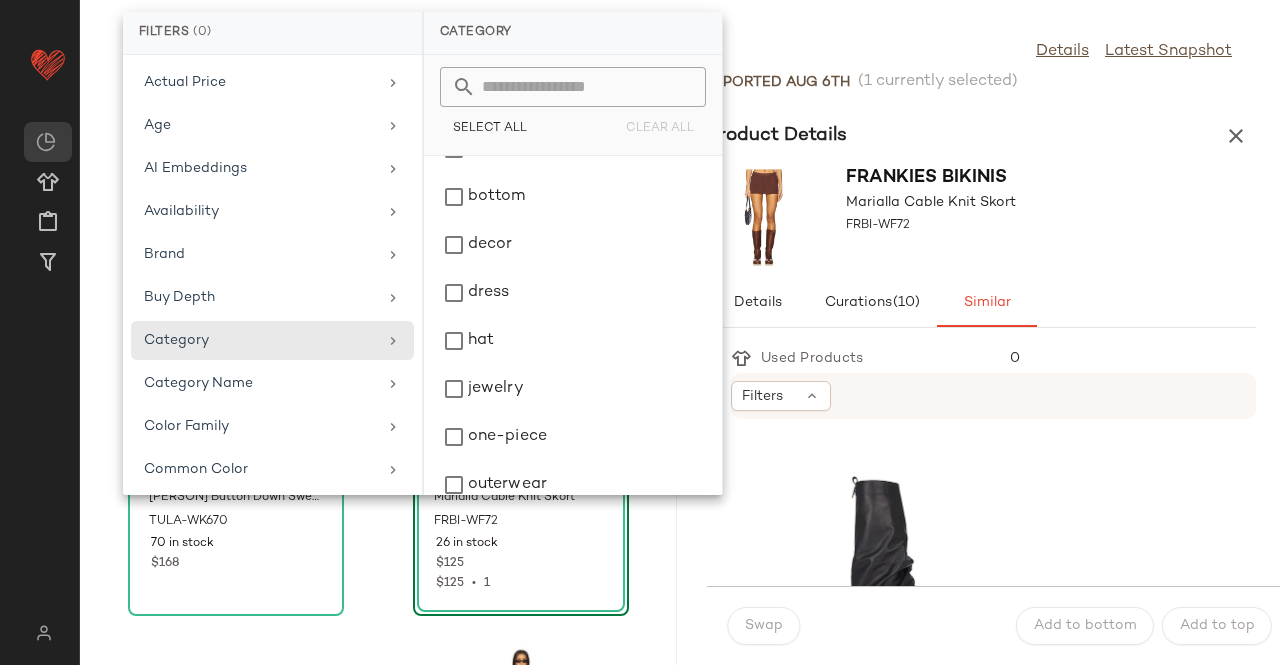 scroll, scrollTop: 388, scrollLeft: 0, axis: vertical 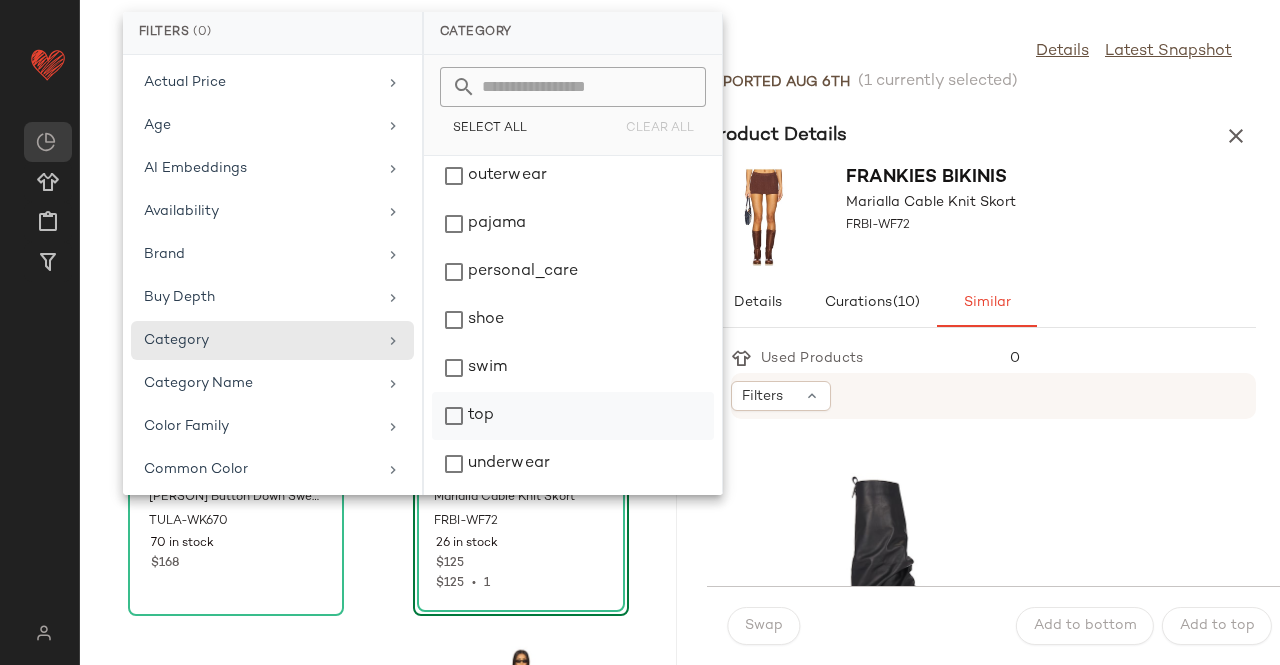 click on "top" 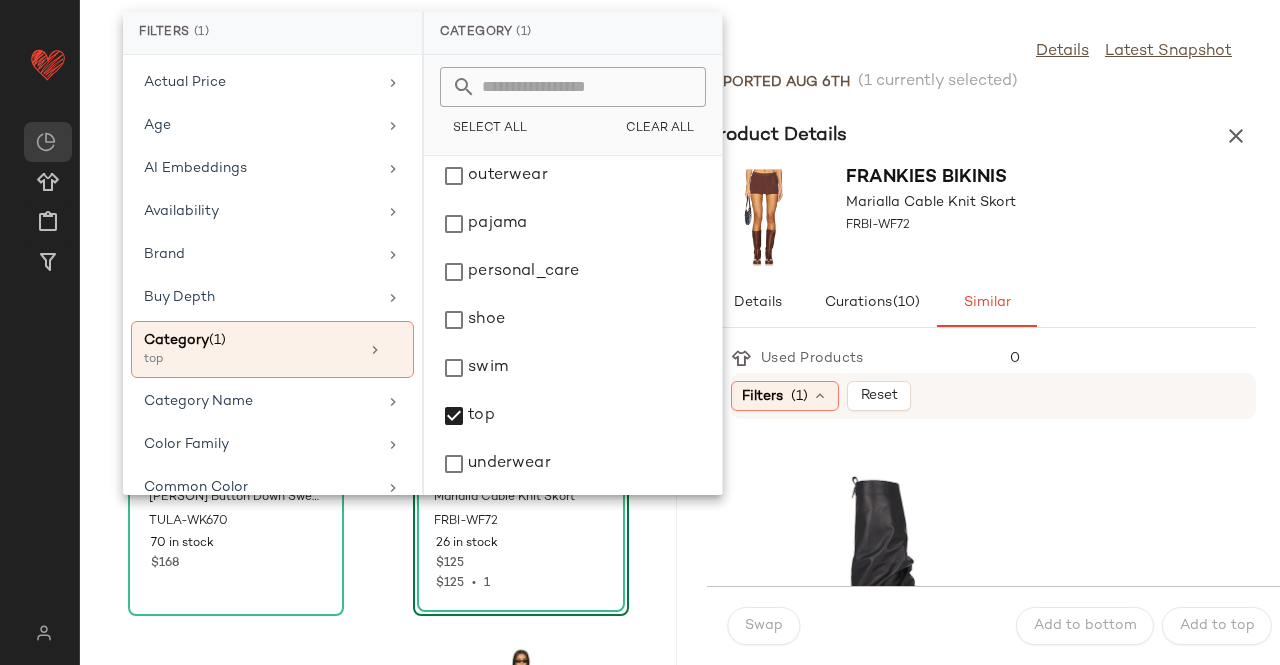 click on "Frankies Bikinis Marialla Cable Knit Skort FRBI-WF72" at bounding box center [981, 217] 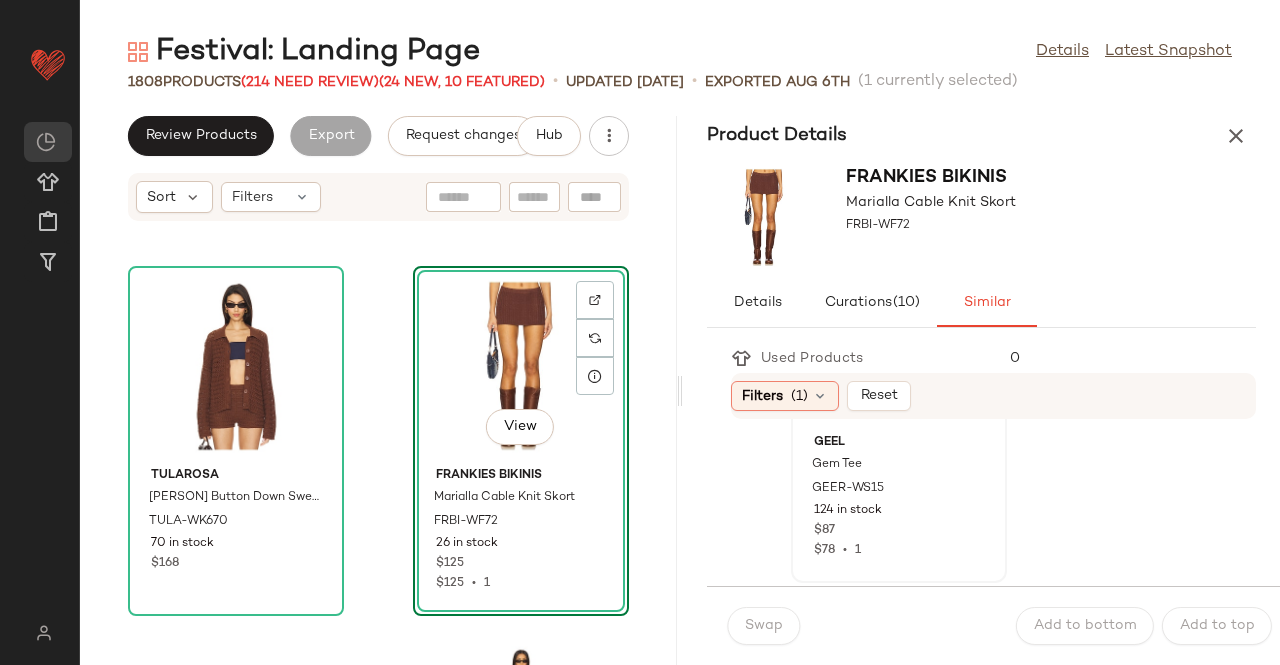scroll, scrollTop: 600, scrollLeft: 0, axis: vertical 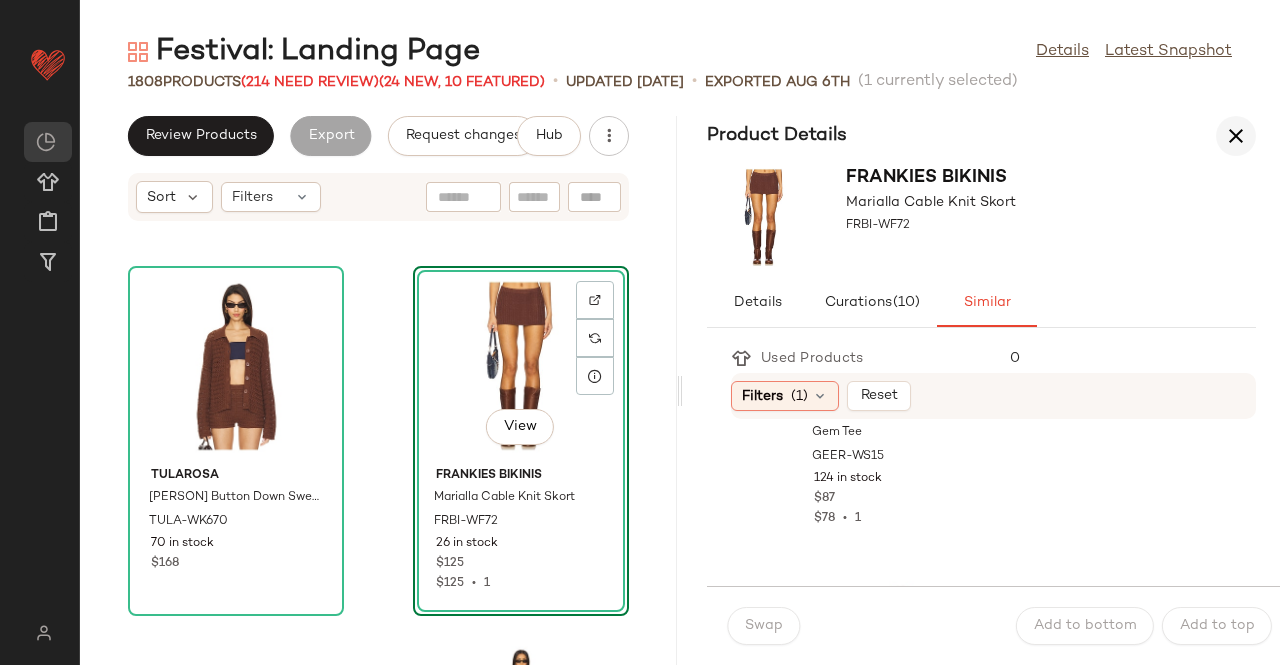 click at bounding box center [1236, 136] 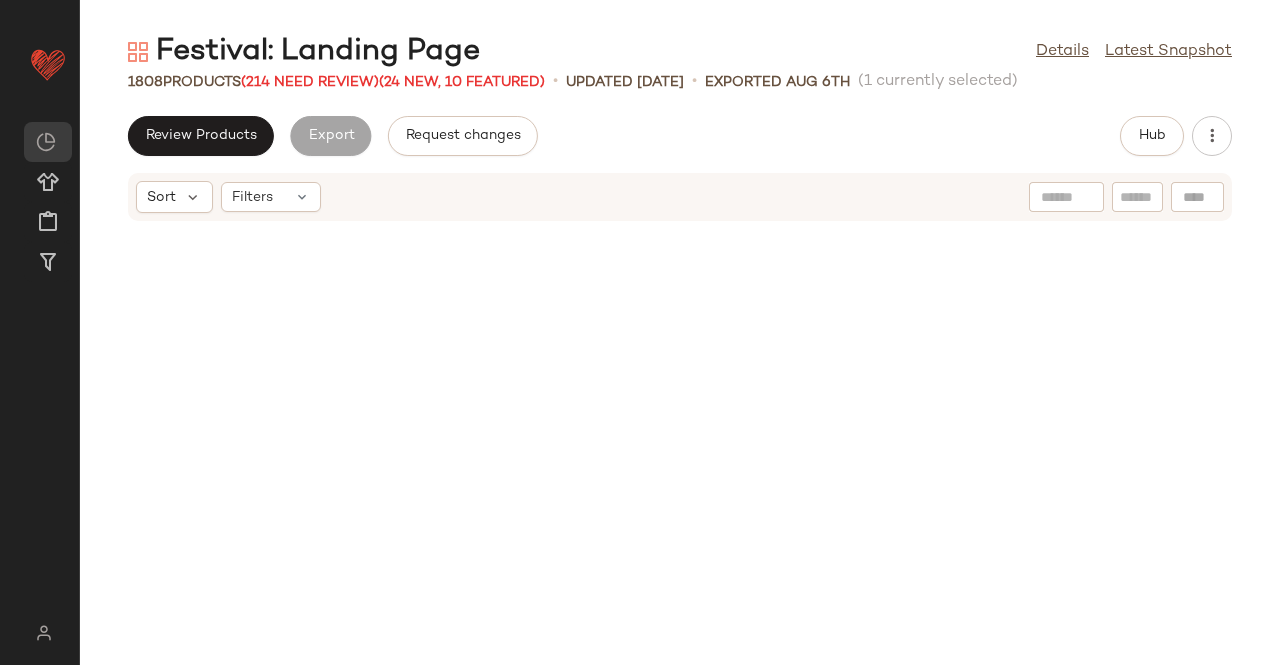 scroll, scrollTop: 26352, scrollLeft: 0, axis: vertical 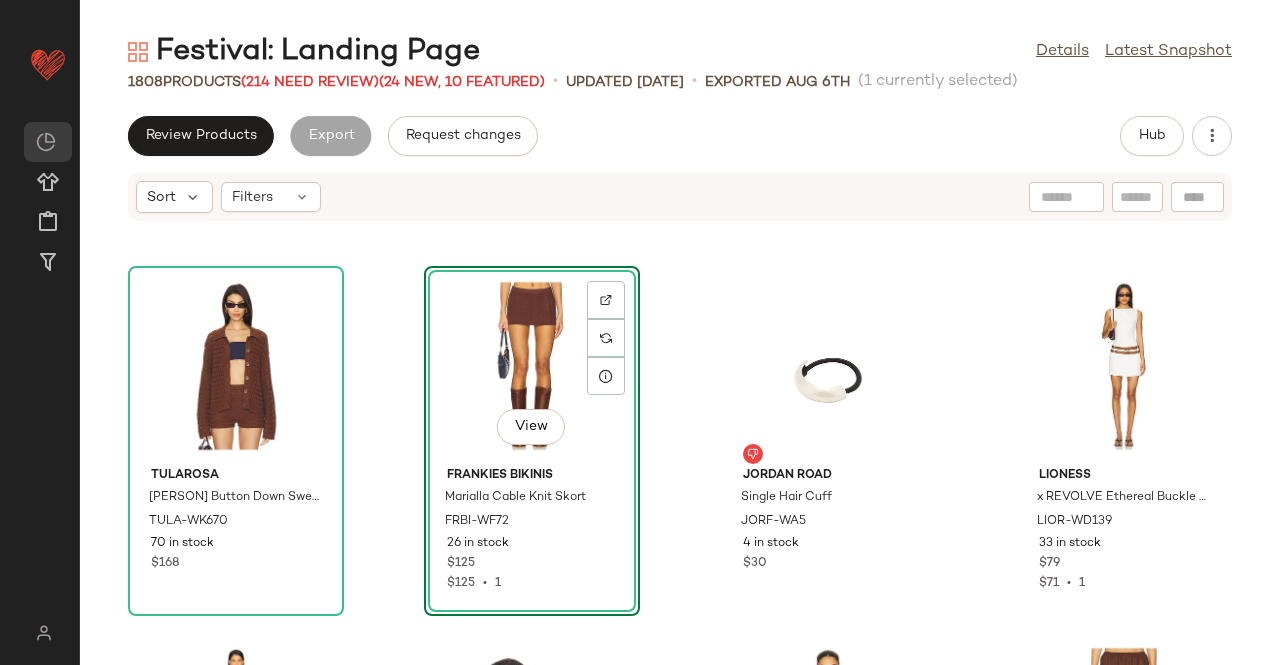 click on "Festival: Landing Page Details Latest Snapshot 1808 Products ([NUMBER] Need Review) ([NUMBER] New, [NUMBER] Featured) • updated [DATE] • Exported [DATE] (1 currently selected) Review Products Export Request changes Hub Sort Filters [BRAND] [FIRST] [FIRST] [PRODUCT] [CODE] [NUMBER] in stock $[PRICE] View Frankies Bikinis Marialla Cable Knit Skort FRBI-WF72 26 in stock $125 $125 • 1 Jordan Road Single Hair Cuff JORF-WA5 4 in stock $30 LIONESS x REVOLVE Ethereal Buckle Mini Dress LIOR-WD139 33 in stock $79 $71 • 1 Commando Neoprene Mini Tub CMAN-WD17 11 in stock $298 Jeffrey Campbell Pinpoint Boots JCAM-WZ1984 2 in stock $430 DONNI. x REVOLVE The Linen Tube Top DONR-WS78 66 Pre-Order Items $112 $112 • 1 DONNI. x REVOLVE The Linen Simple Pant DONR-WP80 61 Pre-Order Items $174 LSET Pointelle Sleeveless Crew Top LSET-WS34 22 in stock $88 The Dolls House Gia Mini Skirt TDOL-WQ3 4 in stock $221 ELLIATT Kyra Gown ELLI-WD887 38 in stock $448 petit moments Cascais Earrings PETM-WL626 $30 2" at bounding box center (680, 348) 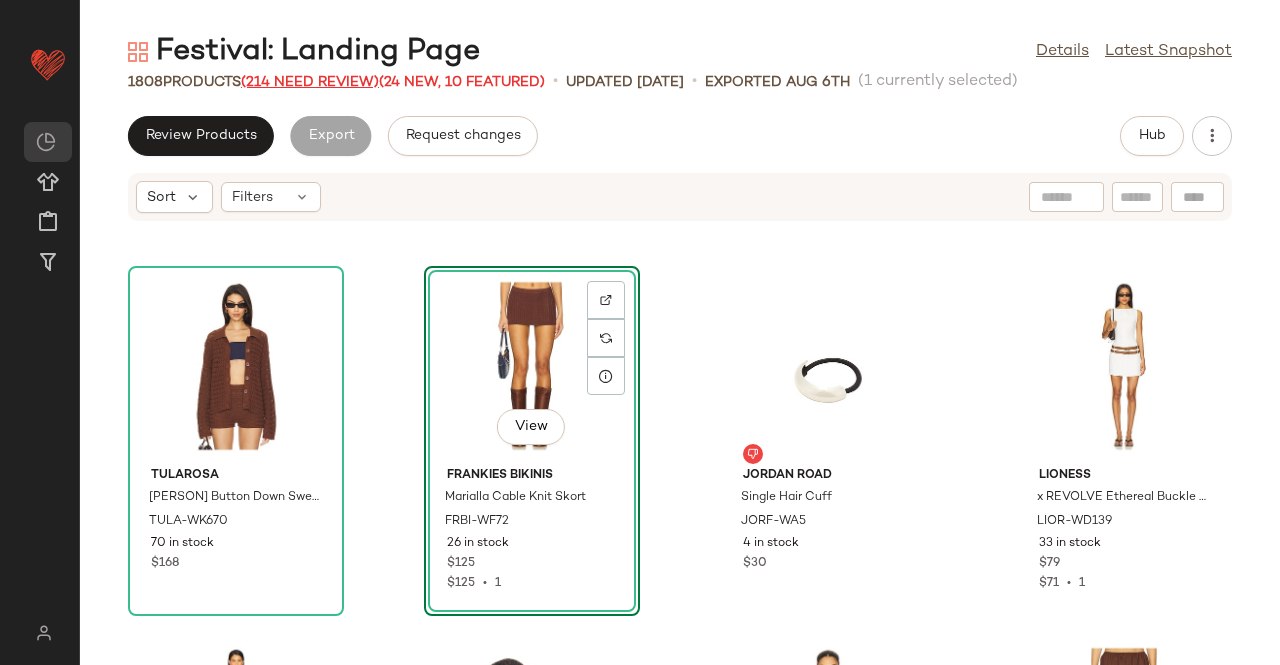 click on "(214 Need Review)" at bounding box center (310, 82) 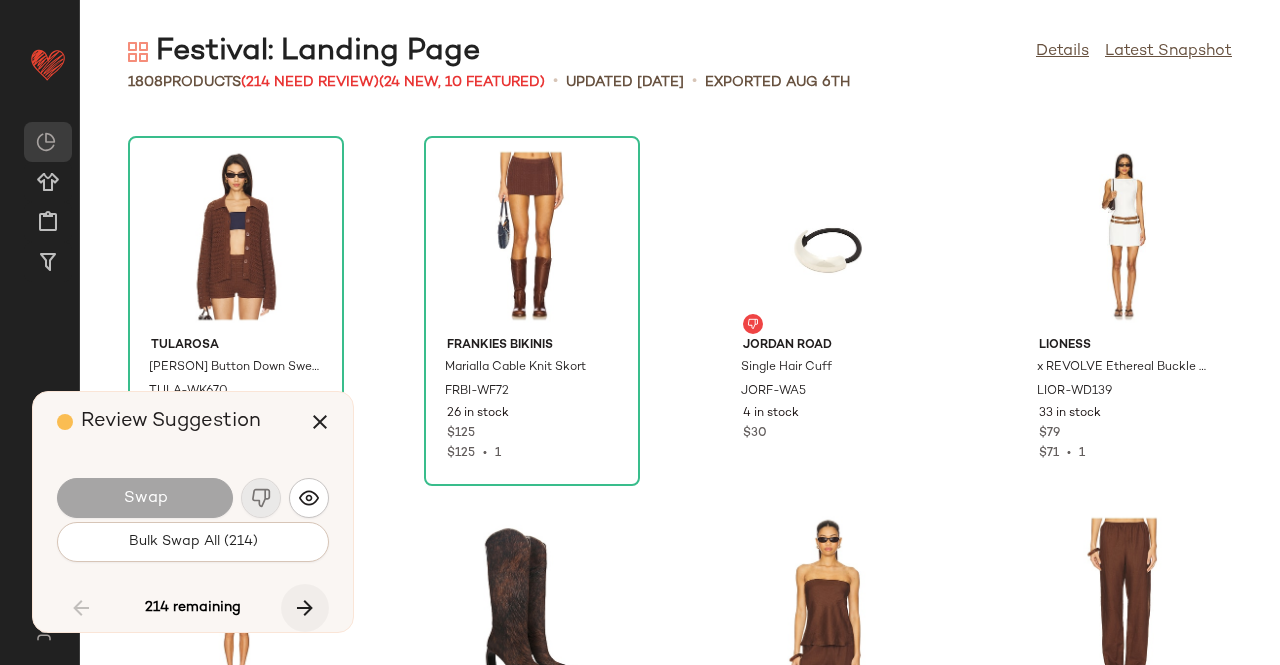 click at bounding box center [305, 608] 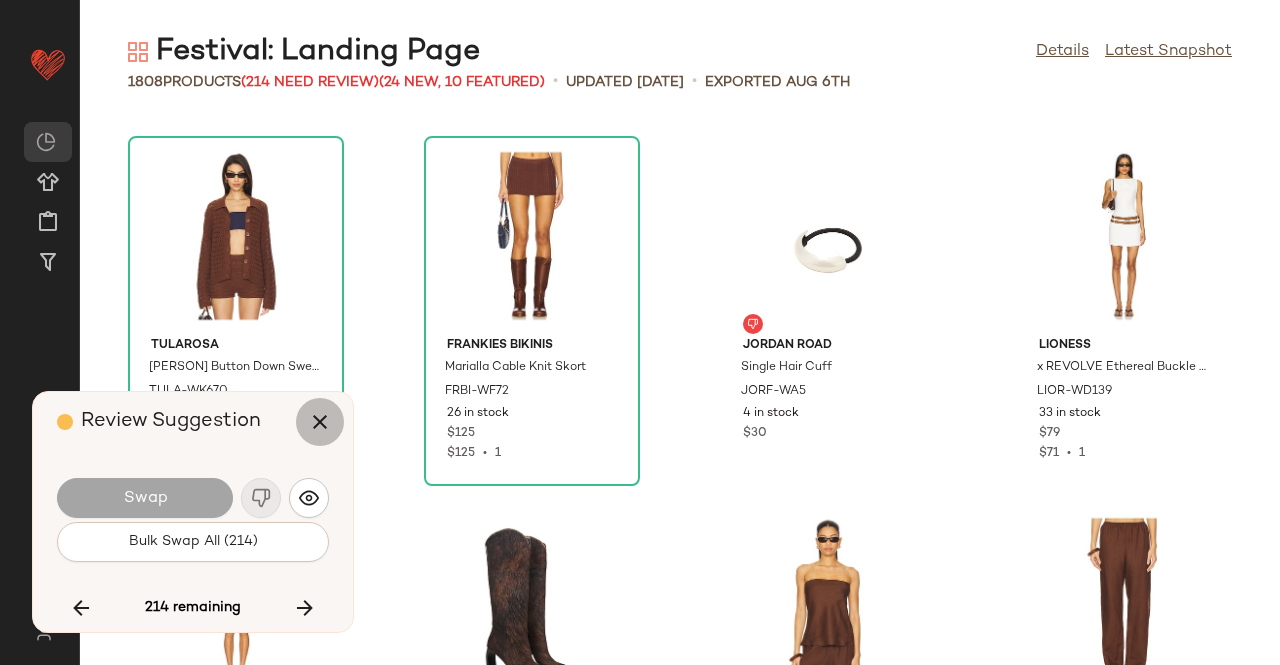 click at bounding box center (320, 422) 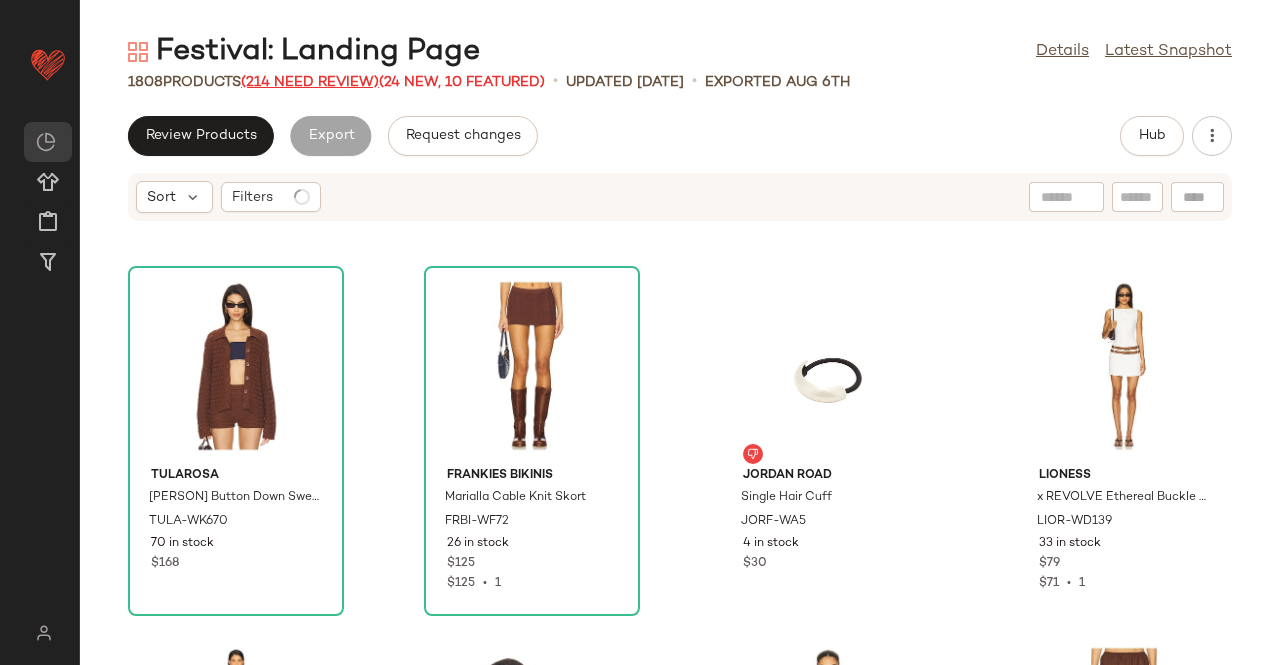click on "(214 Need Review)" at bounding box center [310, 82] 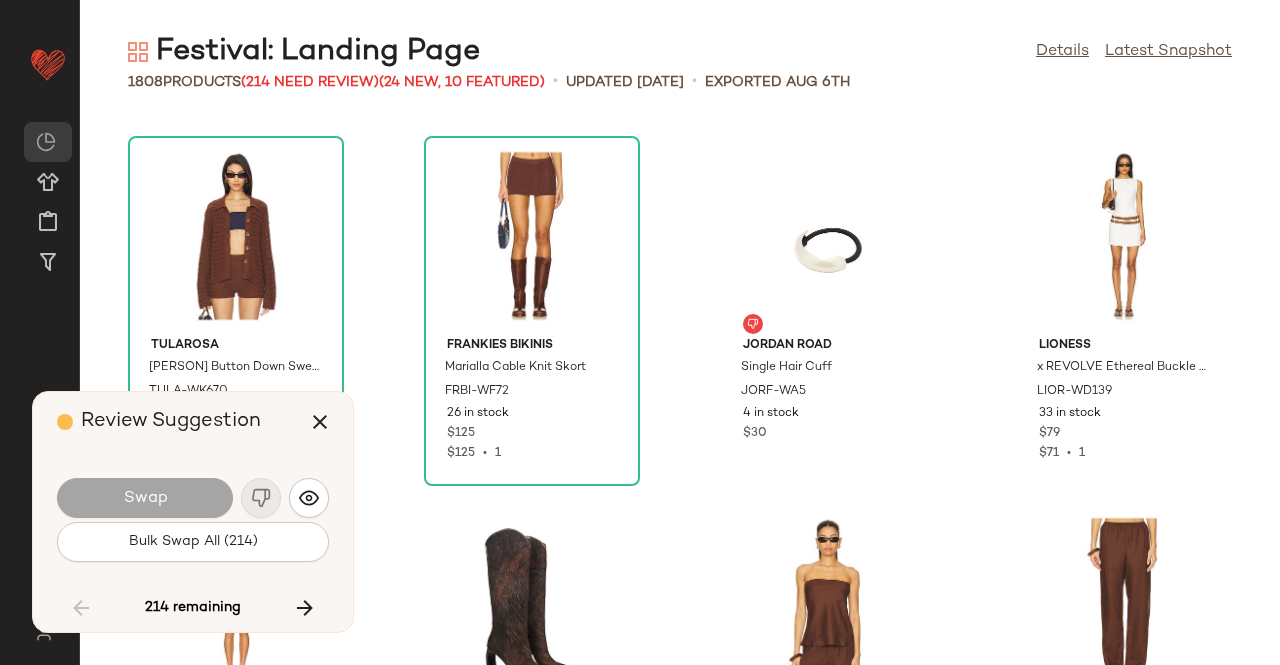 click on "Review Suggestion  Swap   Bulk Swap All (214)  214 remaining" at bounding box center (193, 512) 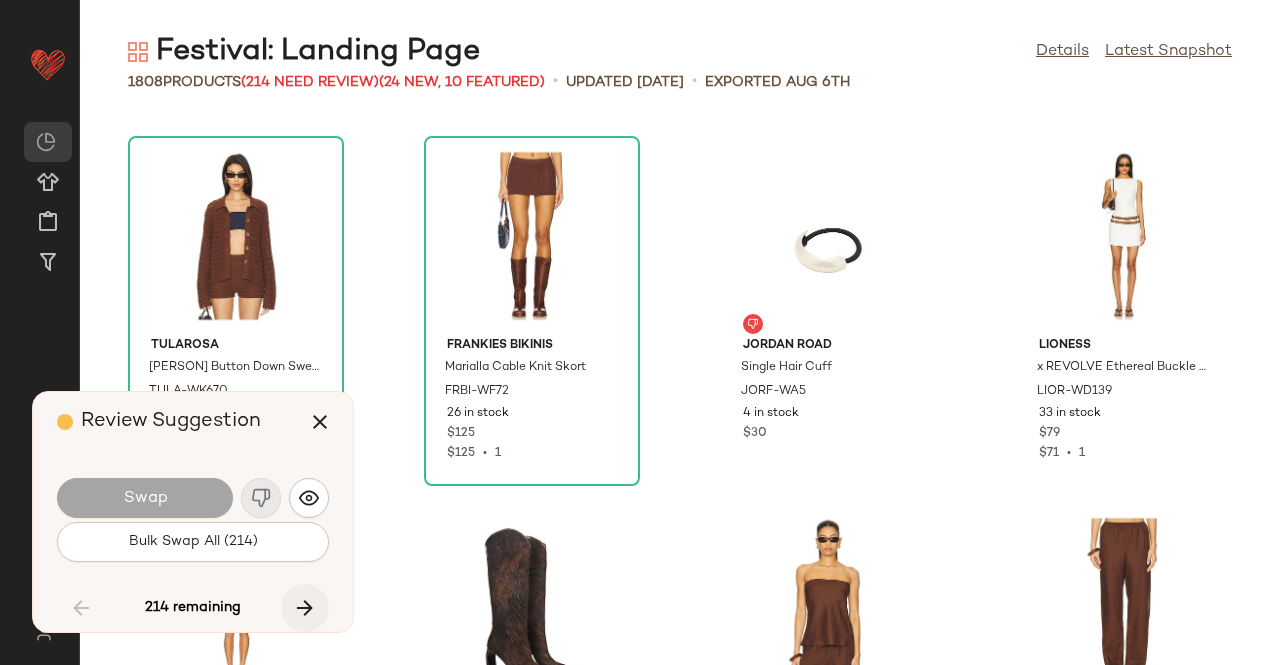 click at bounding box center (305, 608) 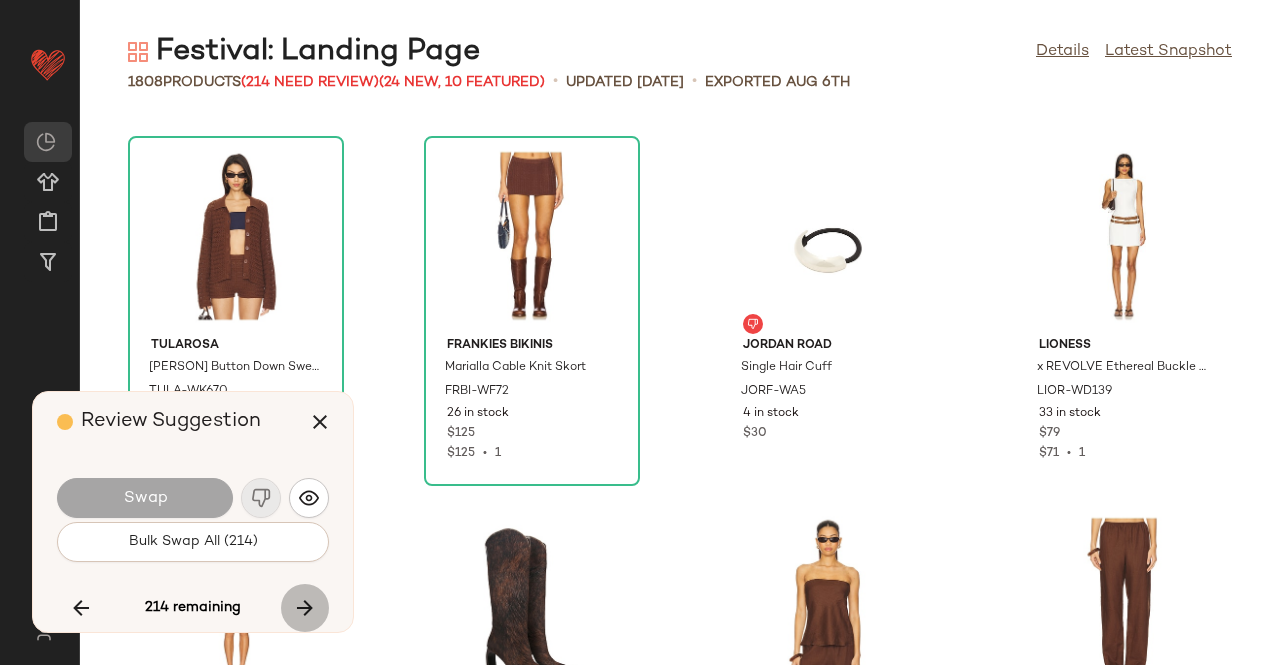 click at bounding box center (305, 608) 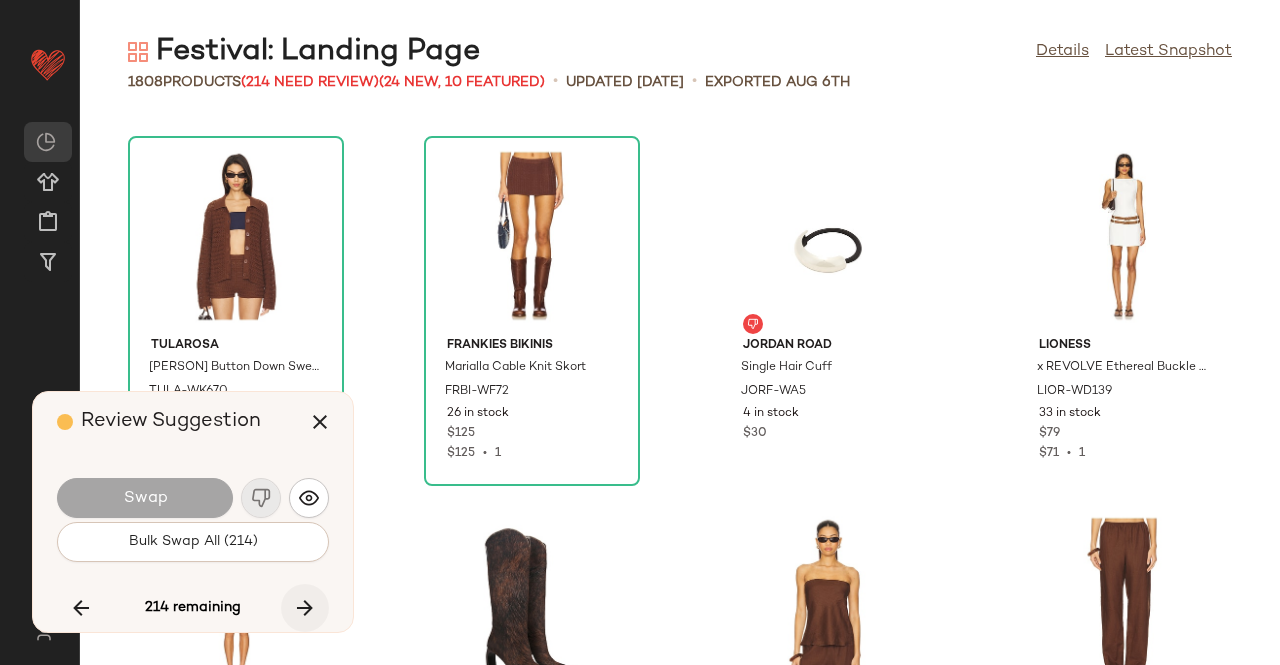 click at bounding box center (305, 608) 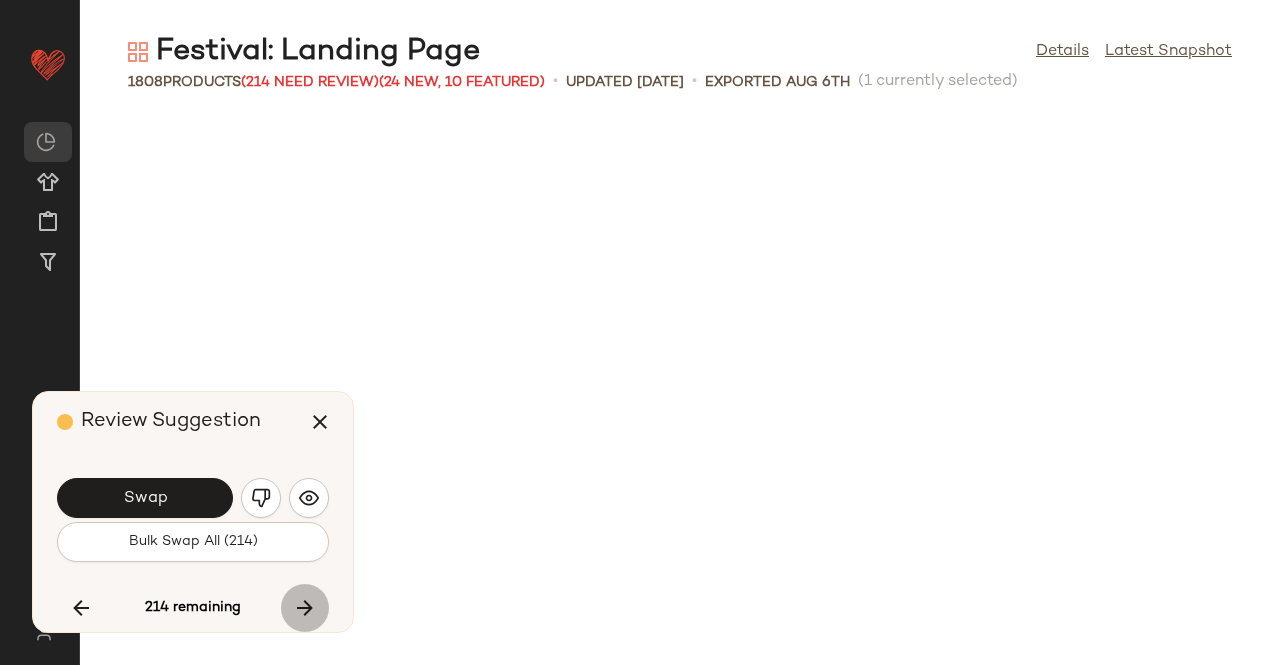 scroll, scrollTop: 27084, scrollLeft: 0, axis: vertical 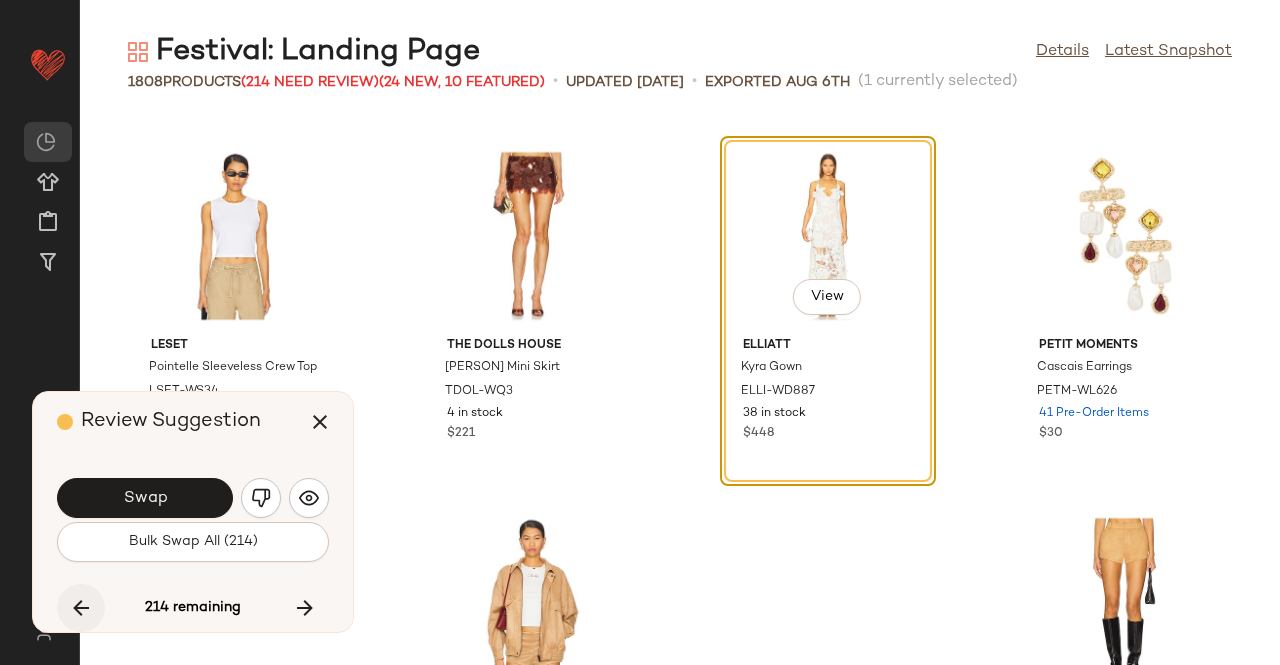 drag, startPoint x: 94, startPoint y: 605, endPoint x: 75, endPoint y: 605, distance: 19 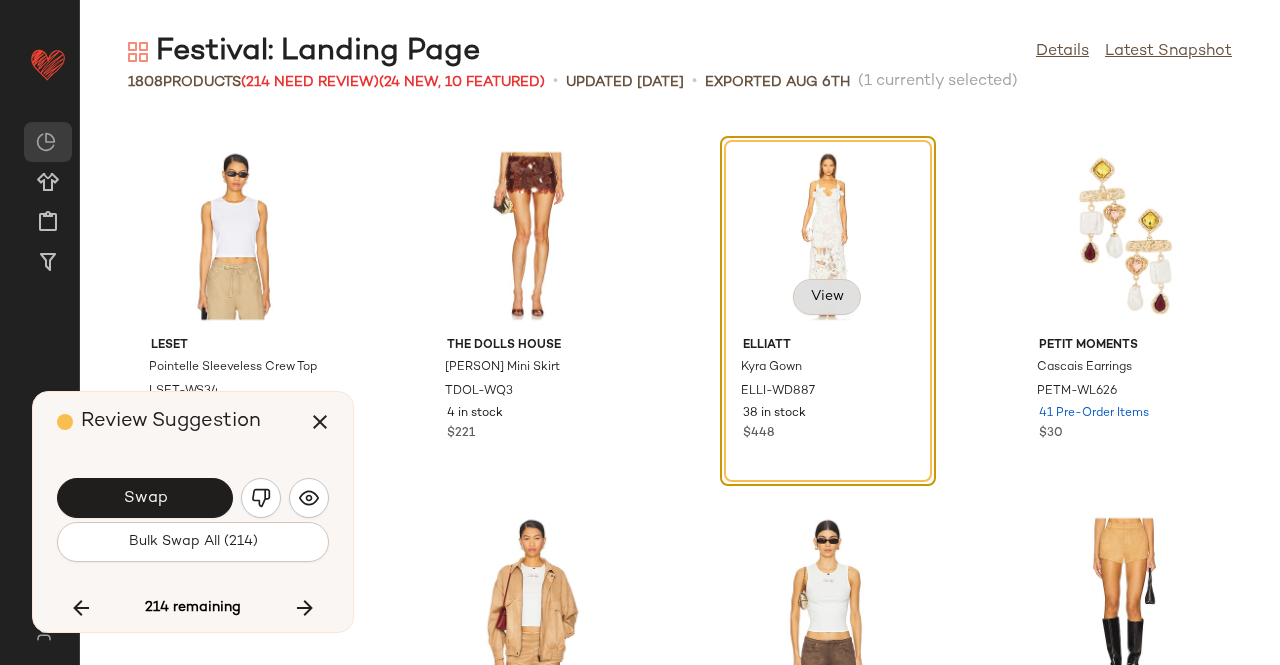 click on "View" 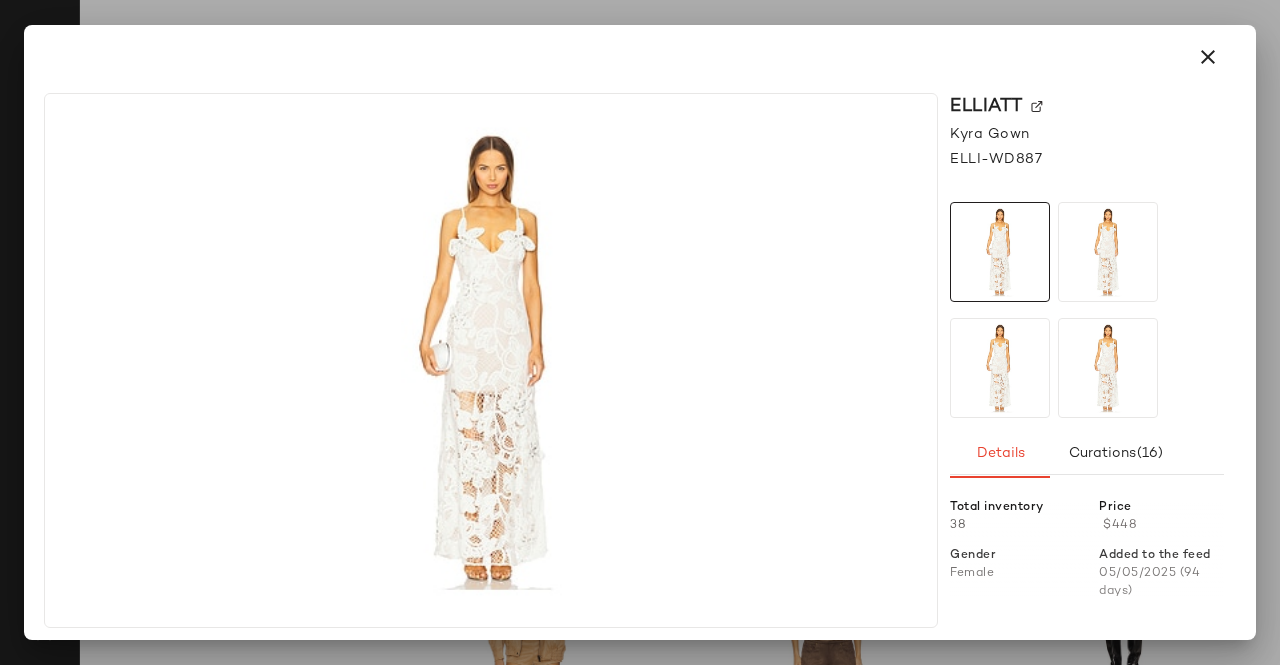 drag, startPoint x: 1236, startPoint y: 26, endPoint x: 1228, endPoint y: 42, distance: 17.888544 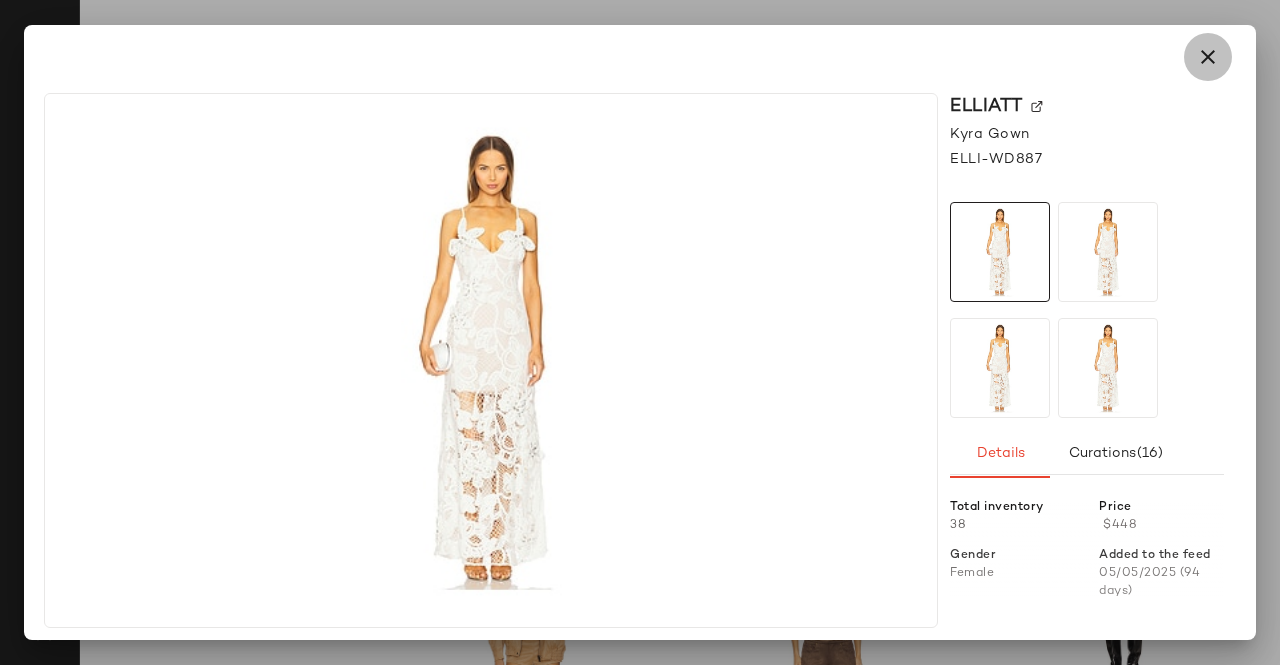 click at bounding box center (1208, 57) 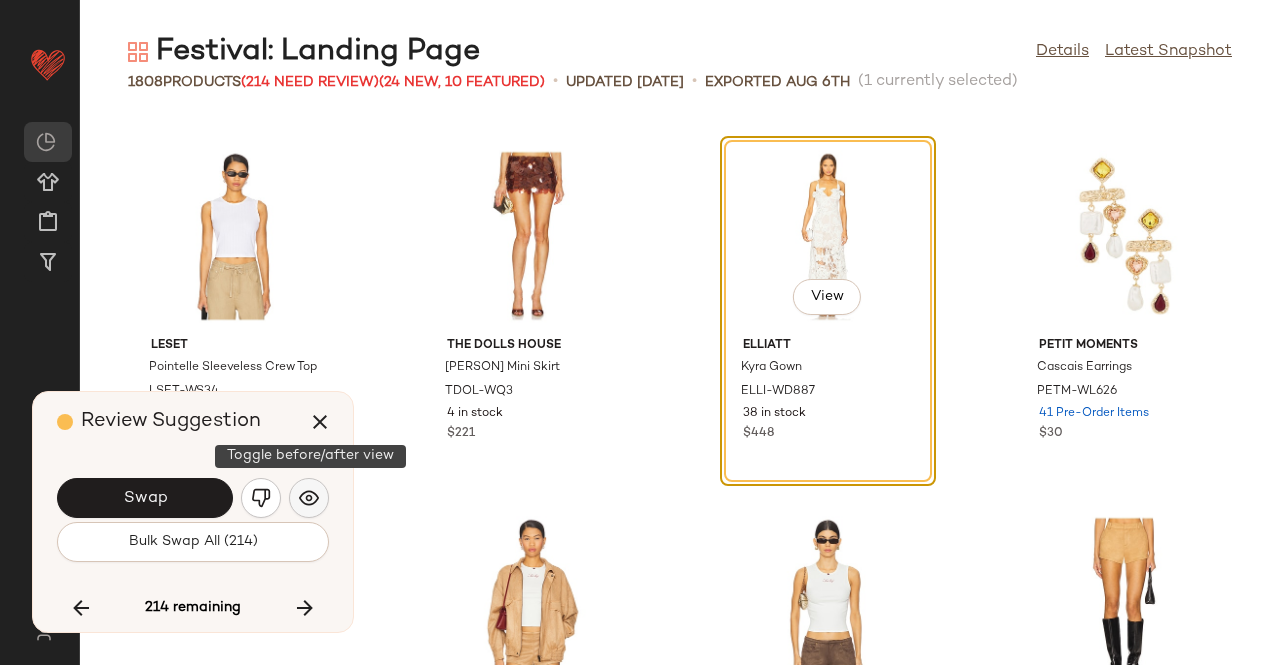 click 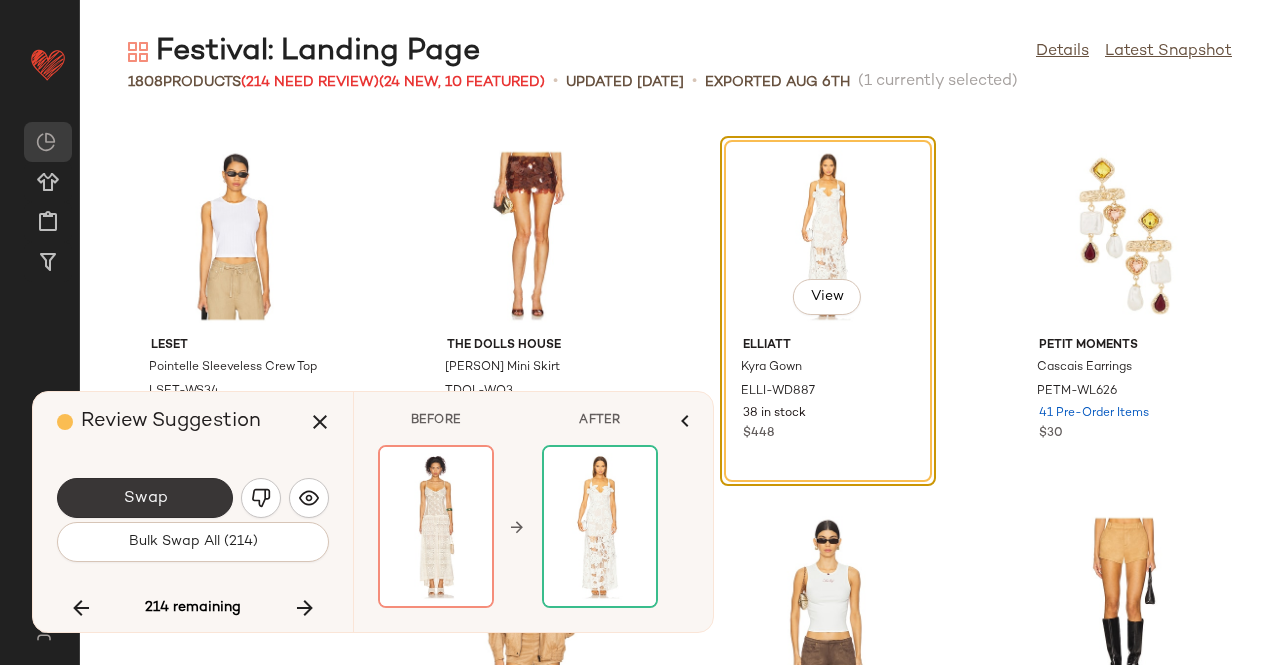 click on "Swap" at bounding box center (145, 498) 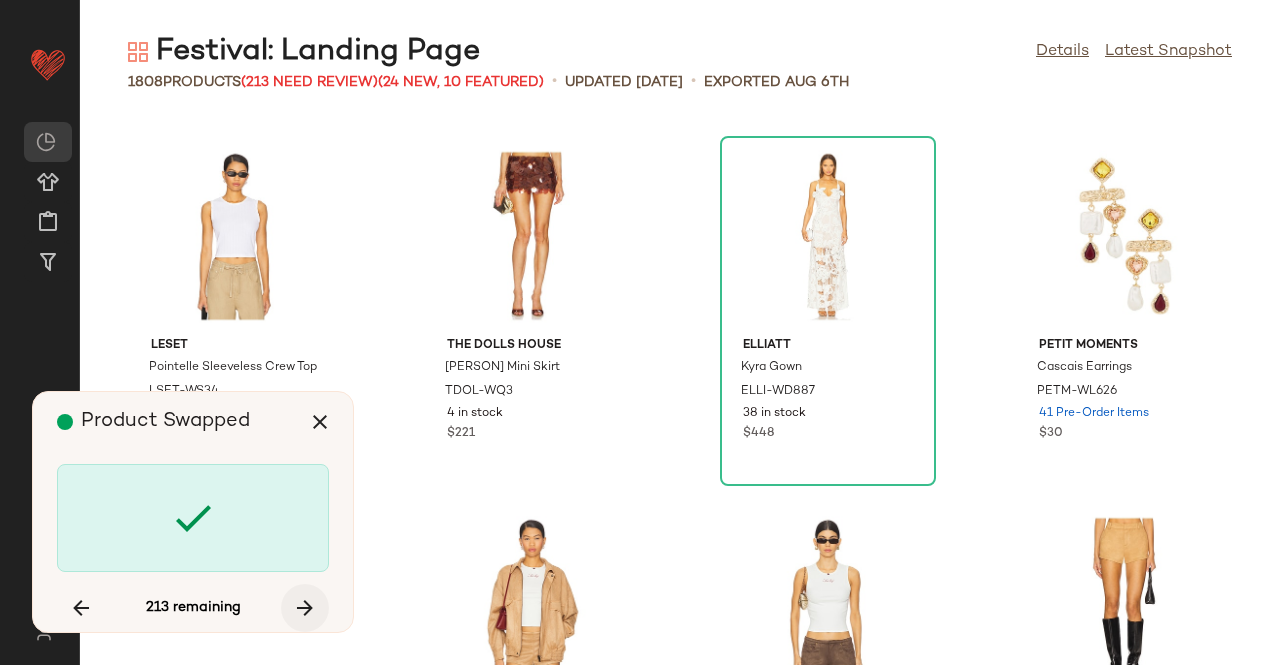click at bounding box center [305, 608] 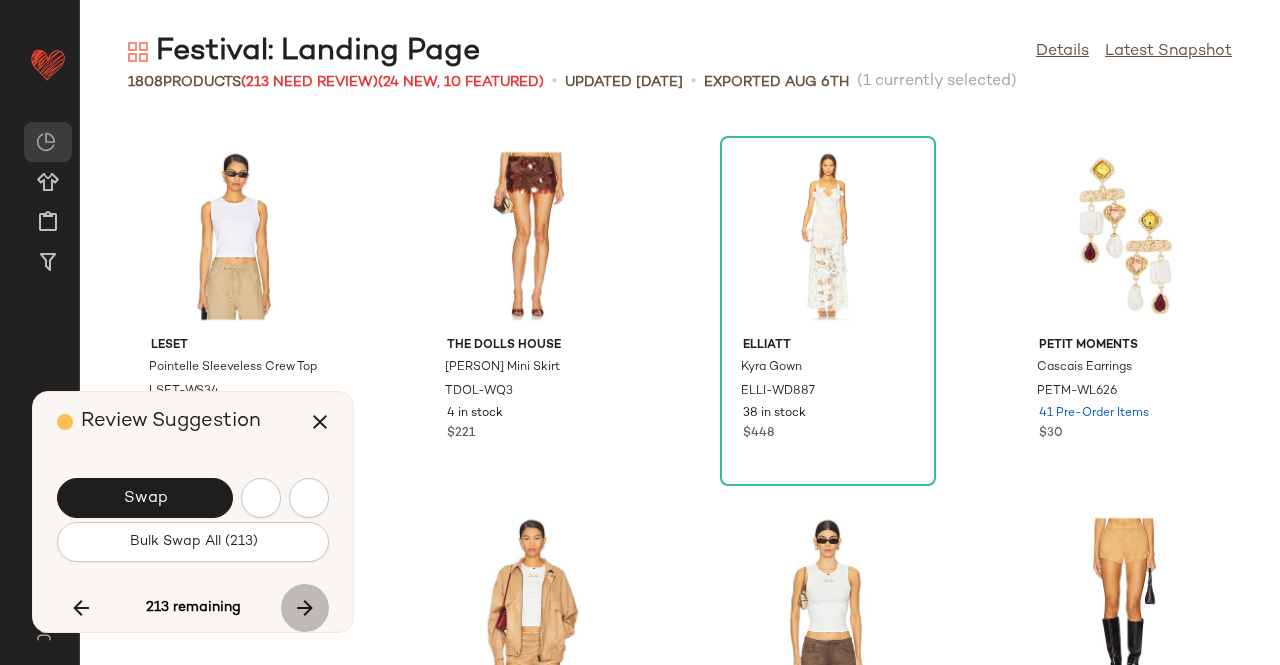 scroll, scrollTop: 27816, scrollLeft: 0, axis: vertical 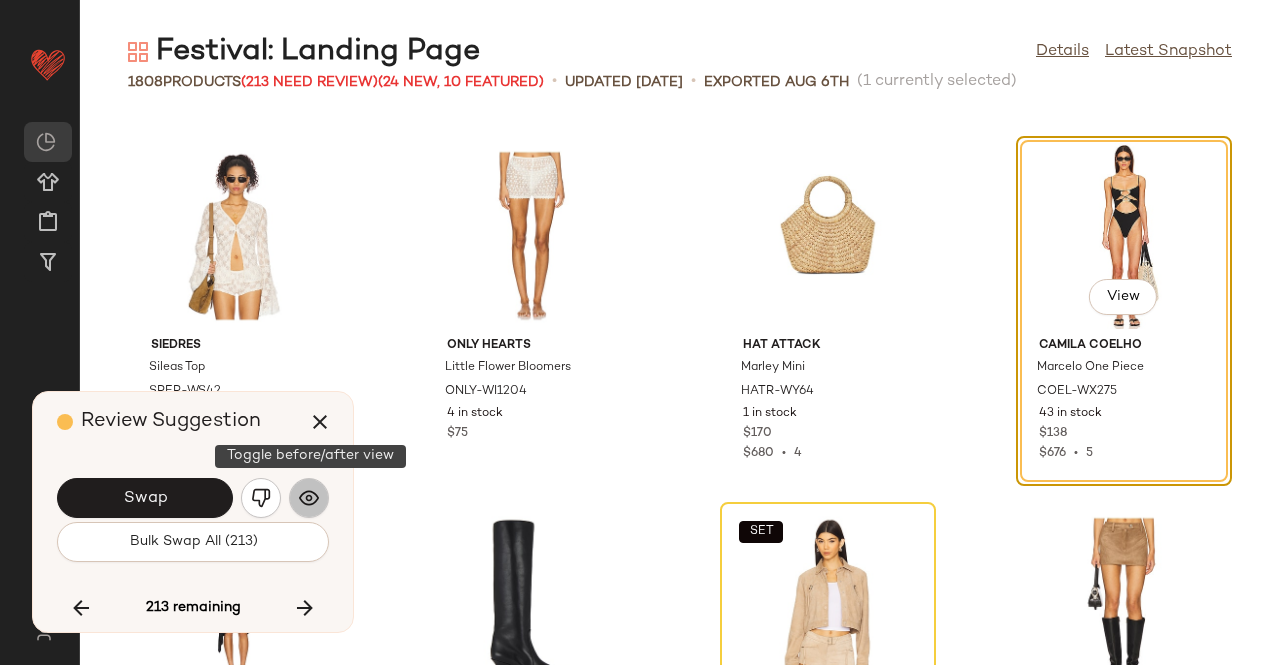 click 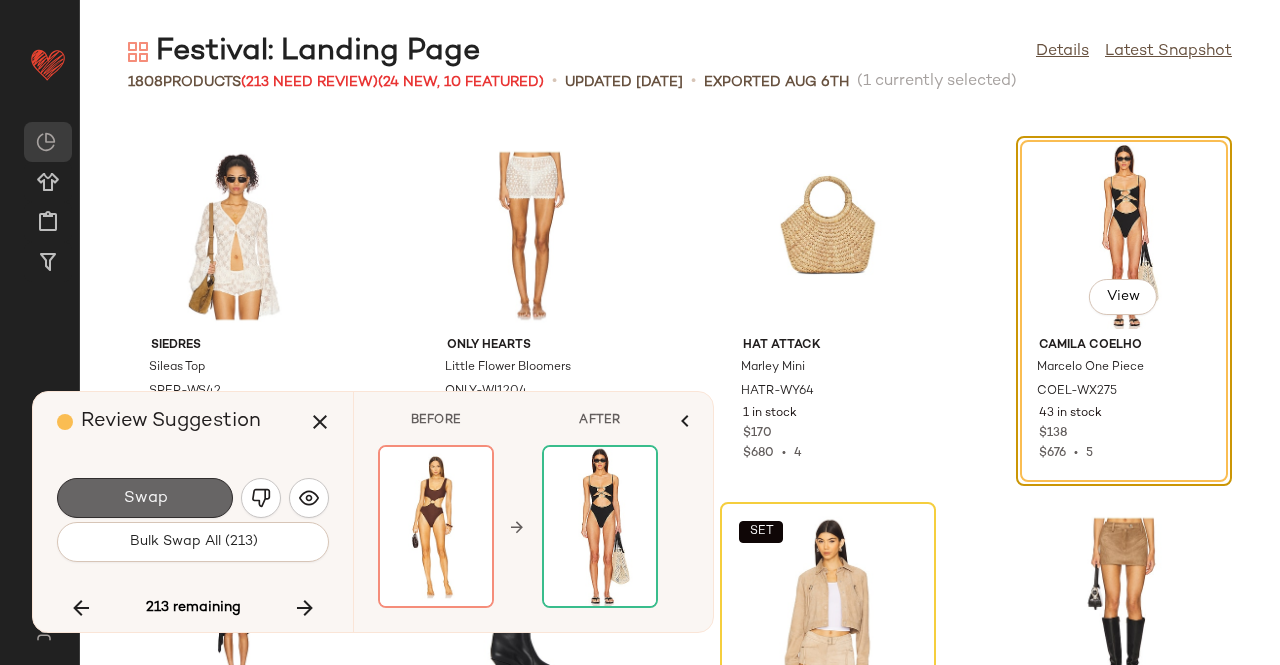 click on "Swap" 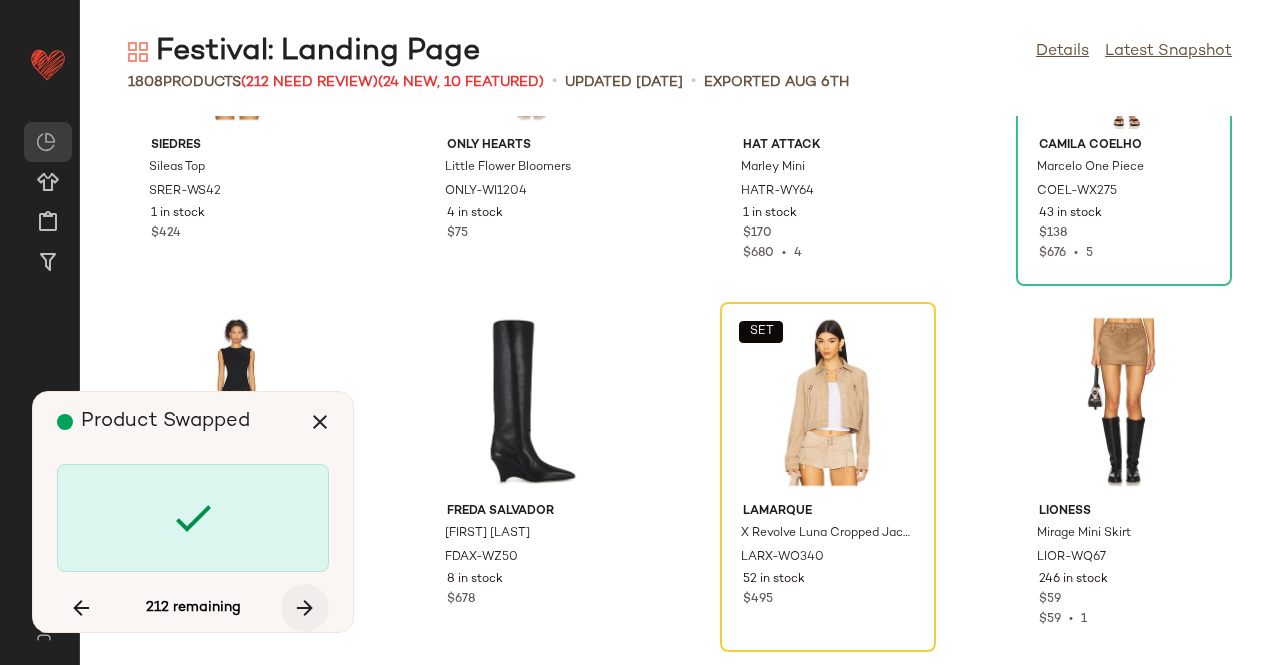 scroll, scrollTop: 28182, scrollLeft: 0, axis: vertical 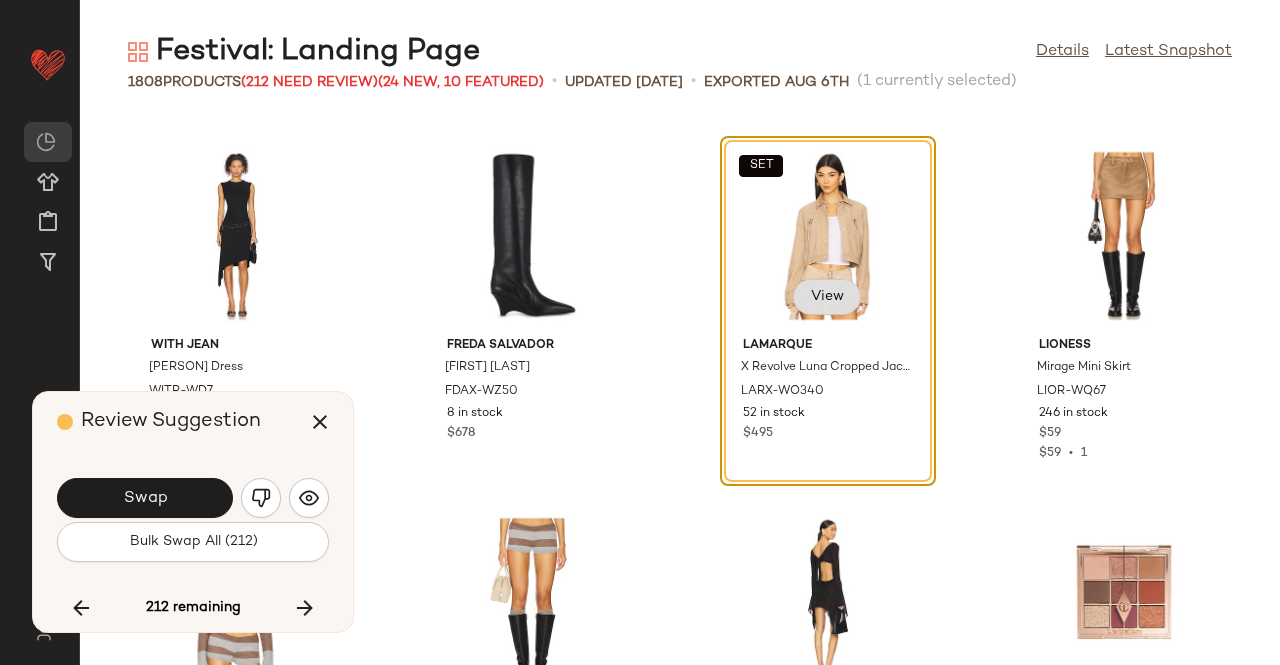 click on "View" 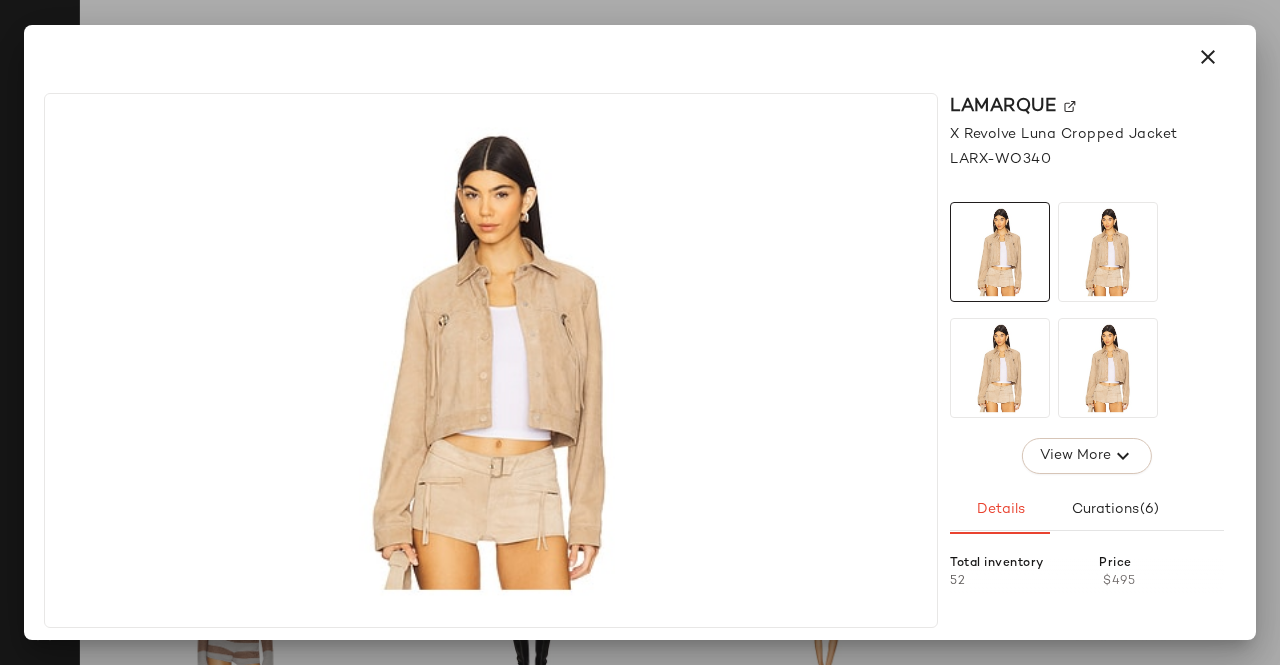 click 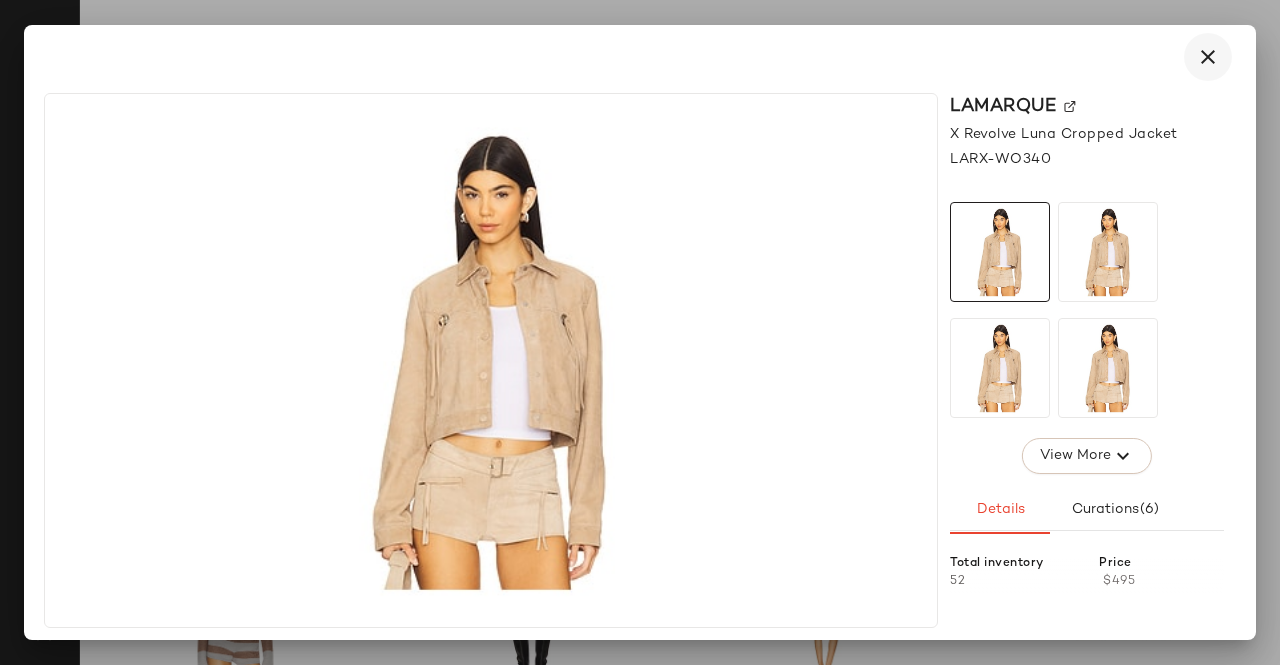 click at bounding box center (1208, 57) 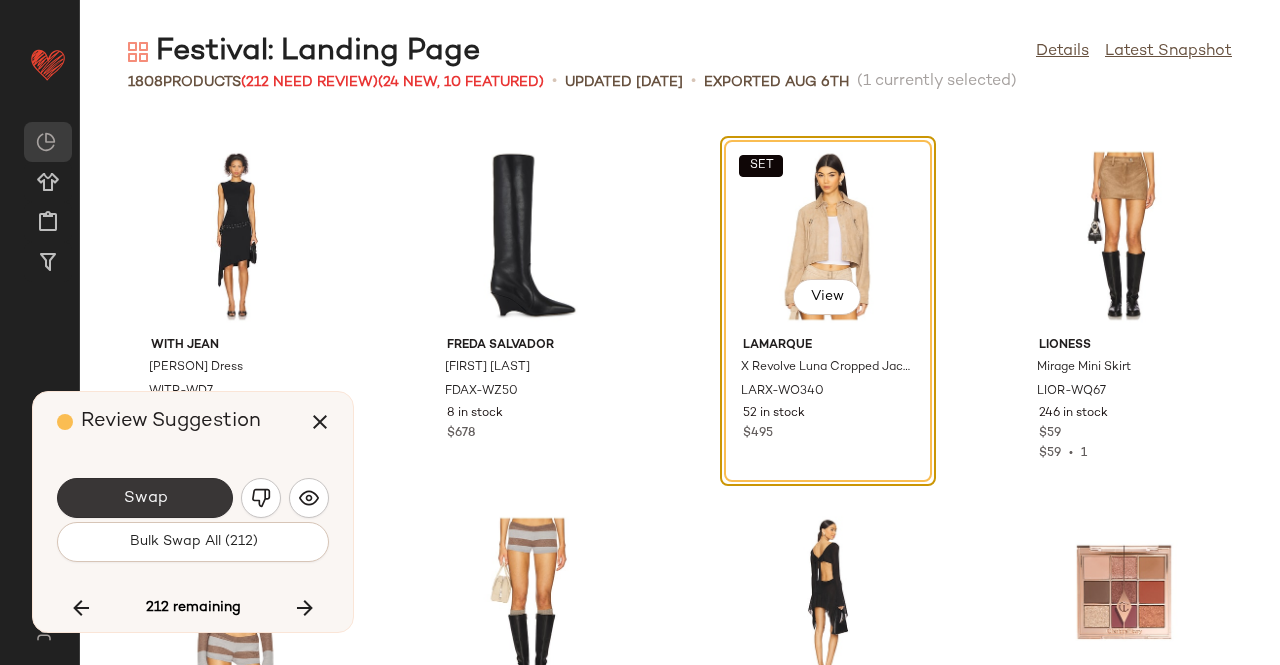 click on "Swap" at bounding box center [145, 498] 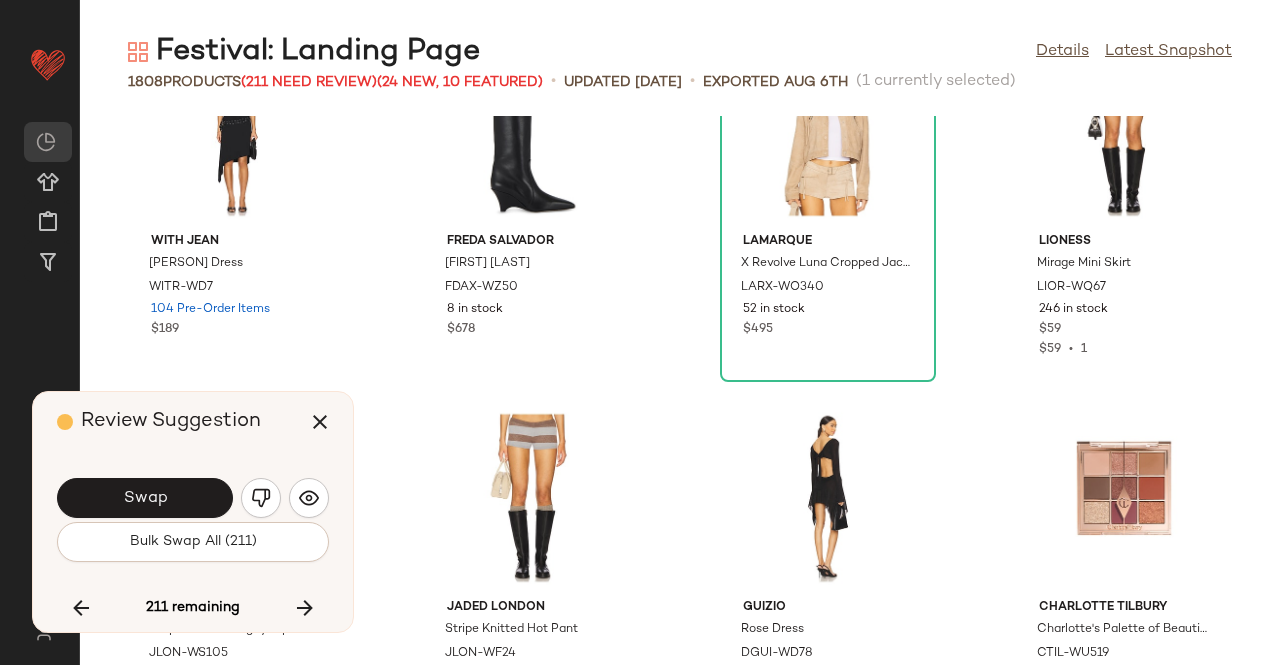 scroll, scrollTop: 28180, scrollLeft: 0, axis: vertical 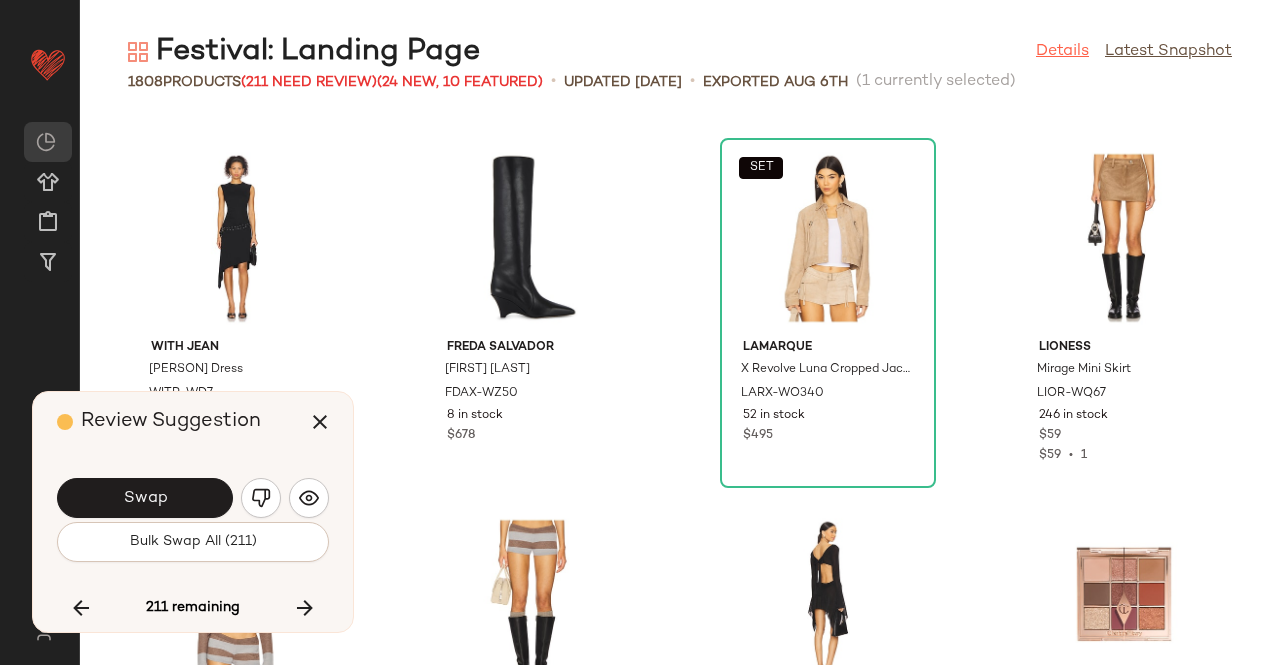 click on "Details" at bounding box center (1062, 52) 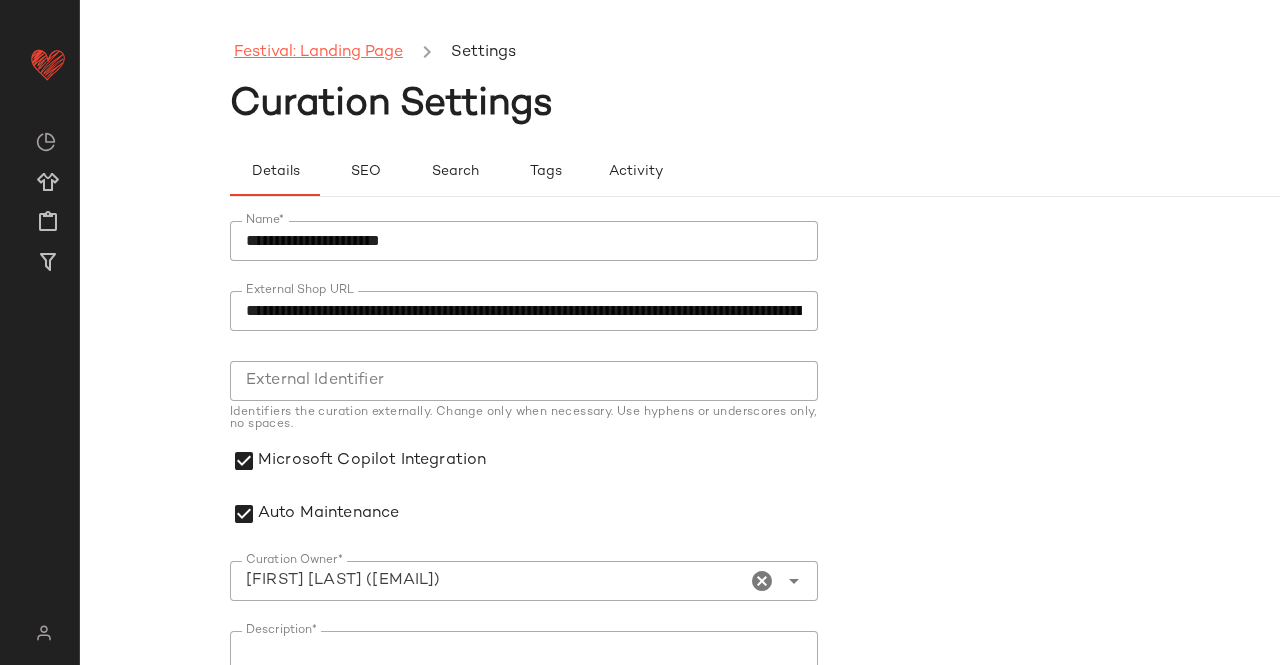 click on "Festival: Landing Page" at bounding box center [318, 53] 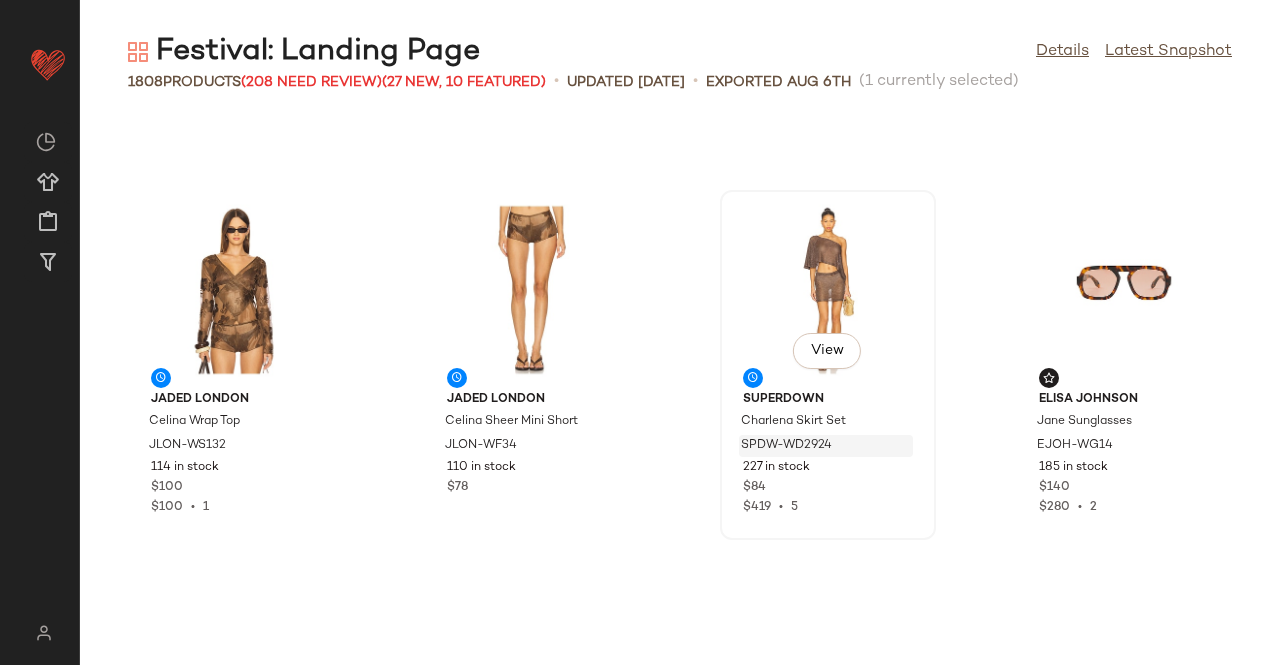 scroll, scrollTop: 816, scrollLeft: 0, axis: vertical 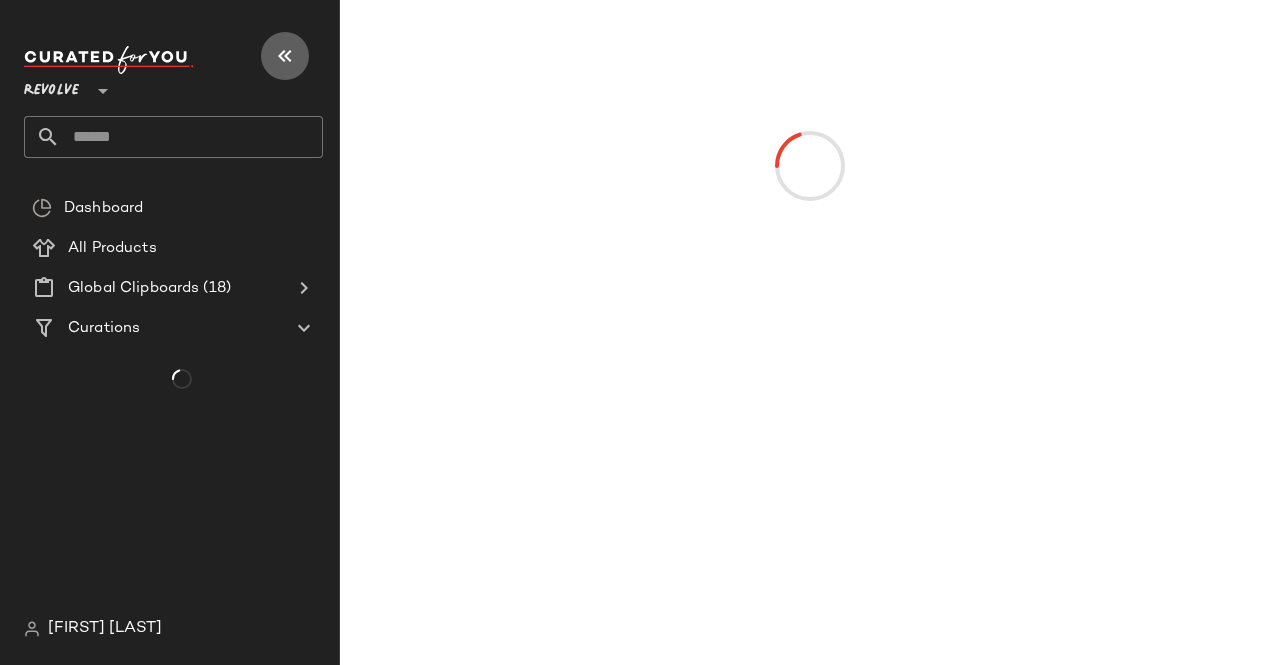 click at bounding box center [285, 56] 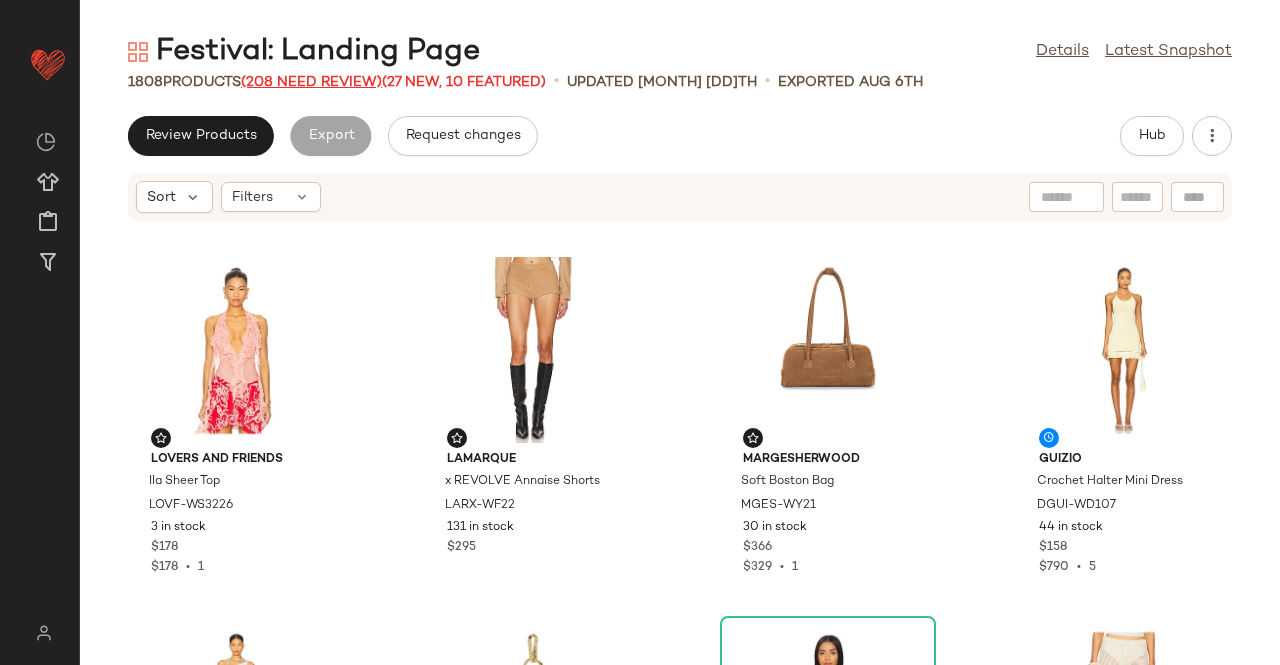 click on "(208 Need Review)" at bounding box center [311, 82] 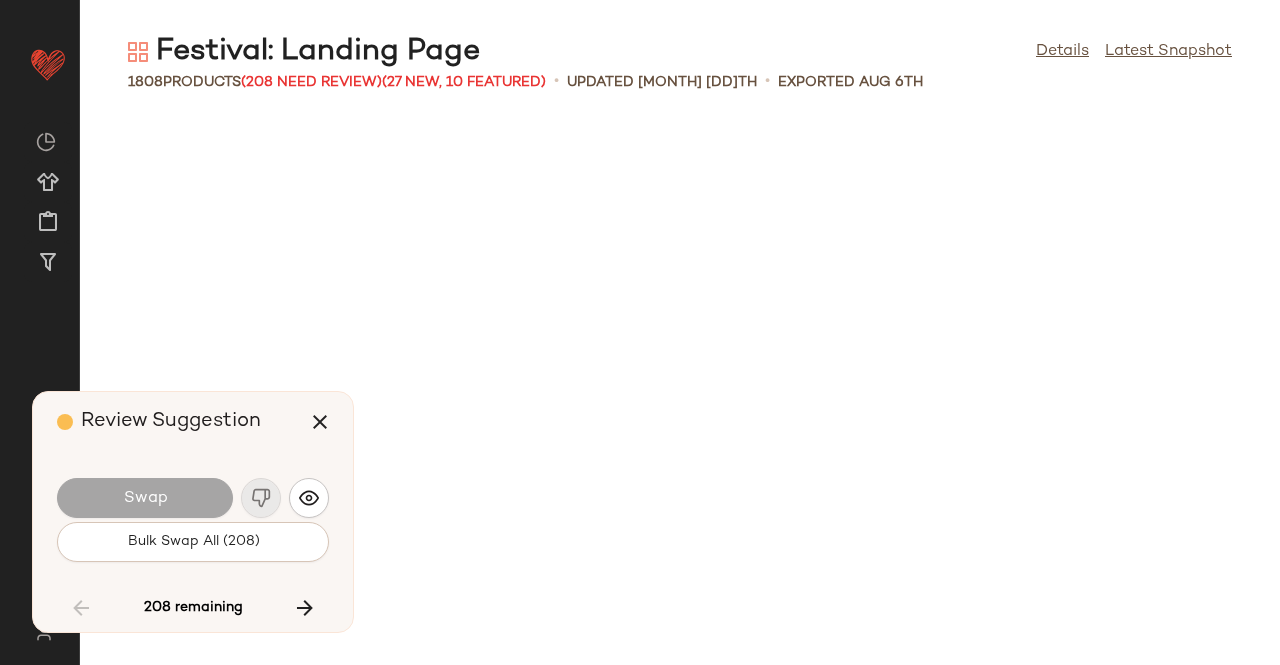 scroll, scrollTop: 29280, scrollLeft: 0, axis: vertical 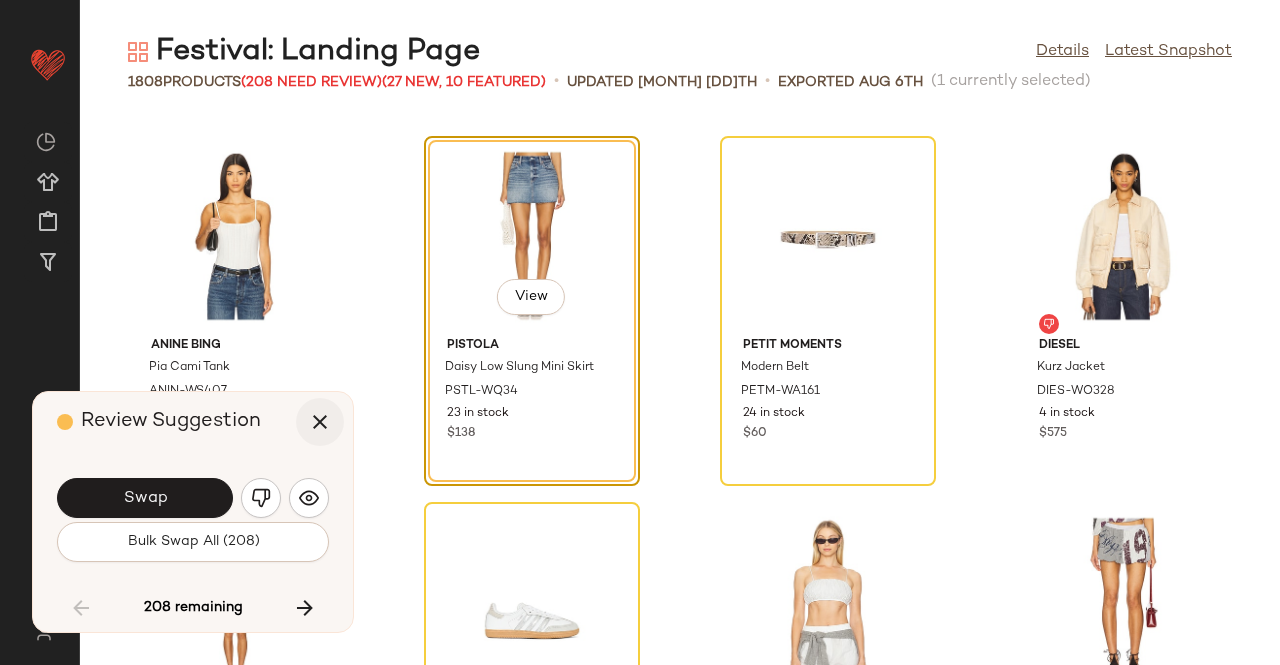 click at bounding box center (320, 422) 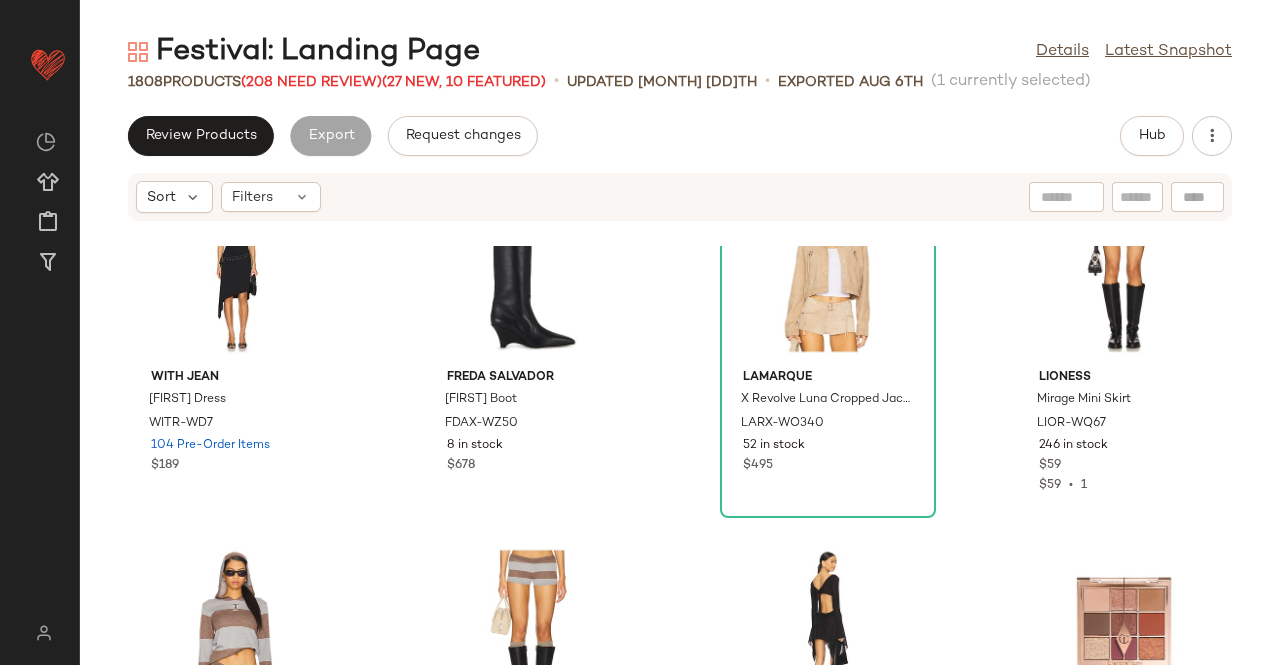 scroll, scrollTop: 28180, scrollLeft: 0, axis: vertical 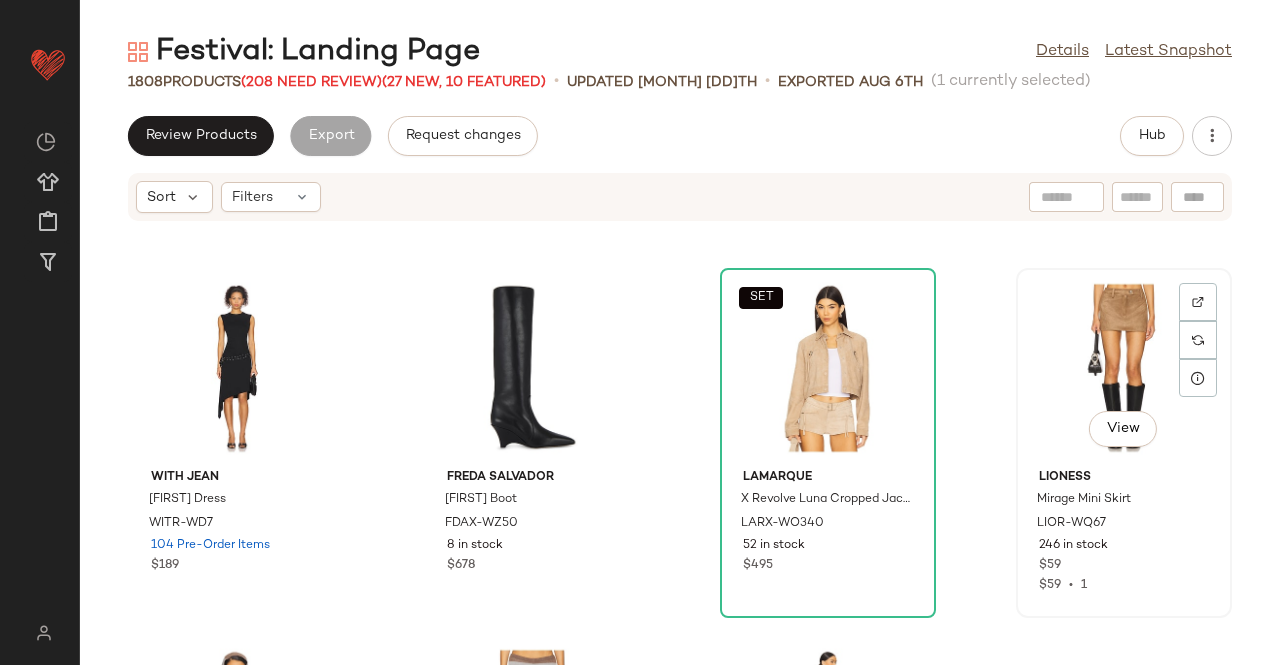 click on "View" 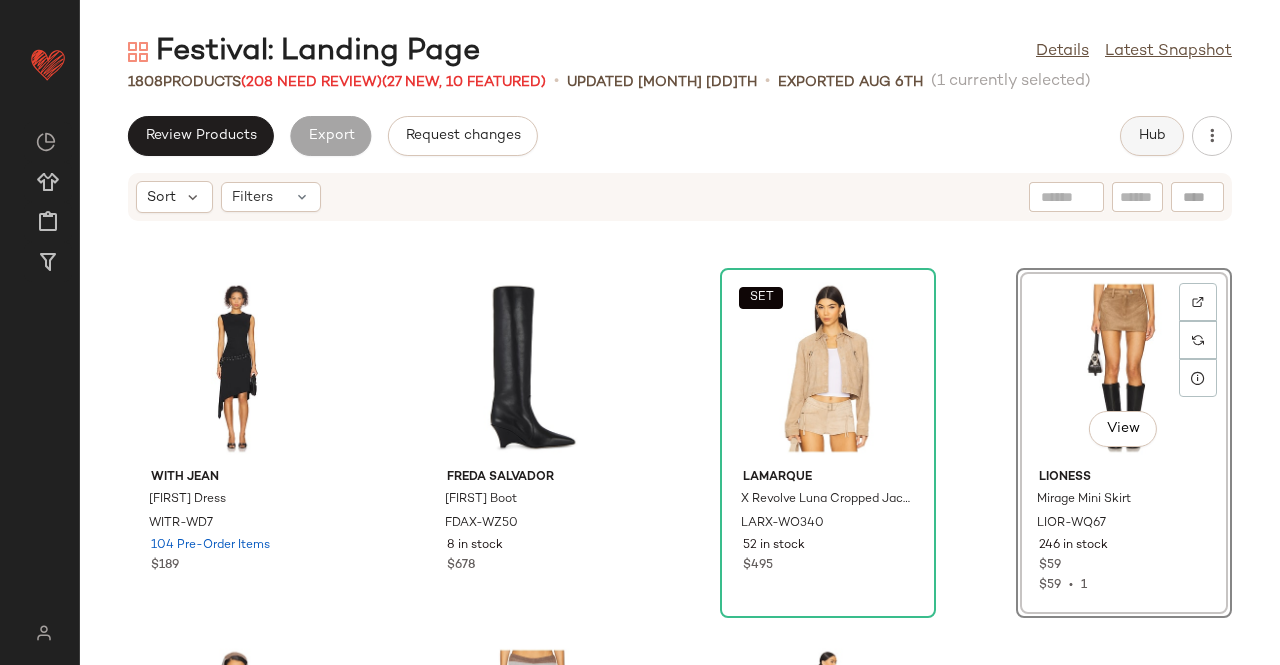 click on "Hub" 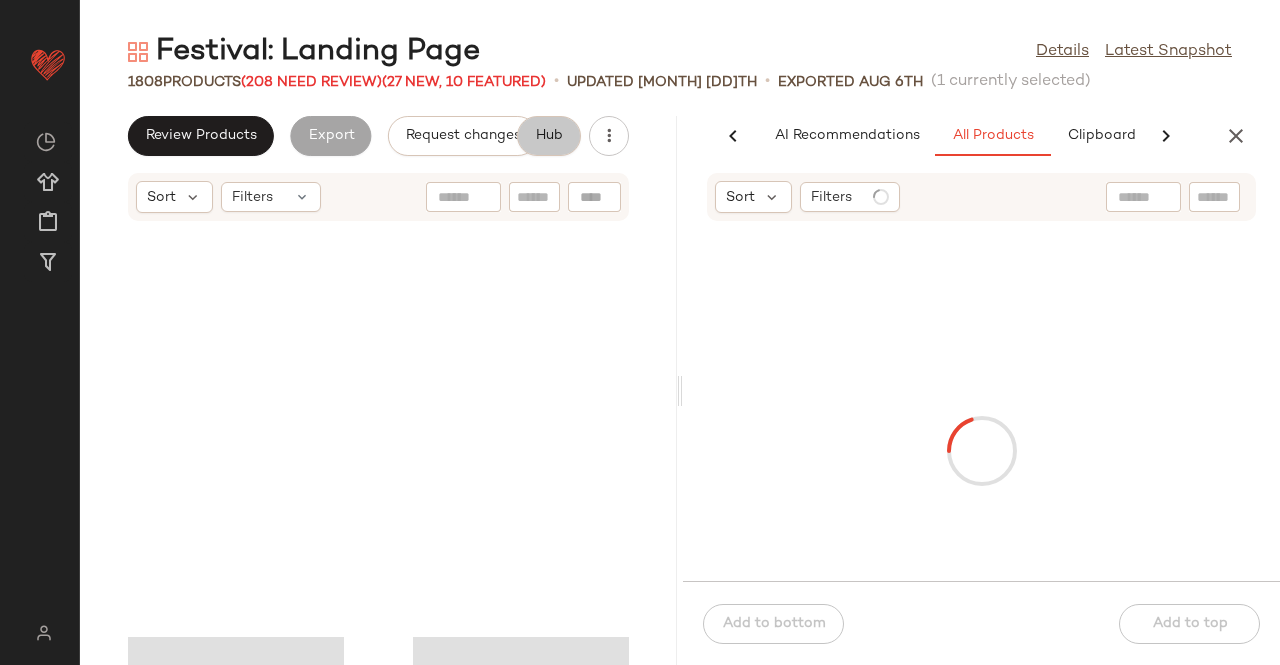 scroll, scrollTop: 28912, scrollLeft: 0, axis: vertical 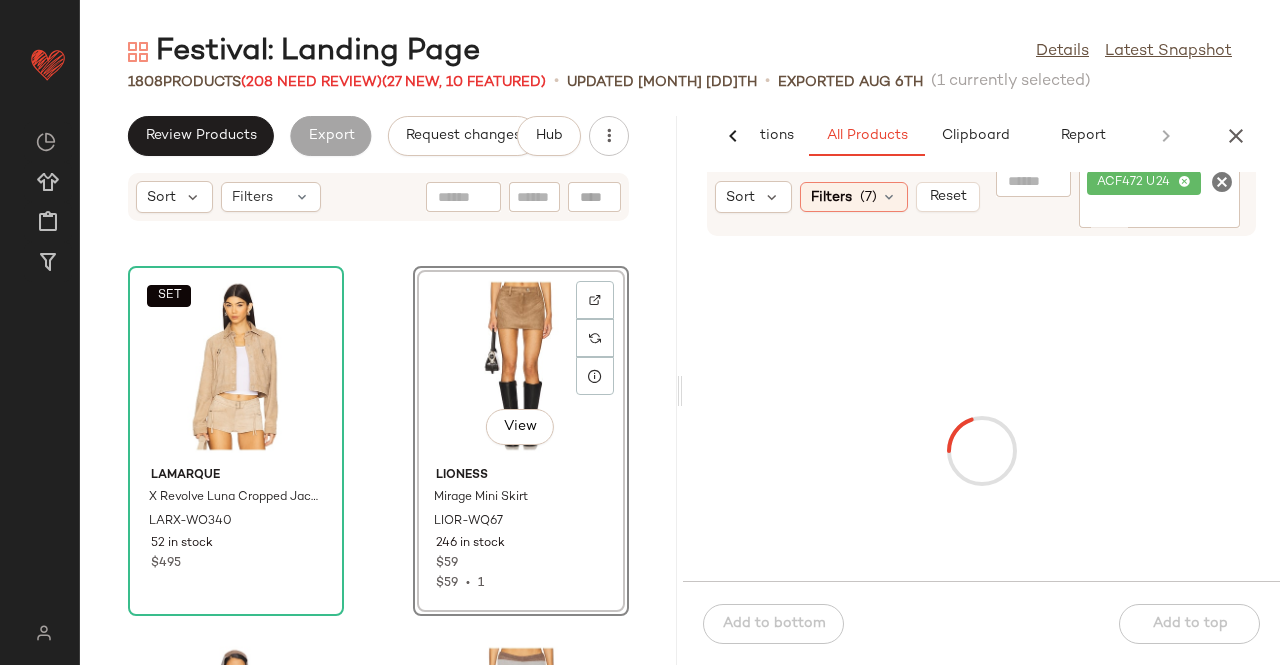 click on "ACF472 U24" 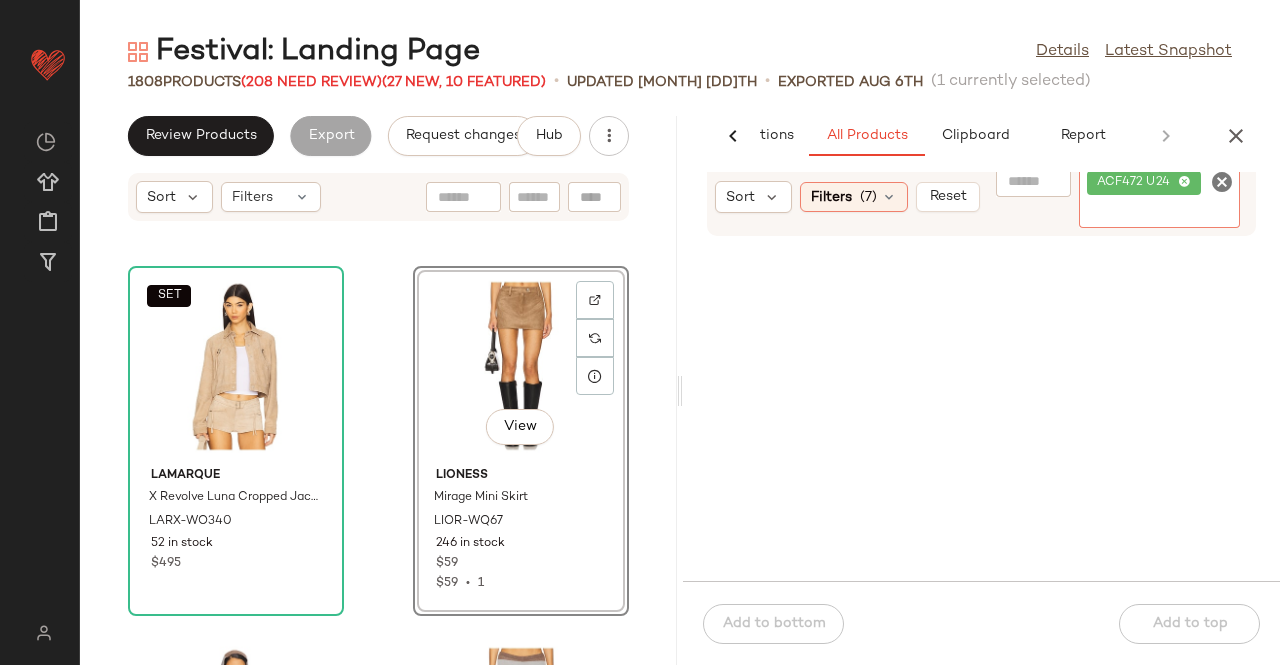 click 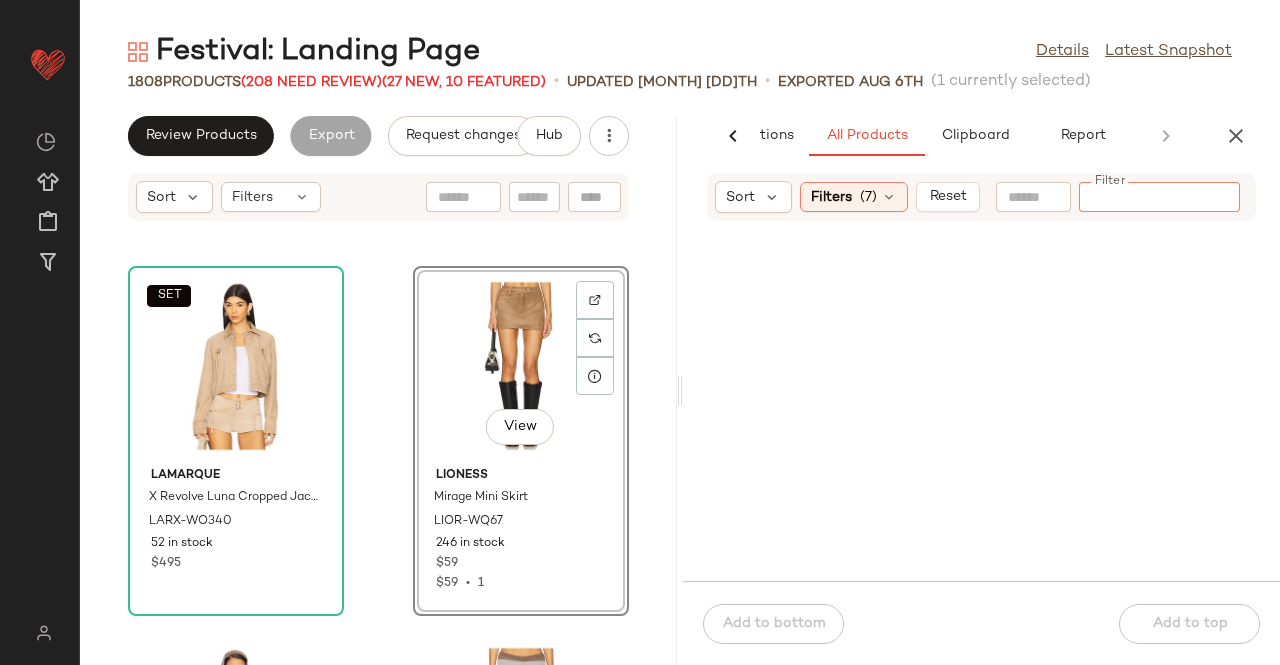 paste on "**********" 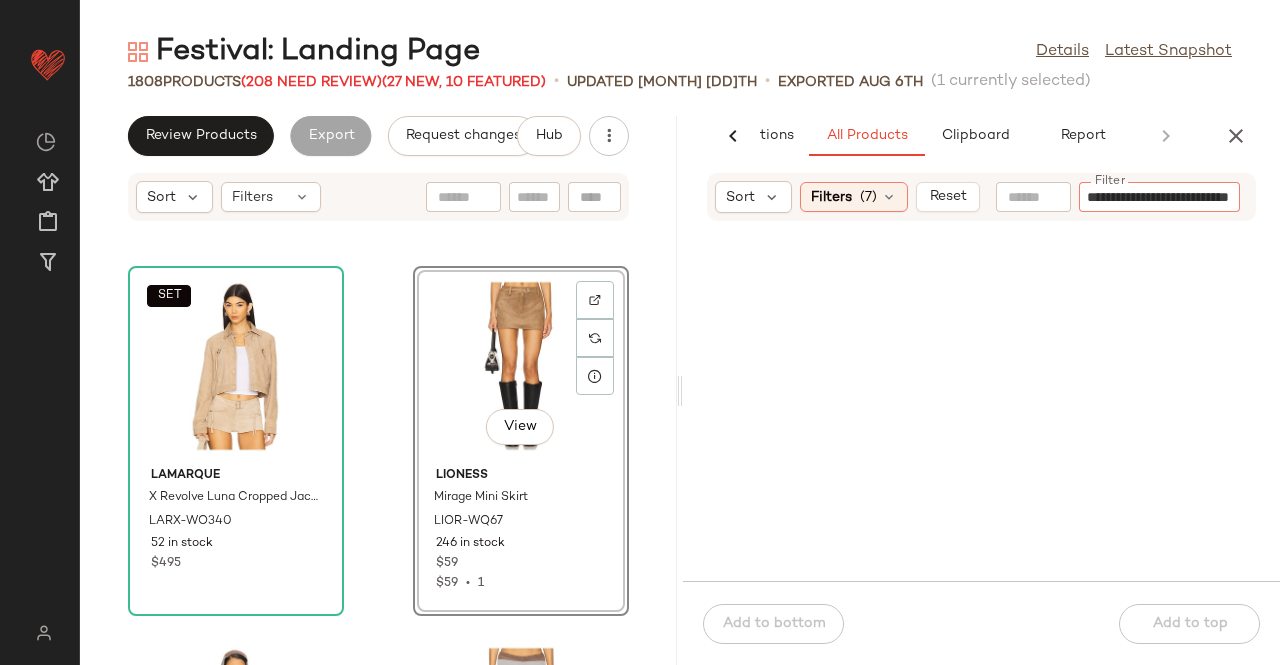 scroll, scrollTop: 0, scrollLeft: 52, axis: horizontal 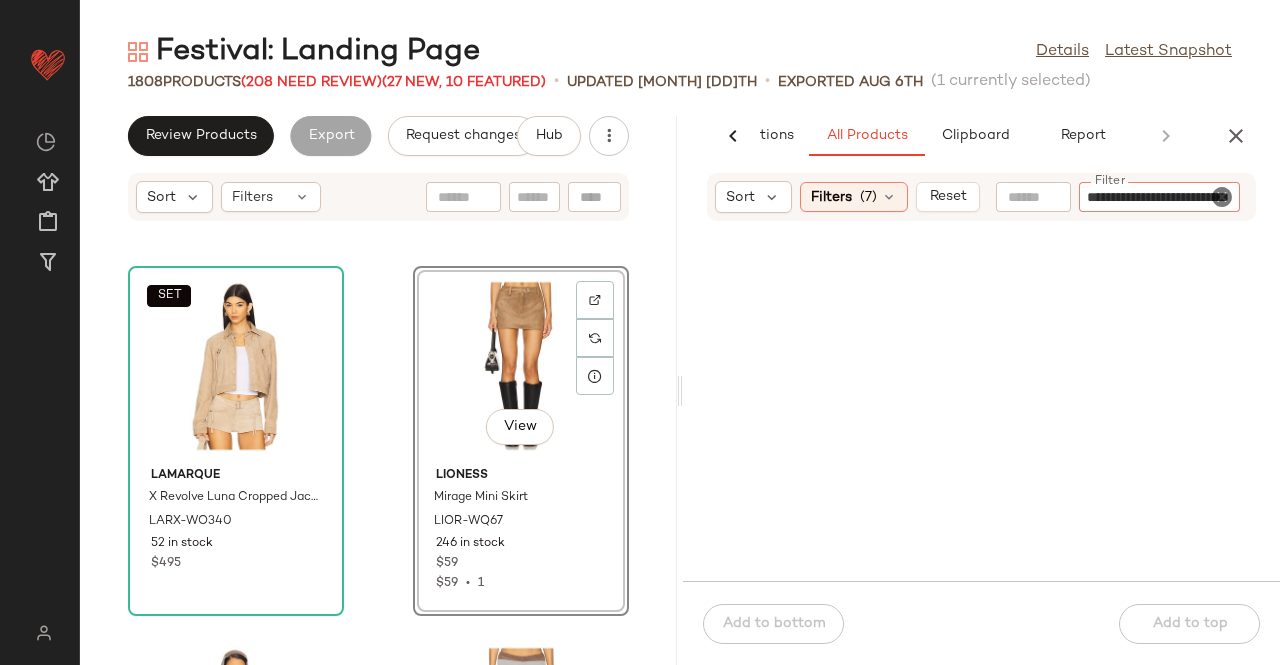 type 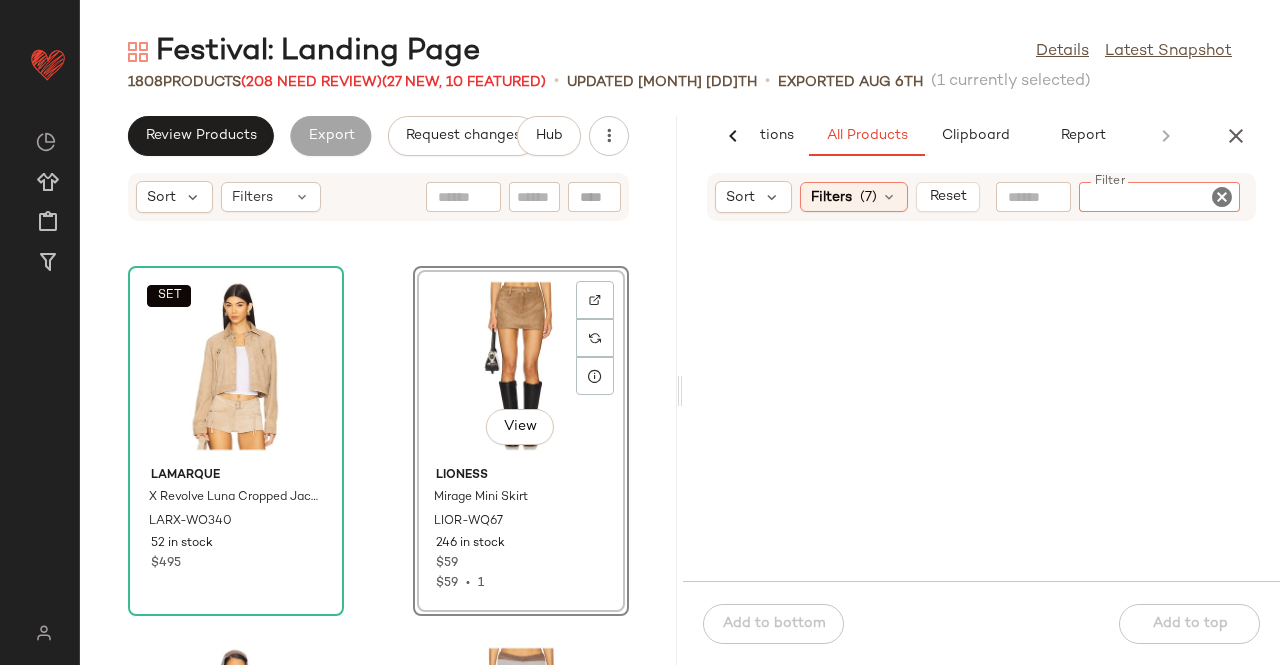 scroll, scrollTop: 0, scrollLeft: 0, axis: both 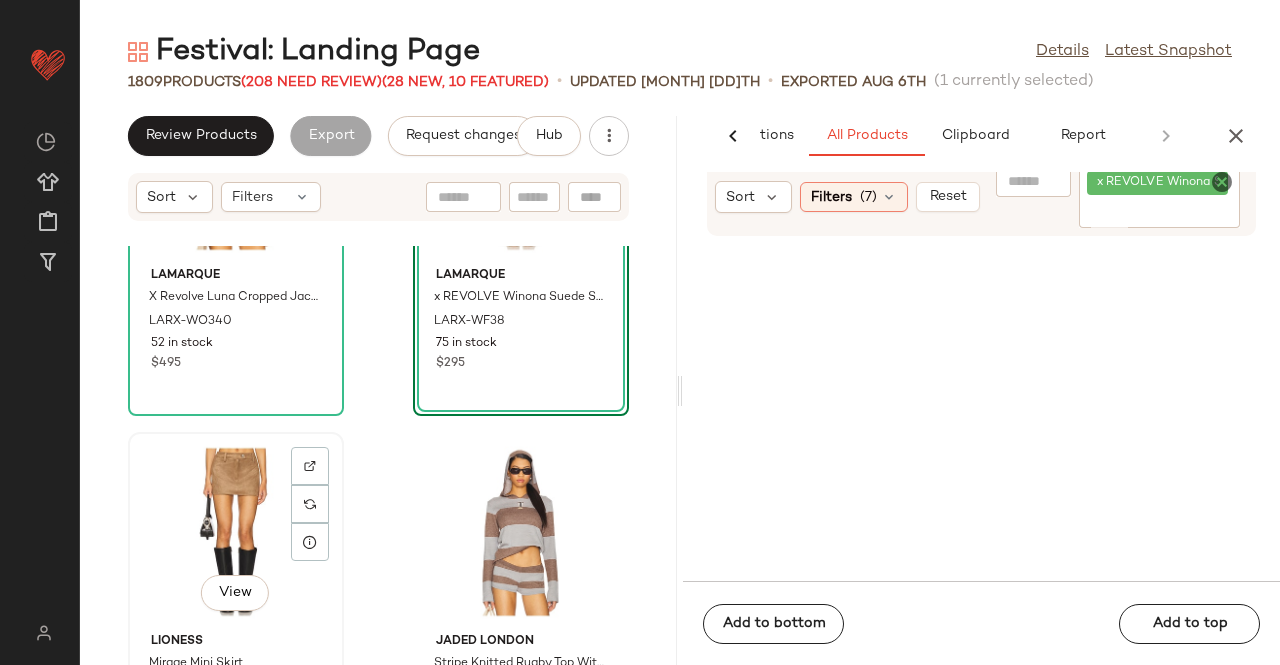 click on "View" 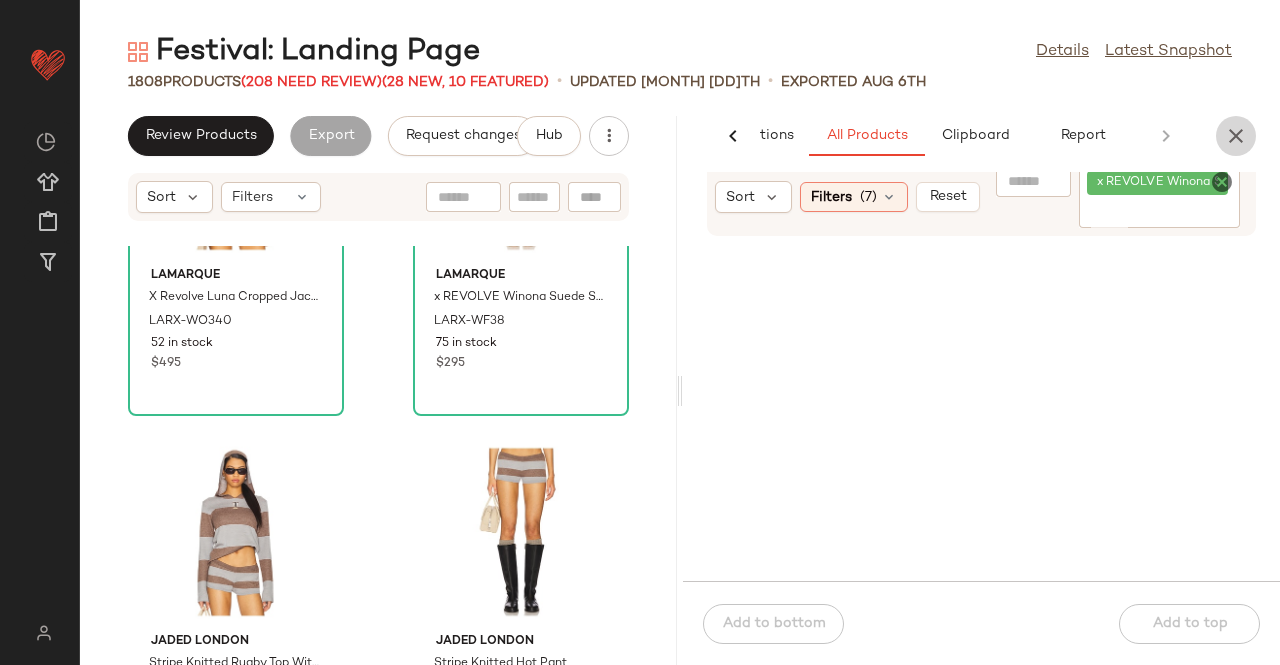 click 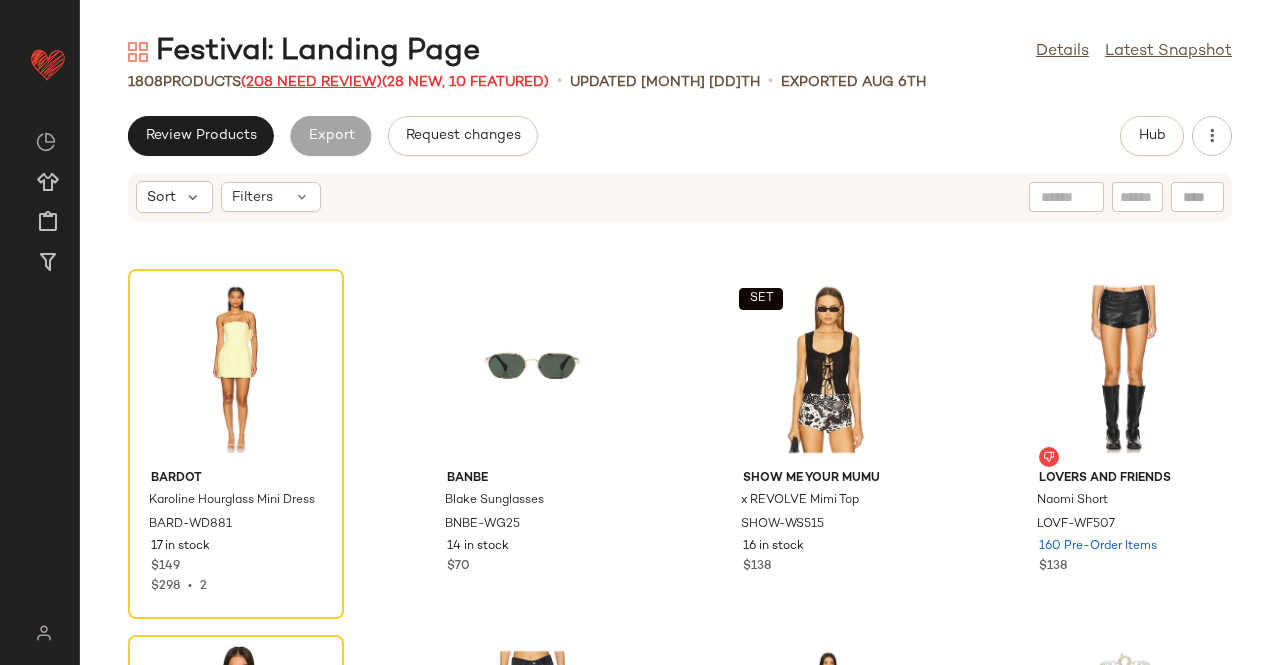 scroll, scrollTop: 55964, scrollLeft: 0, axis: vertical 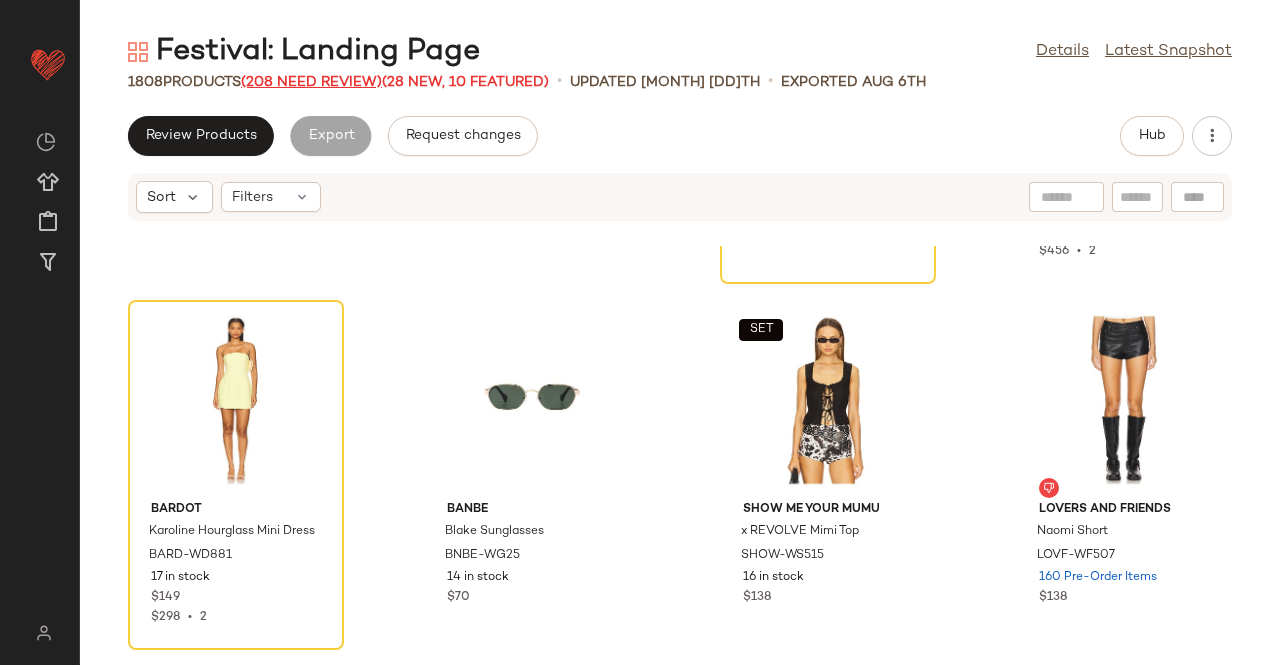 click on "(208 Need Review)" at bounding box center [311, 82] 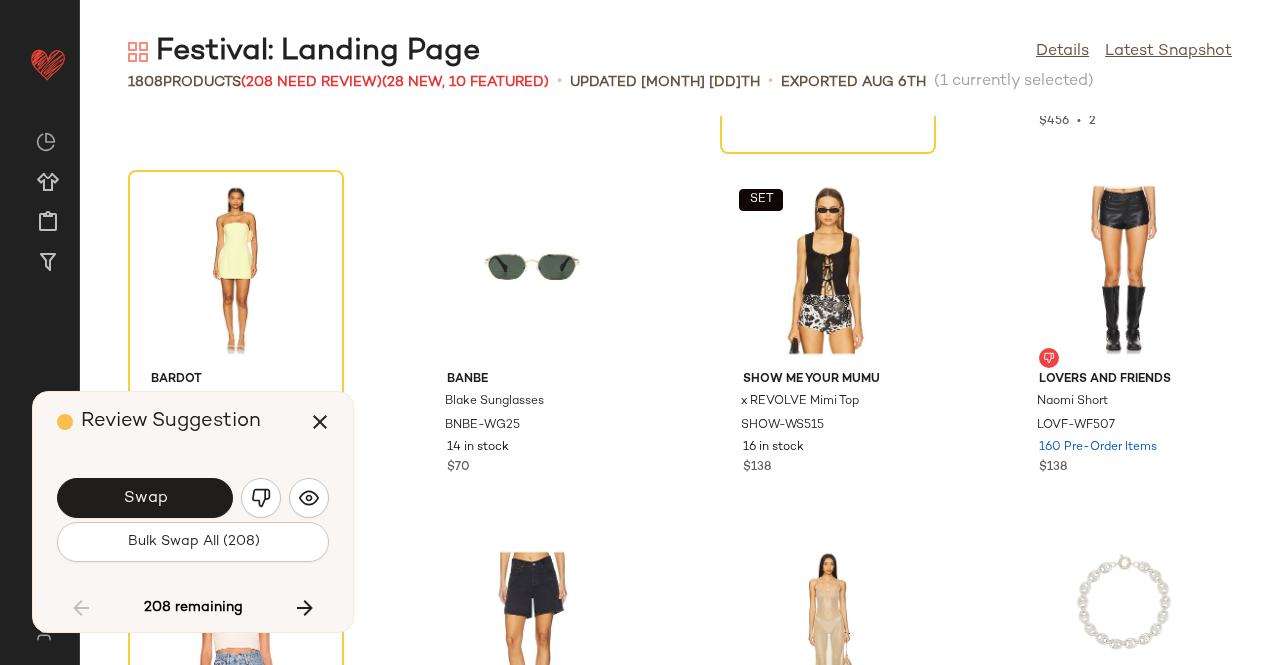 scroll, scrollTop: 29280, scrollLeft: 0, axis: vertical 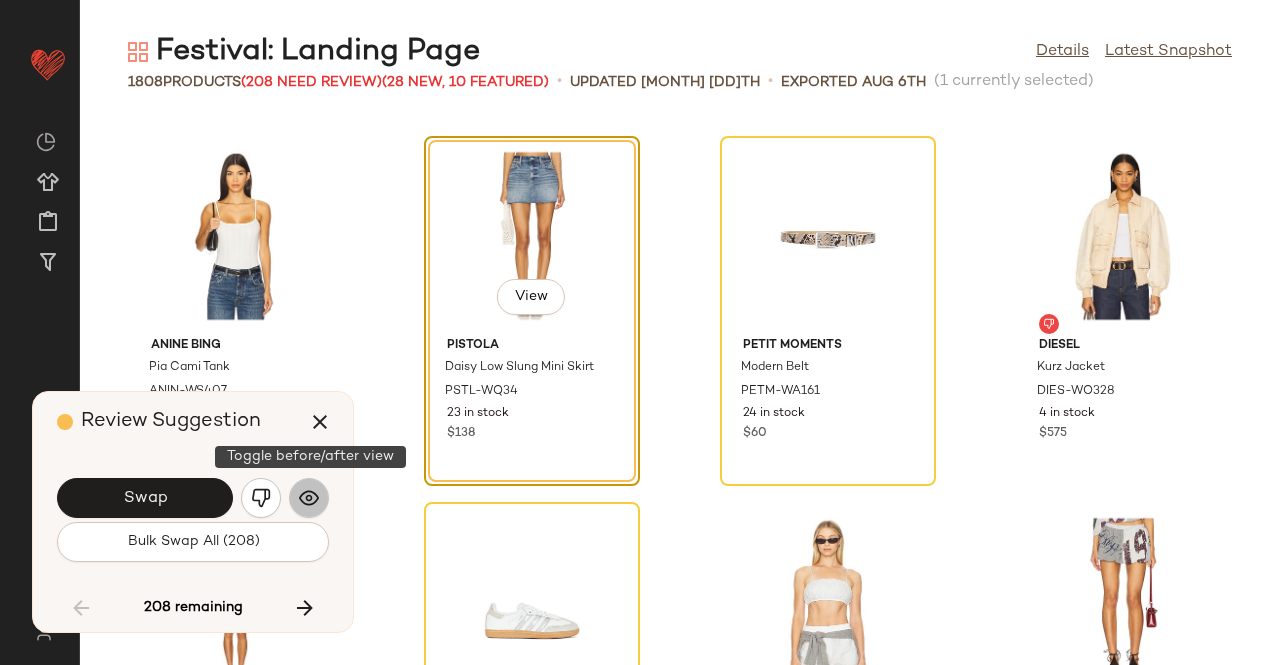 click 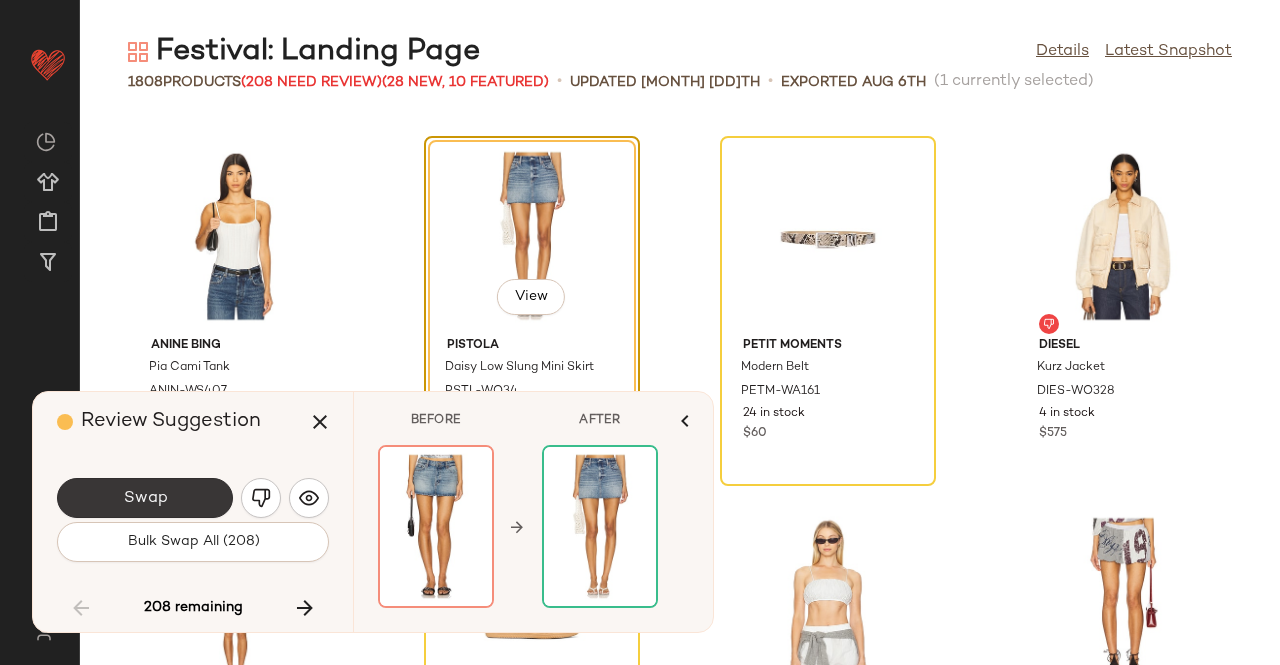 click on "Swap" at bounding box center (145, 498) 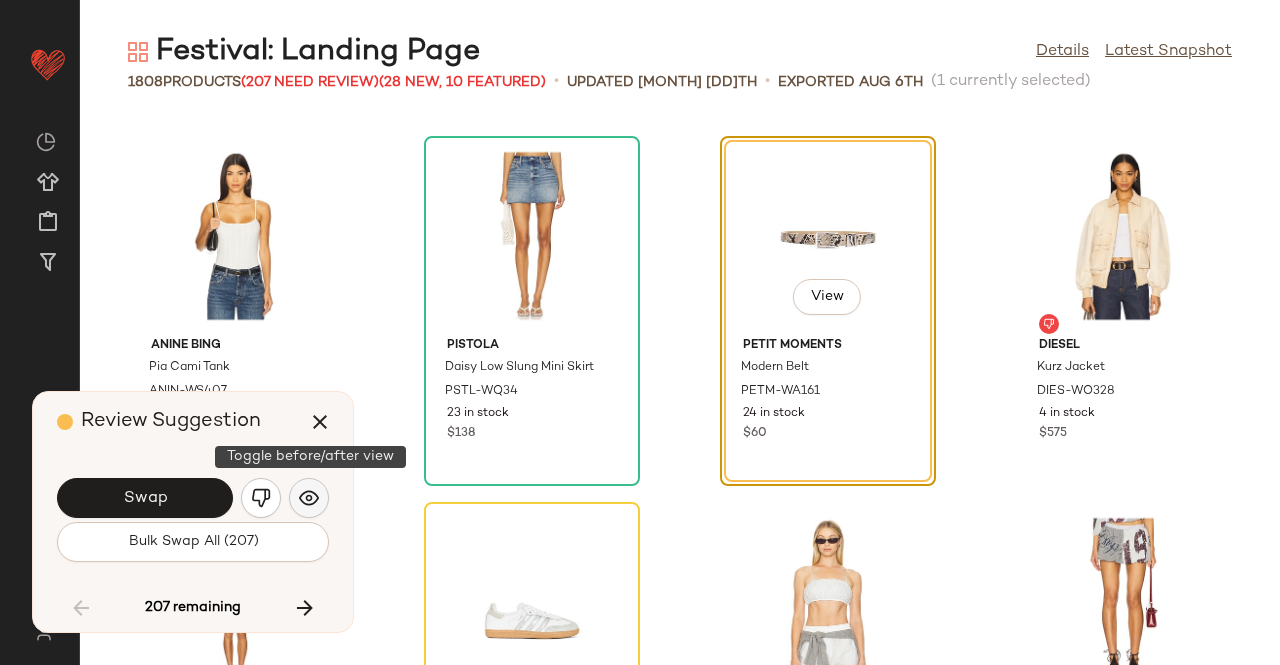 click 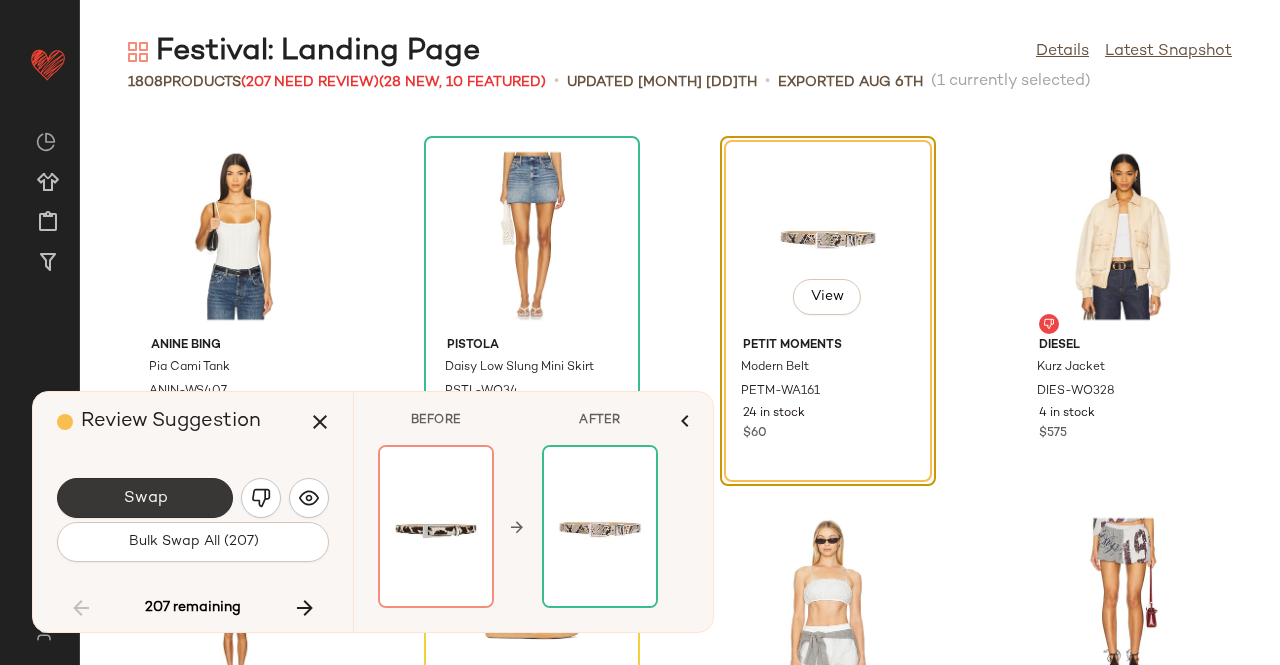 click on "Swap" at bounding box center (145, 498) 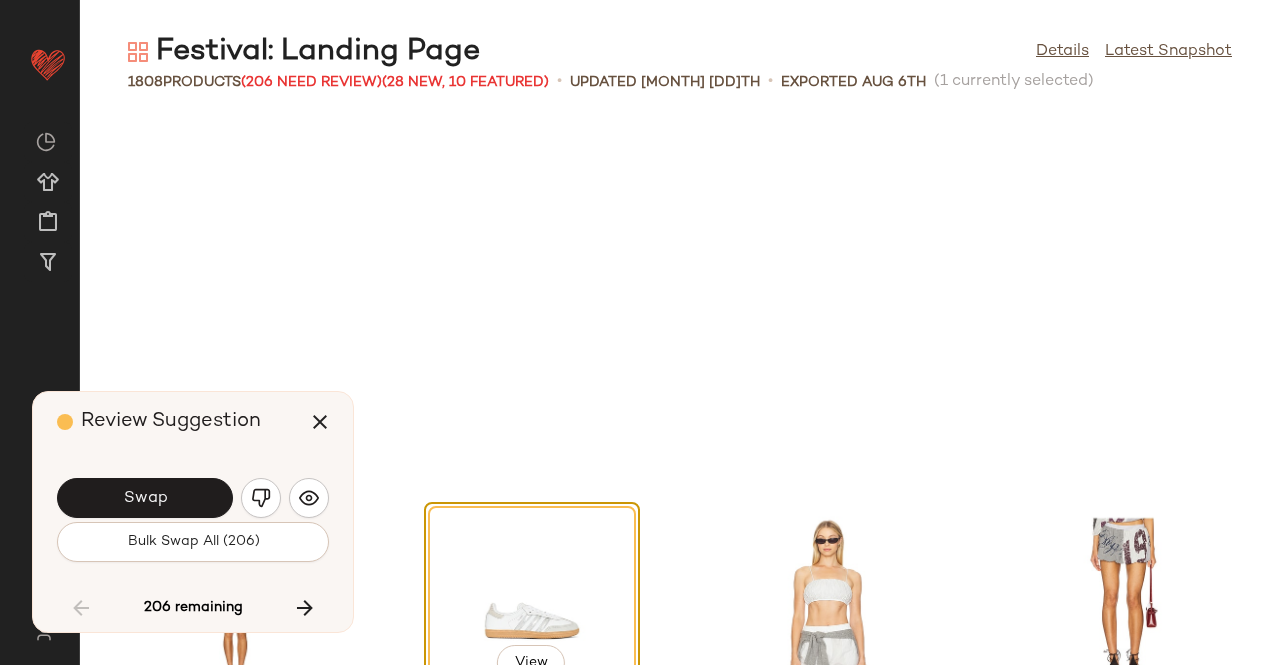 scroll, scrollTop: 29646, scrollLeft: 0, axis: vertical 